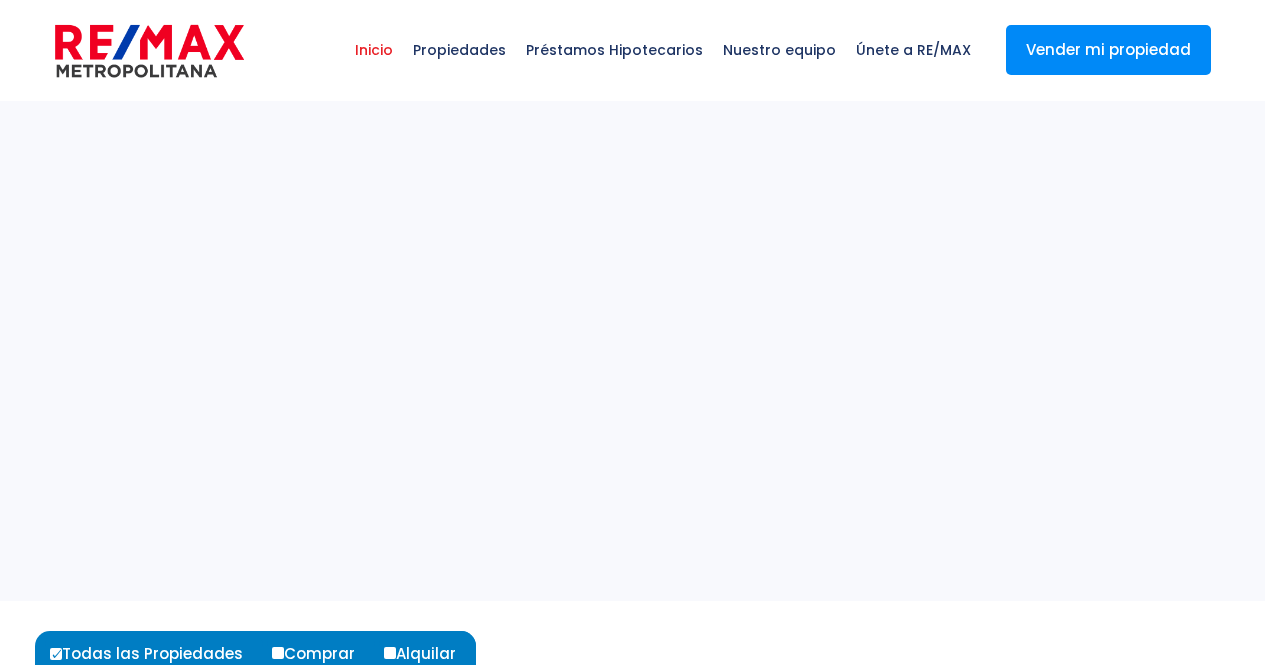 select 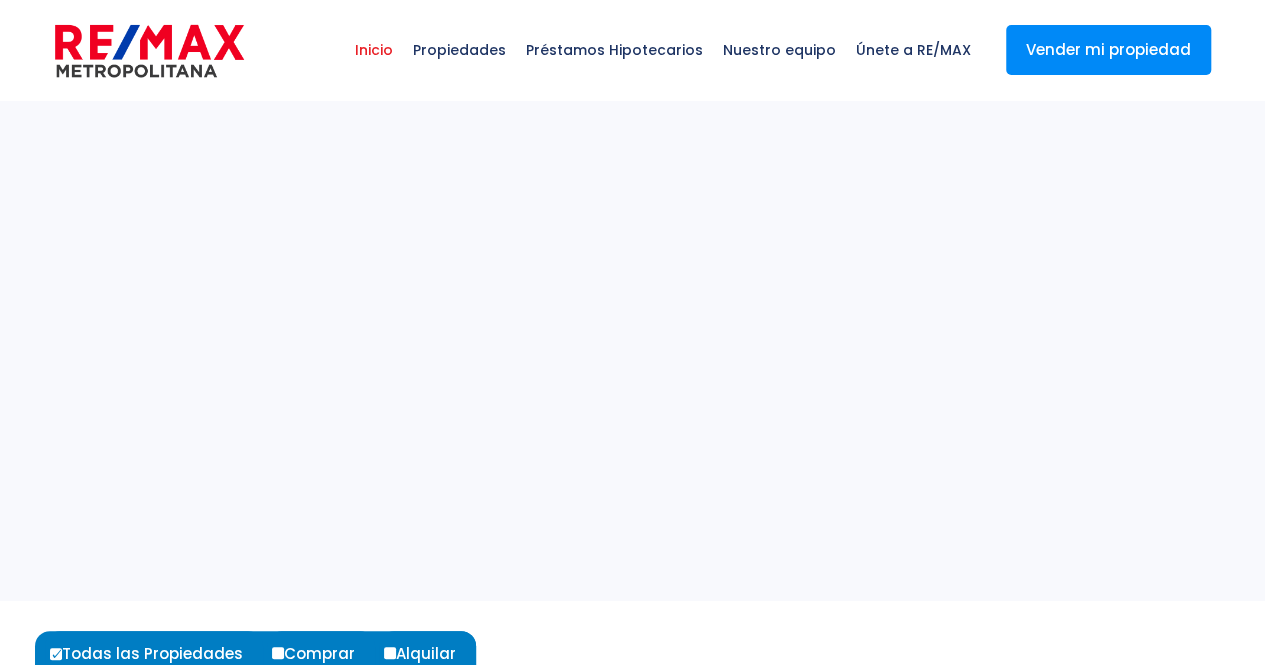 scroll, scrollTop: 0, scrollLeft: 0, axis: both 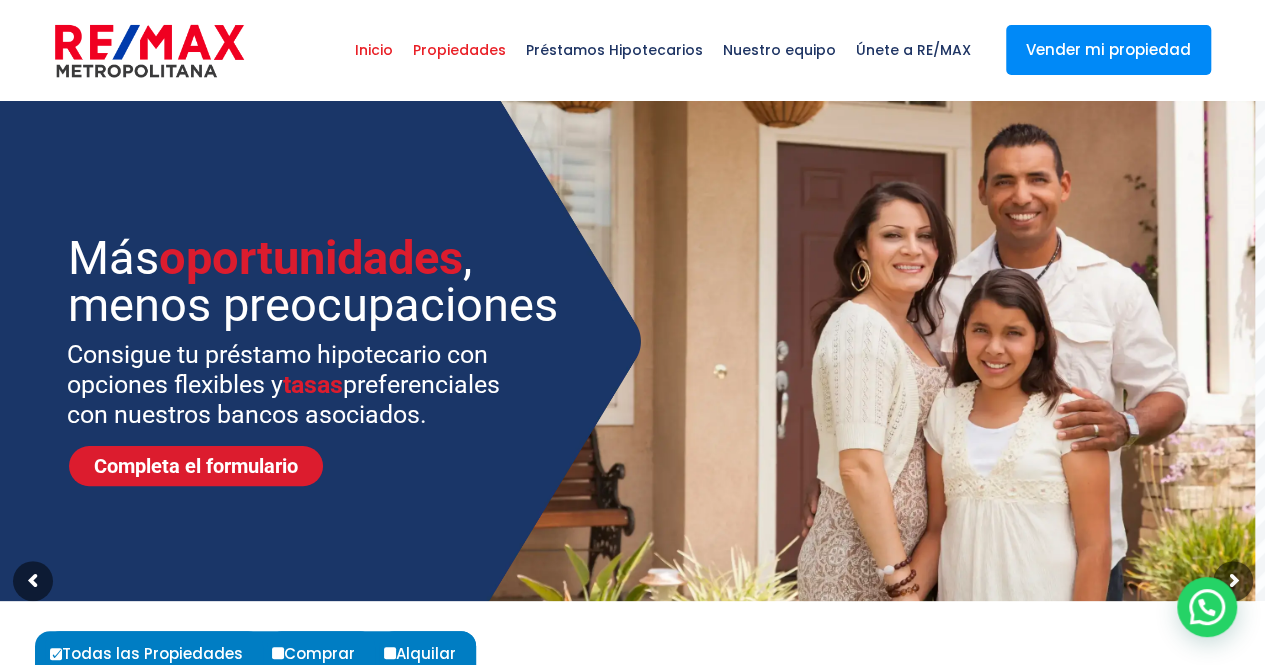 click on "Propiedades" at bounding box center [459, 50] 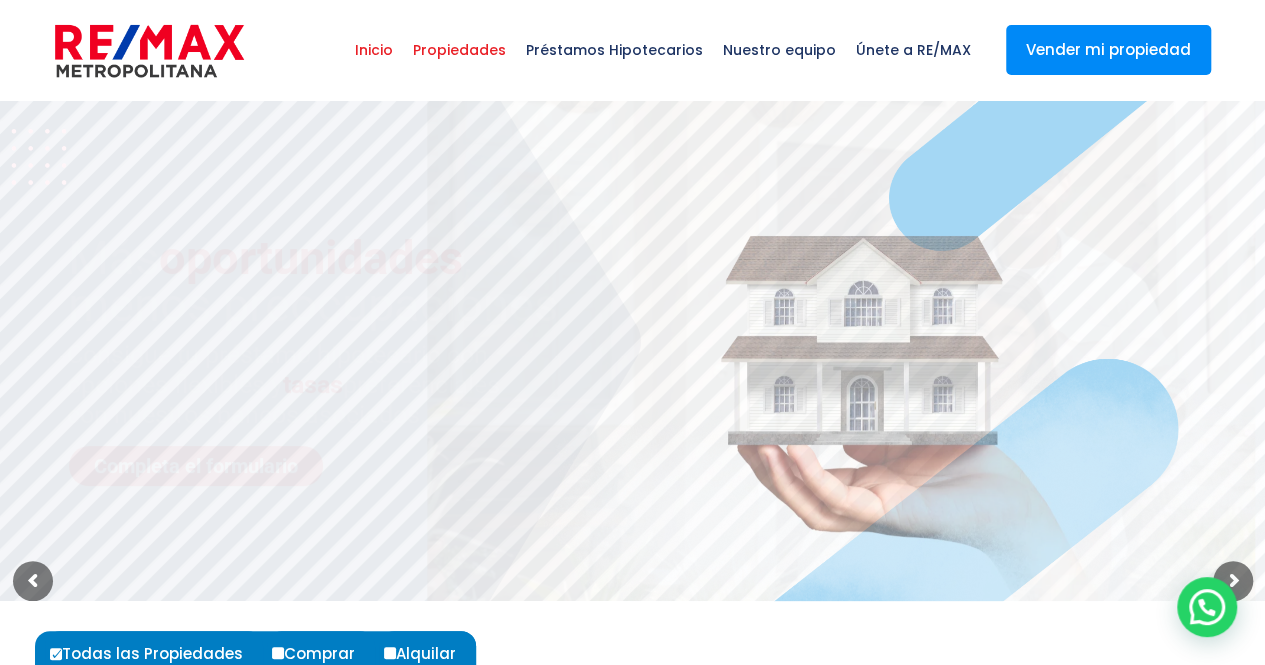 click on "Propiedades" at bounding box center (459, 50) 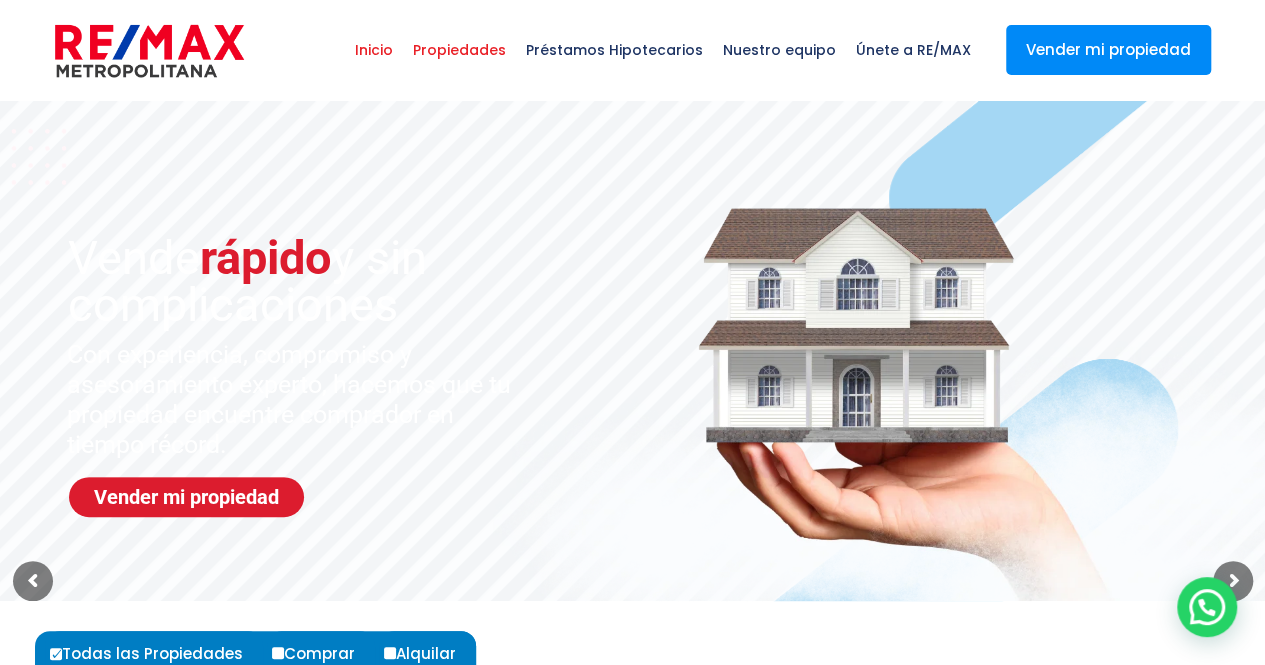 click on "Propiedades" at bounding box center (459, 50) 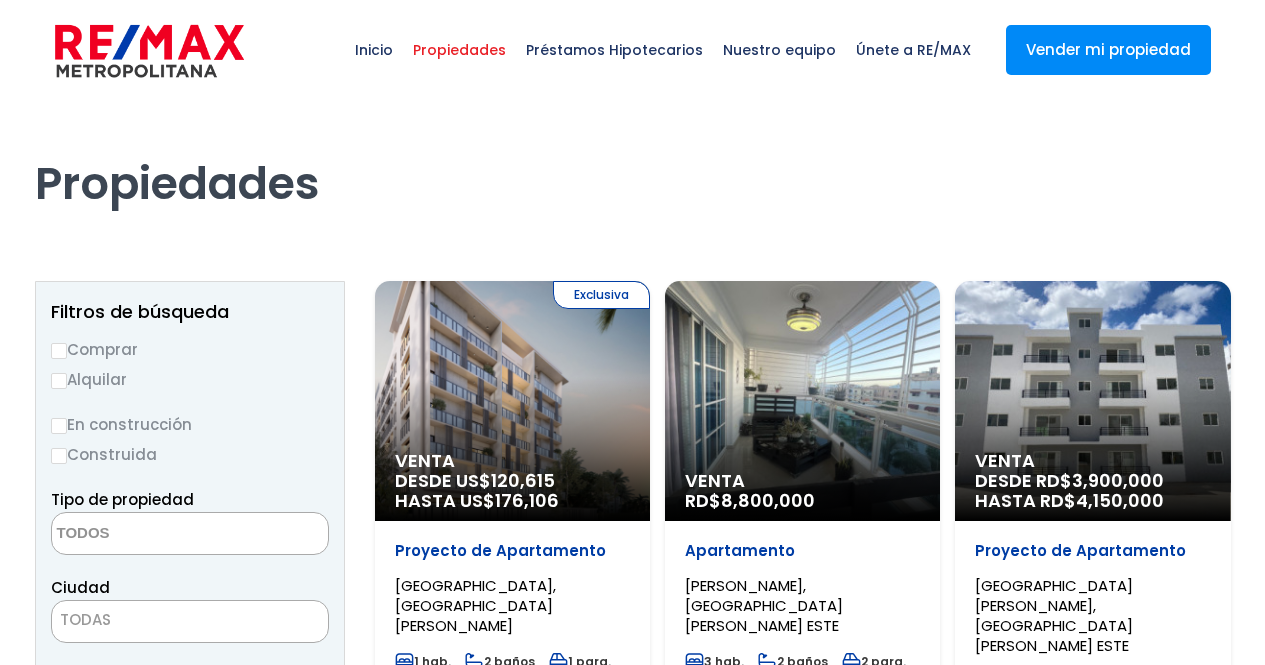select 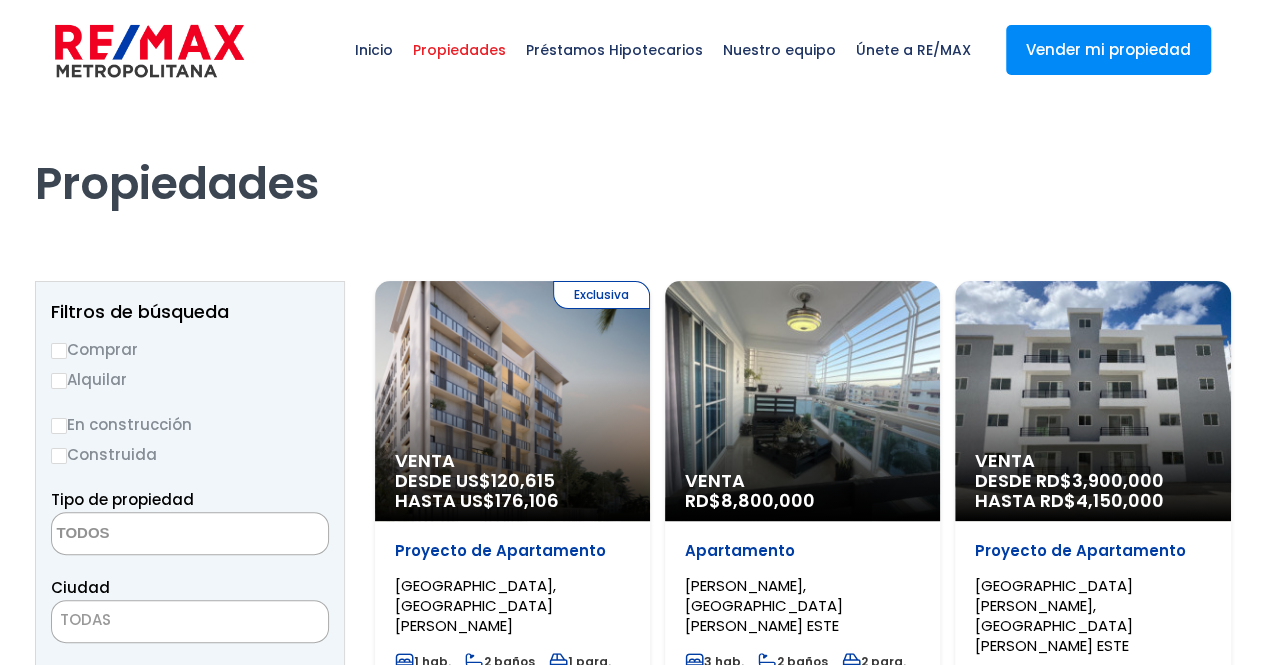 scroll, scrollTop: 0, scrollLeft: 0, axis: both 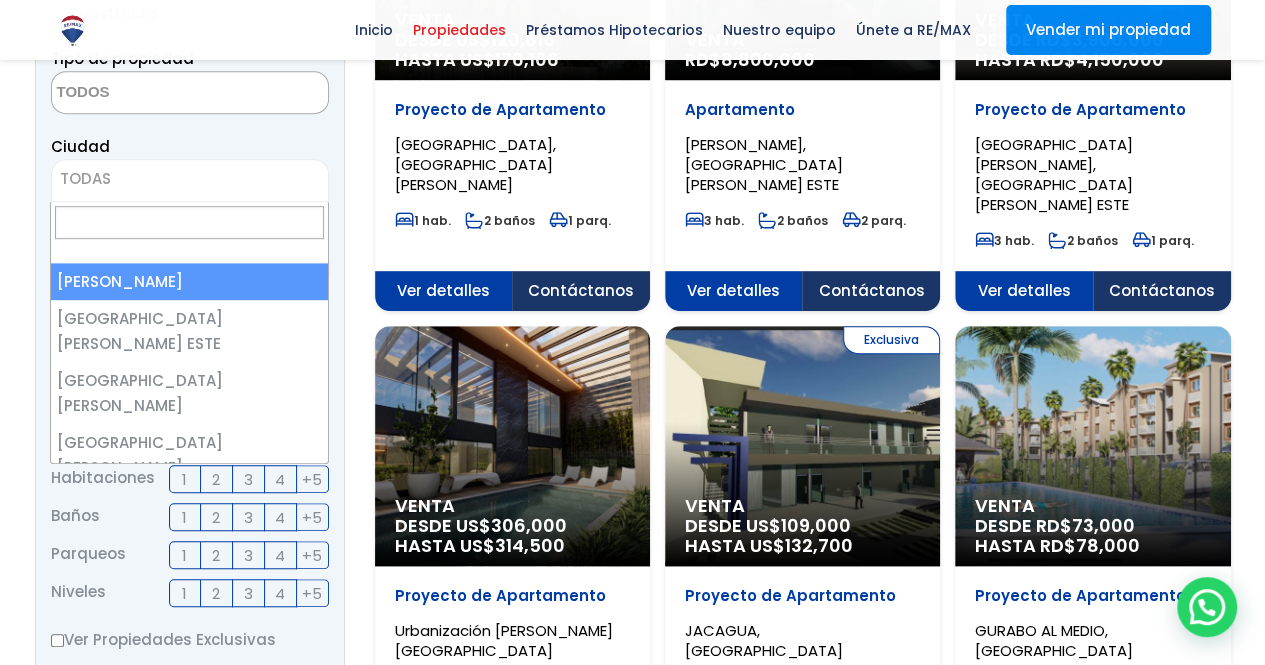 click on "TODAS" at bounding box center (190, 179) 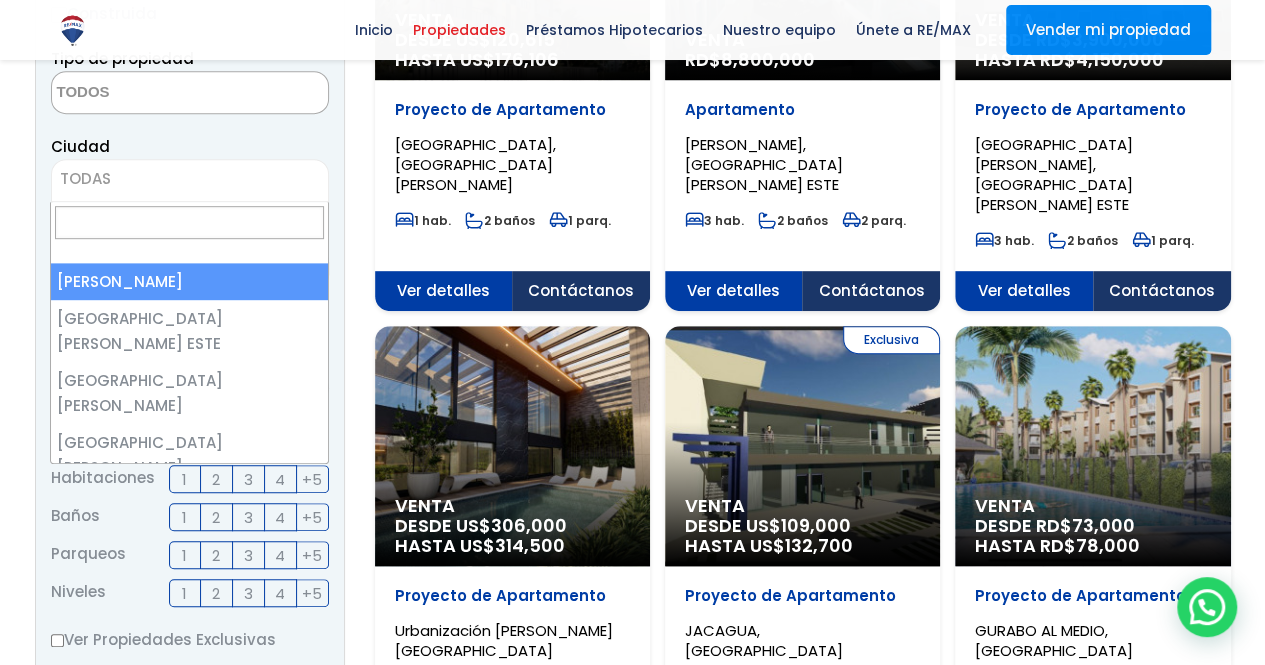select on "1" 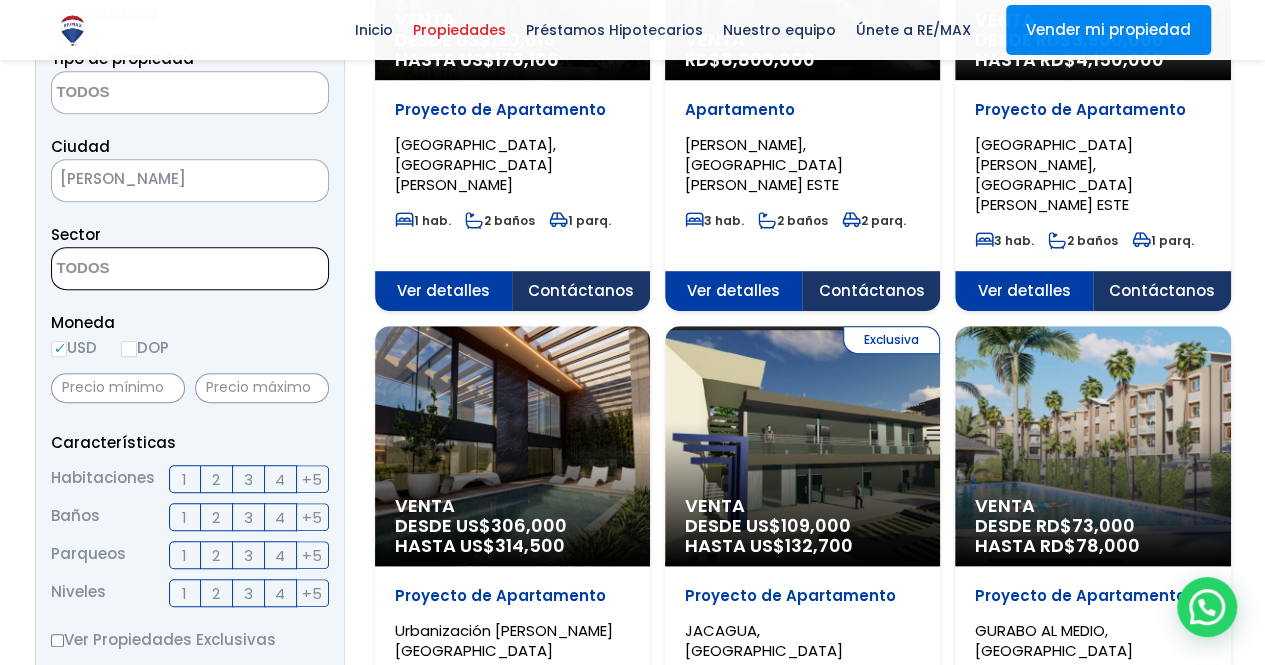 click at bounding box center (149, 269) 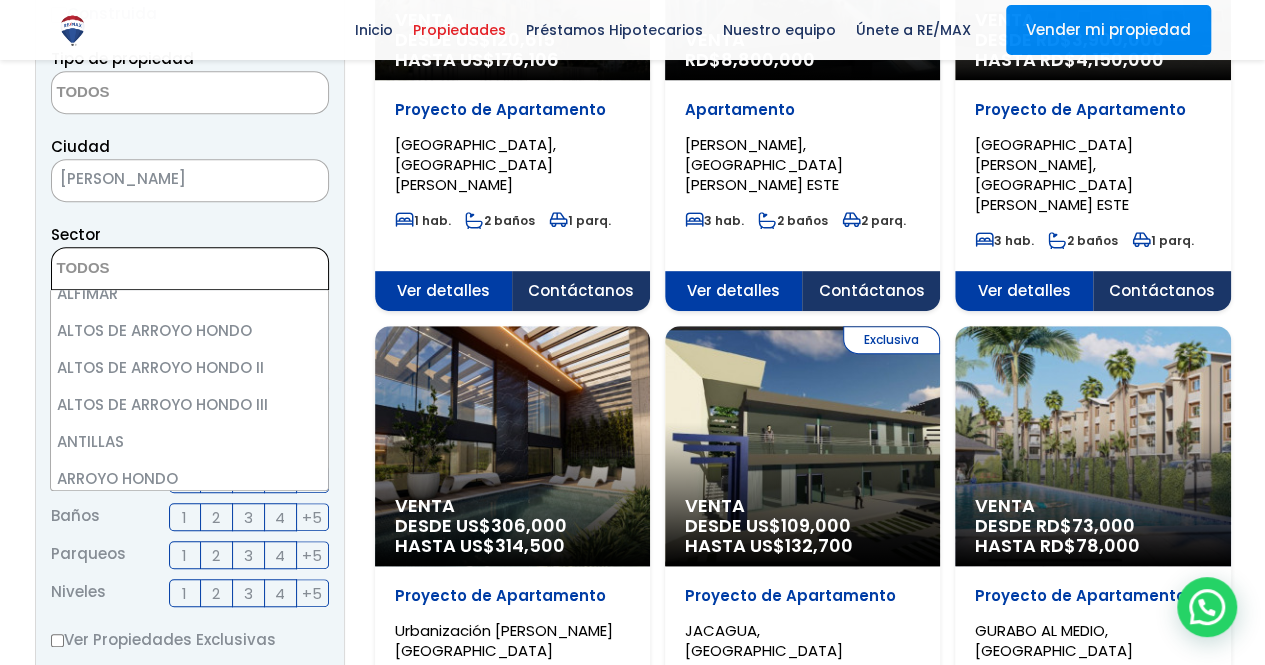 scroll, scrollTop: 373, scrollLeft: 0, axis: vertical 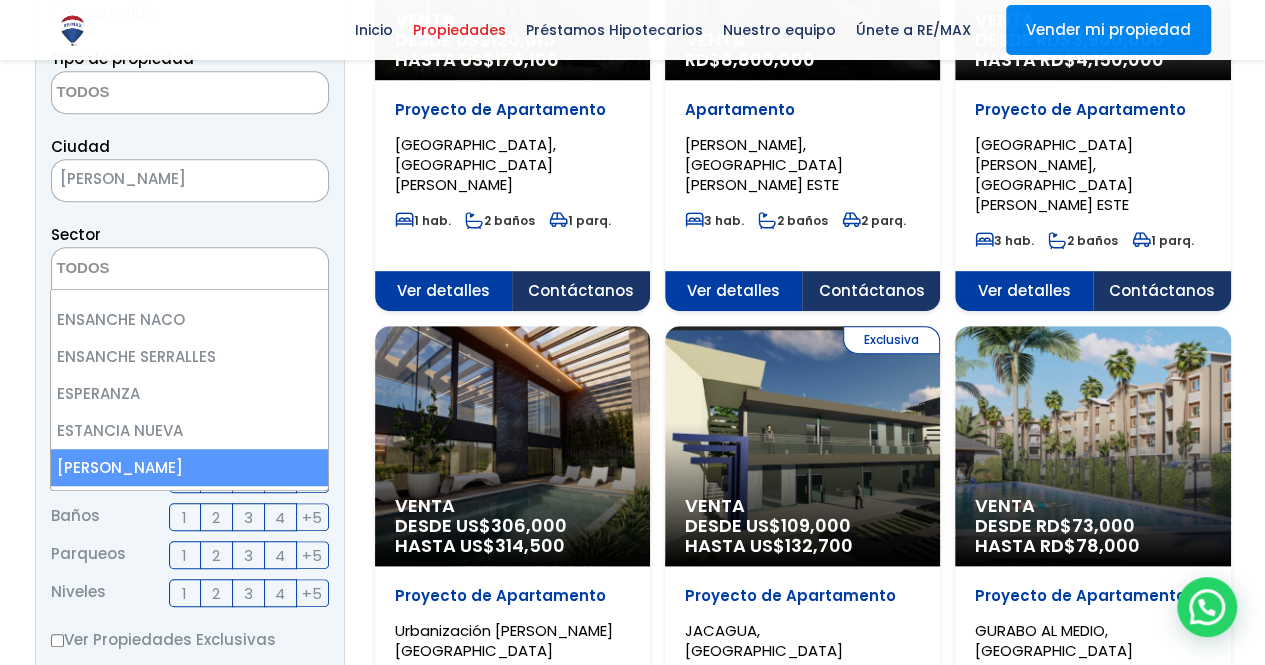 select on "155" 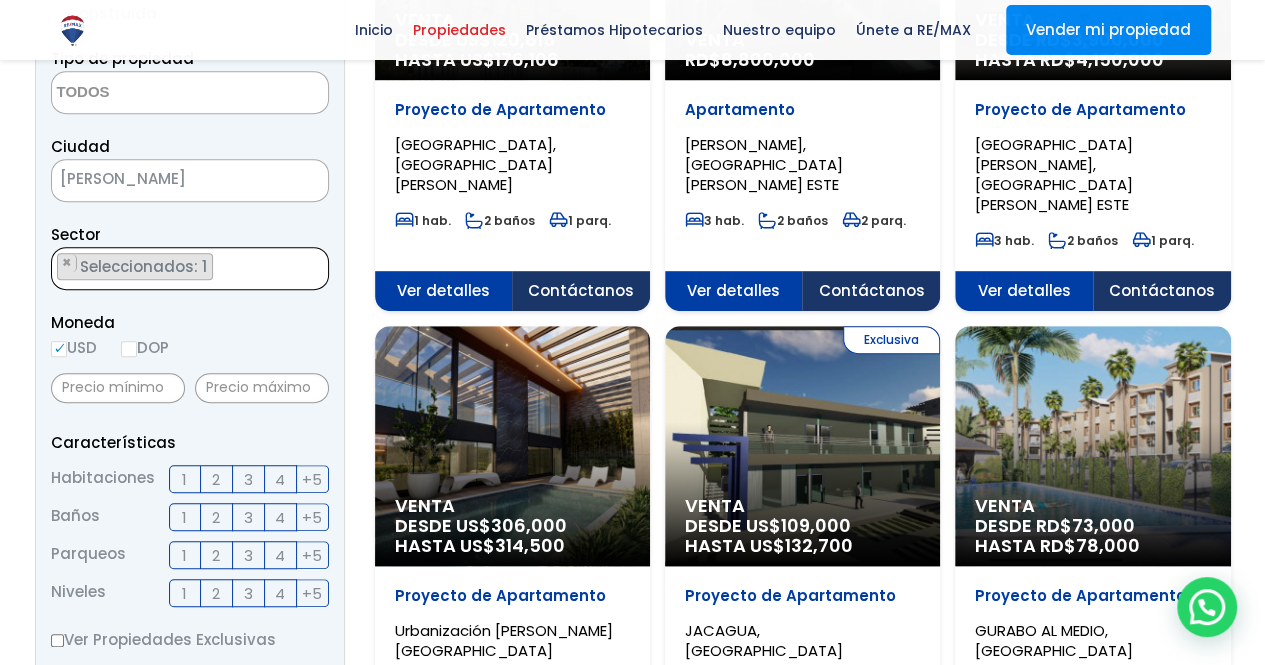 scroll, scrollTop: 1881, scrollLeft: 0, axis: vertical 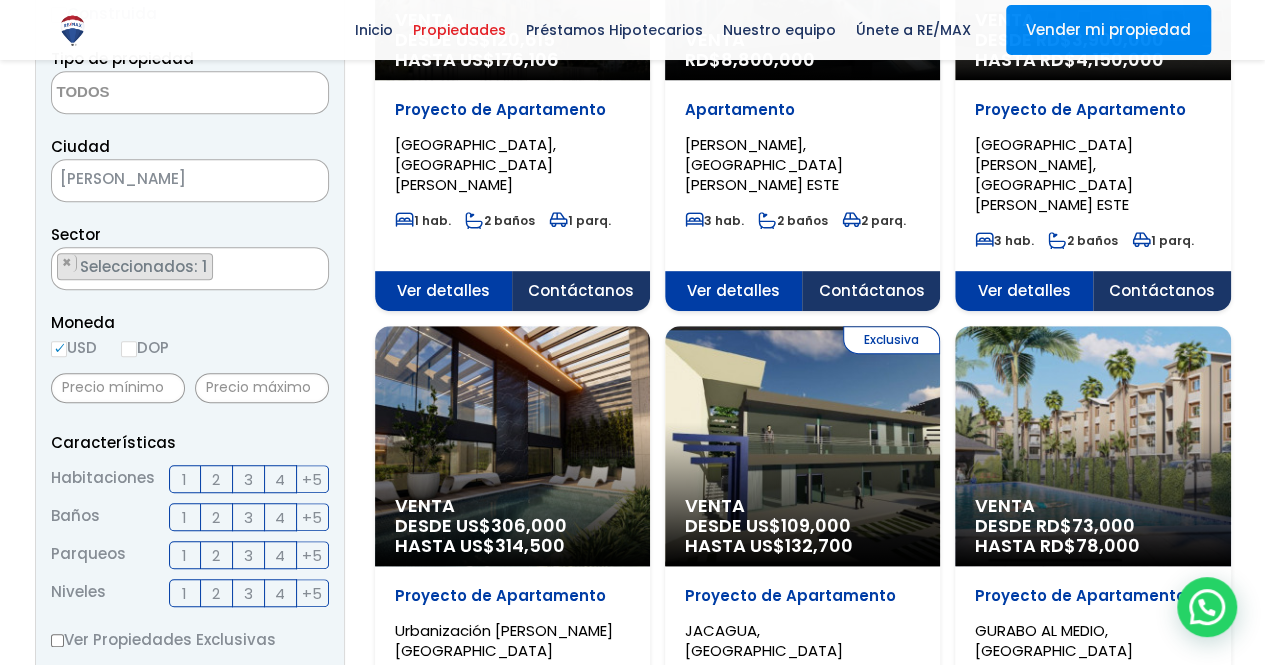 click on "2" at bounding box center [216, 479] 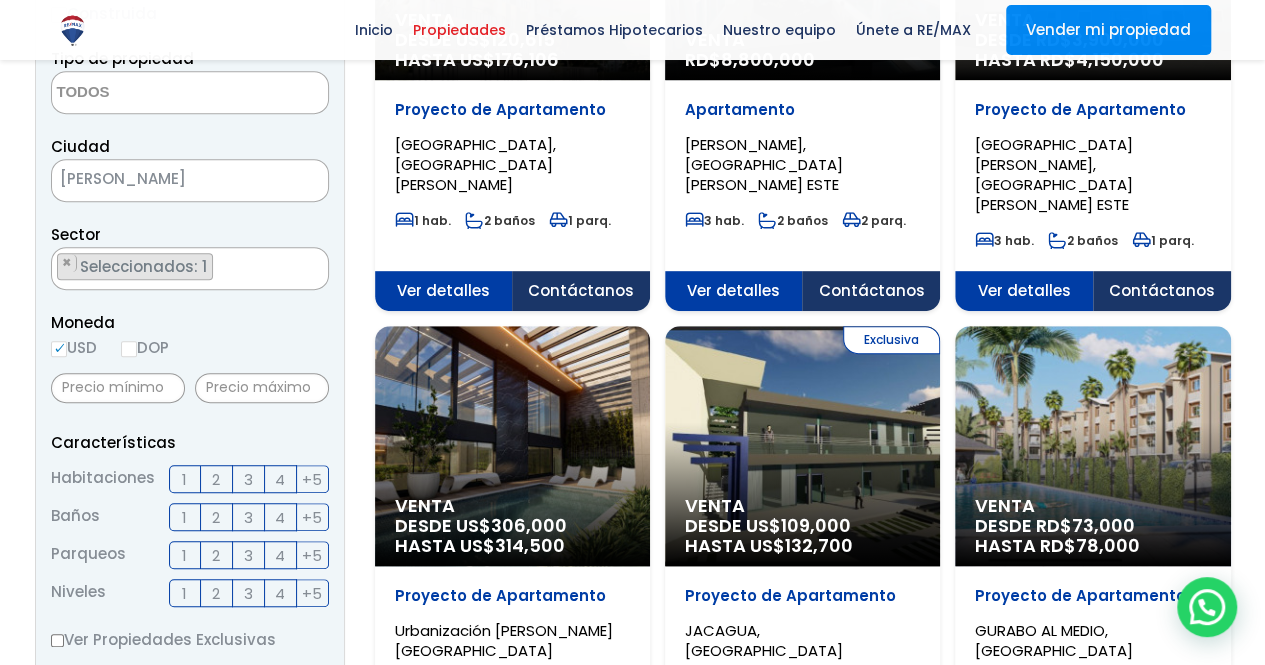 click on "2" at bounding box center [0, 0] 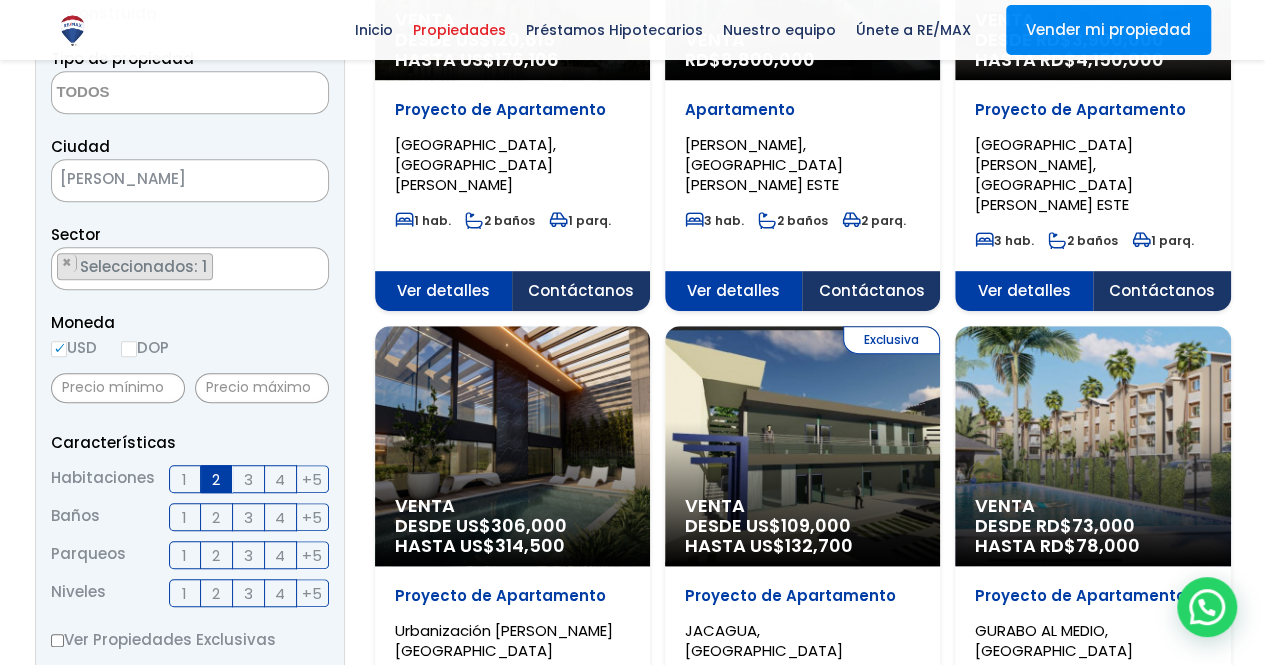 click on "1" at bounding box center (184, 517) 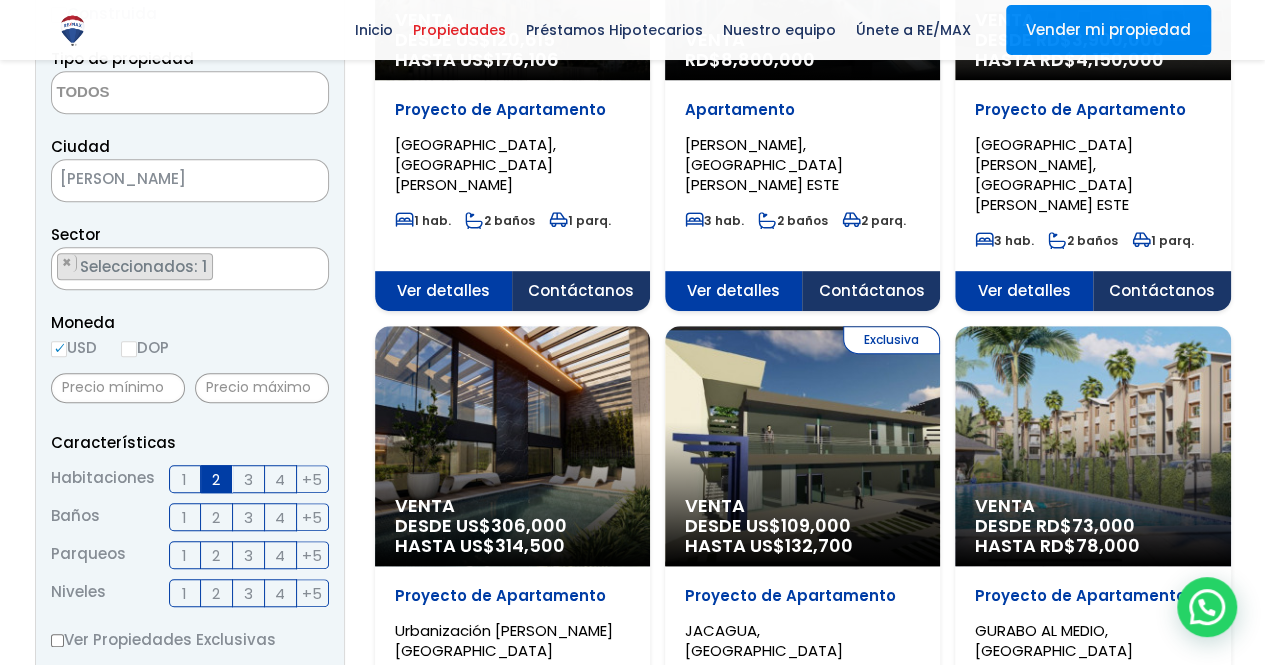 click on "1" at bounding box center [0, 0] 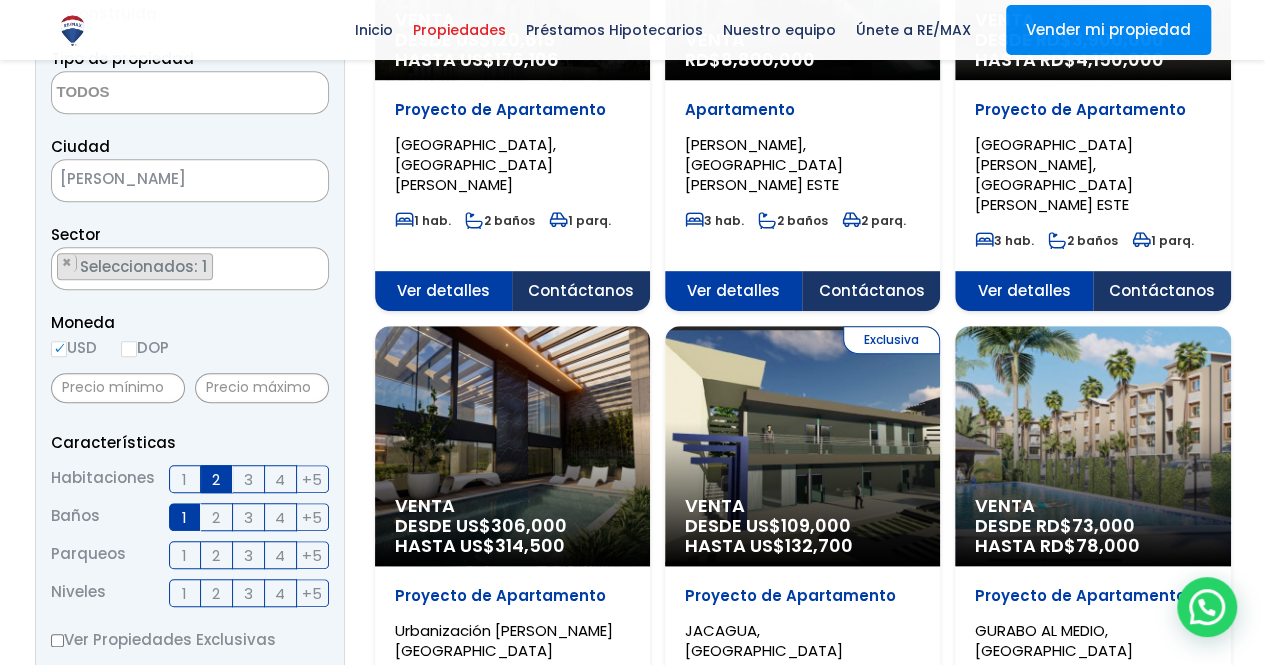 click on "1" at bounding box center [185, 555] 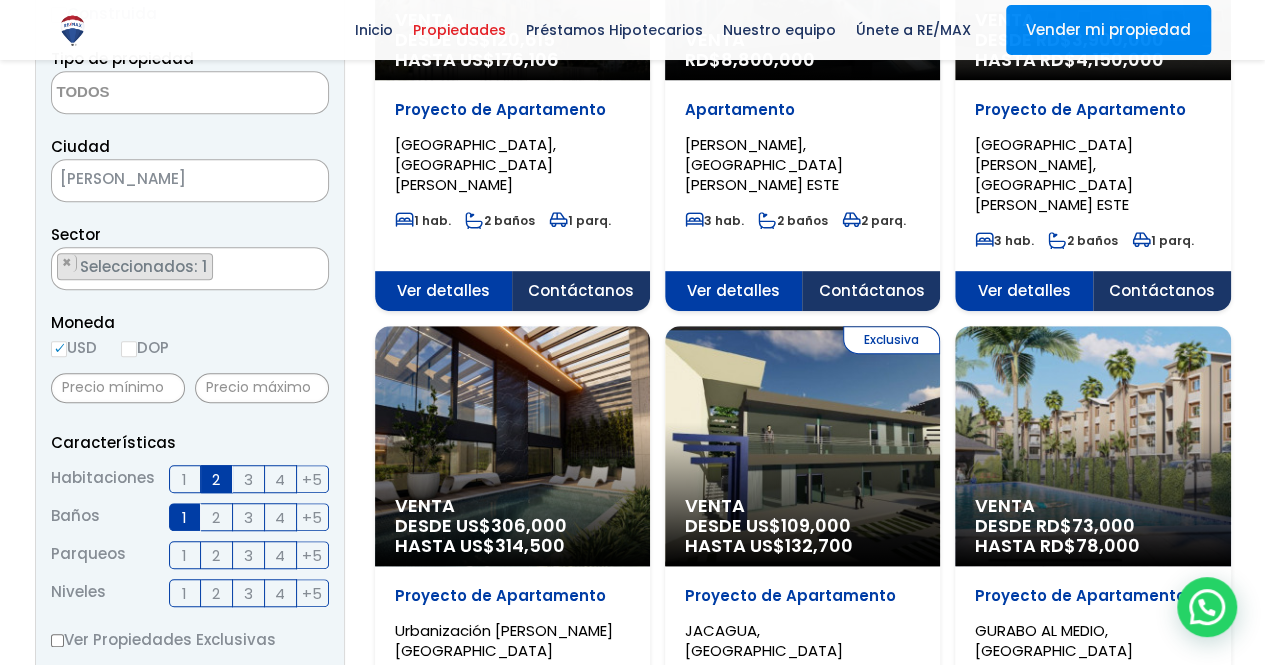 click on "1" at bounding box center [0, 0] 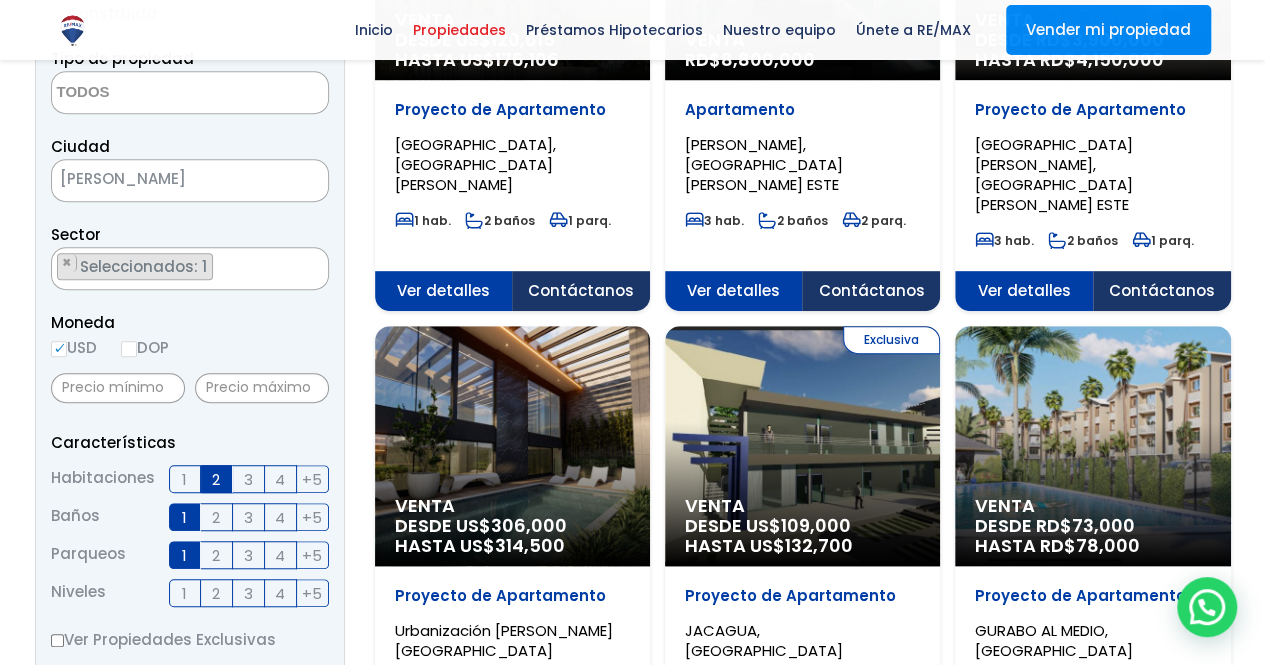 click on "2" at bounding box center (217, 593) 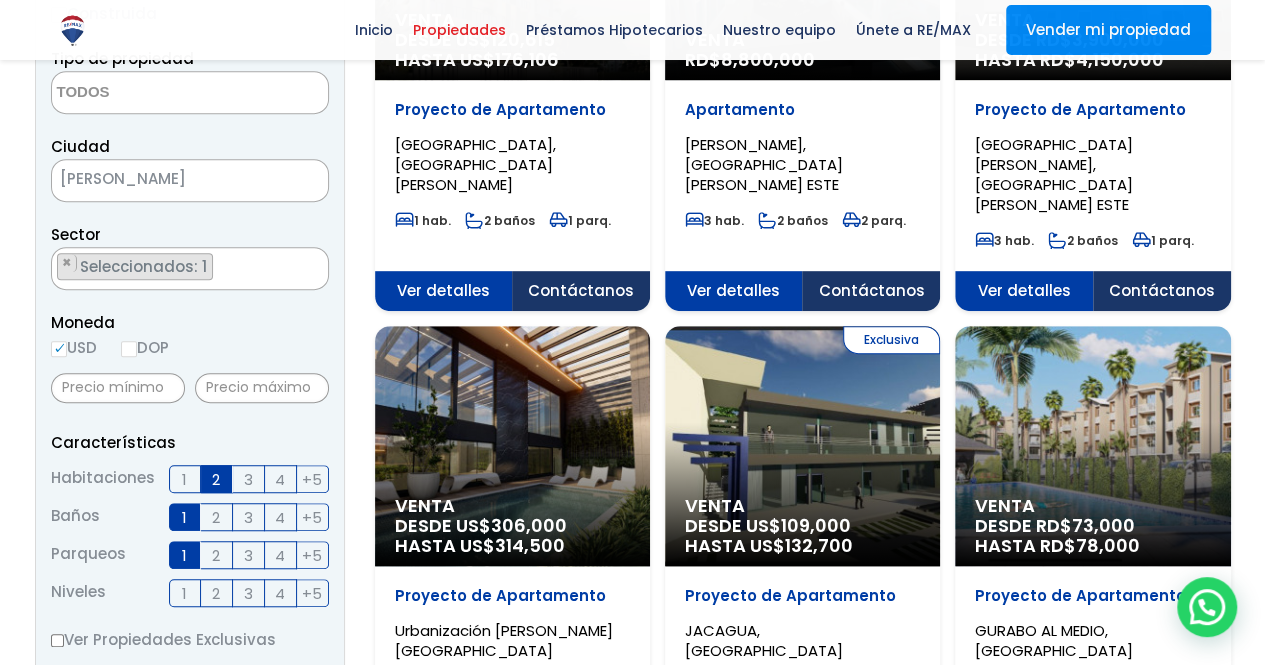 click on "2" at bounding box center [0, 0] 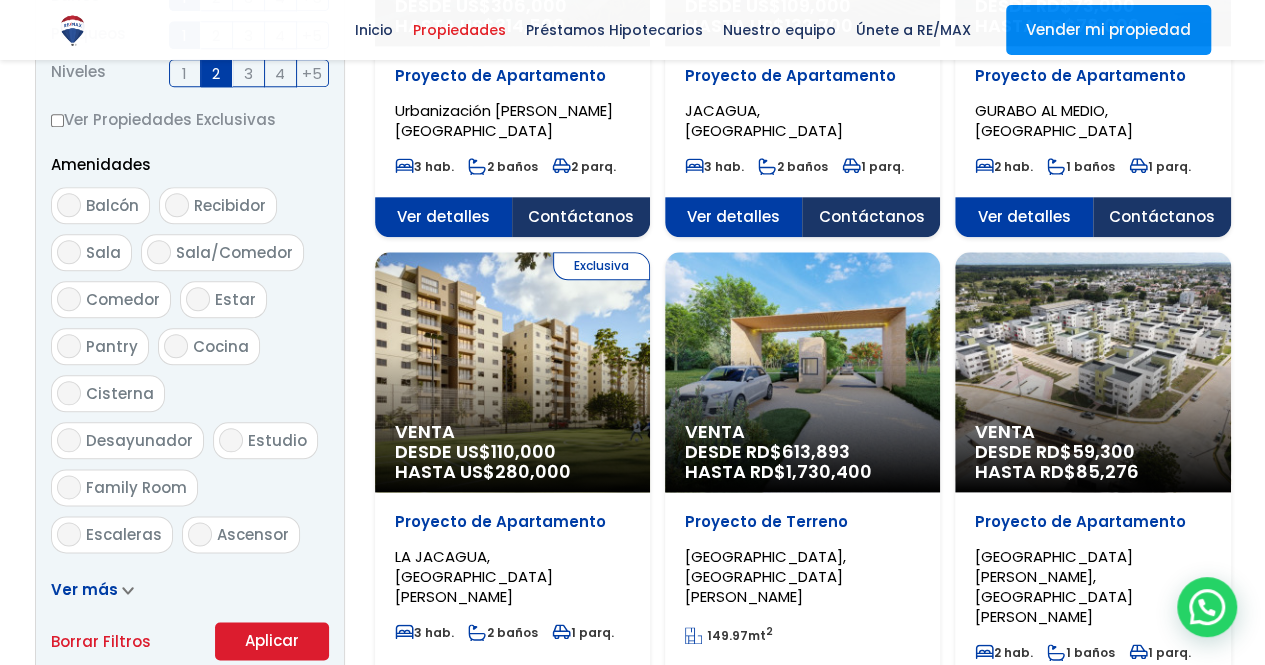 scroll, scrollTop: 1000, scrollLeft: 0, axis: vertical 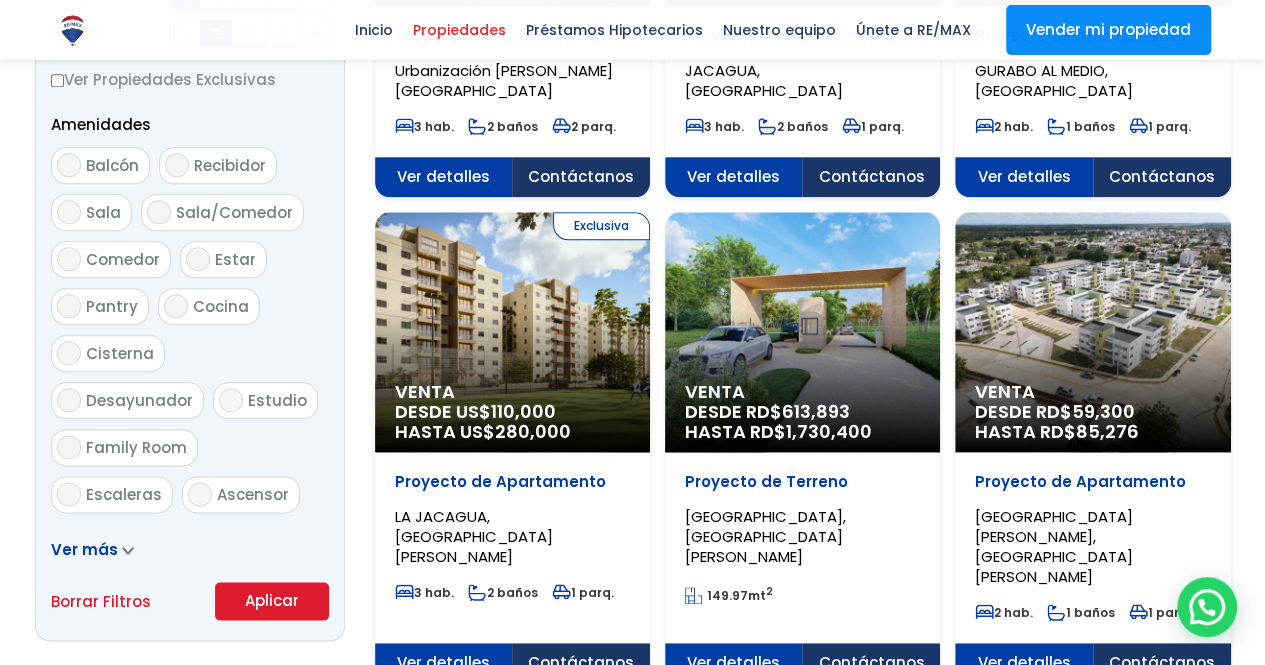click on "Aplicar" at bounding box center (272, 601) 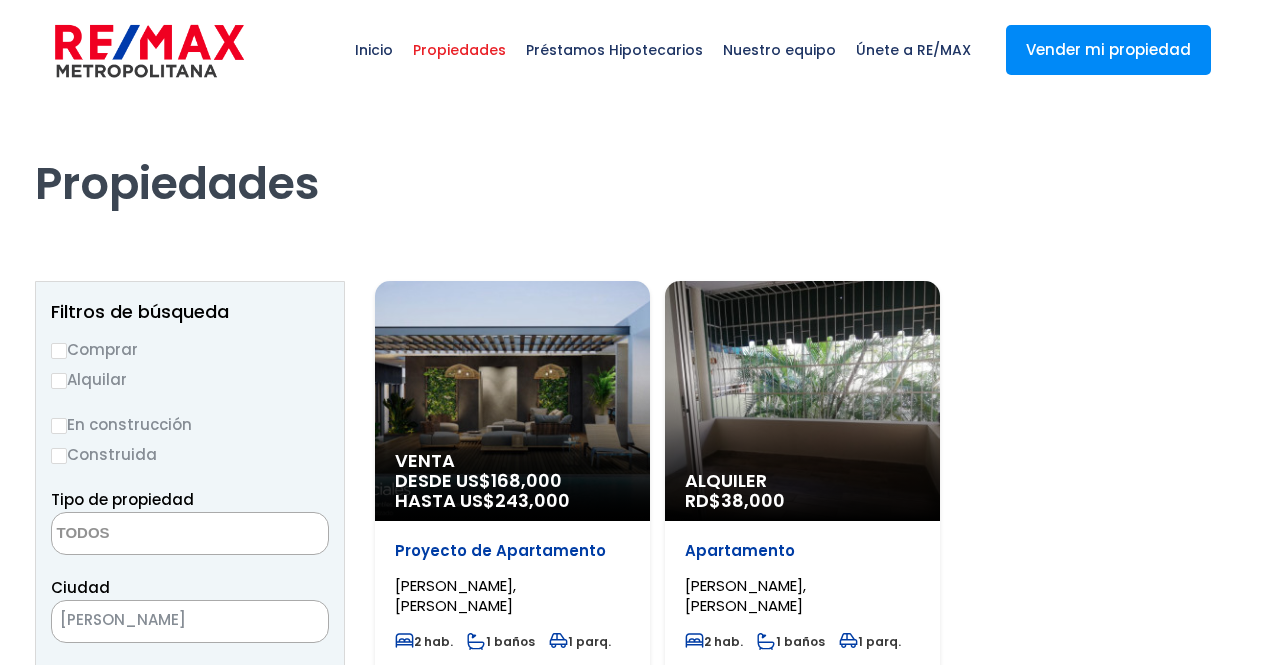 select 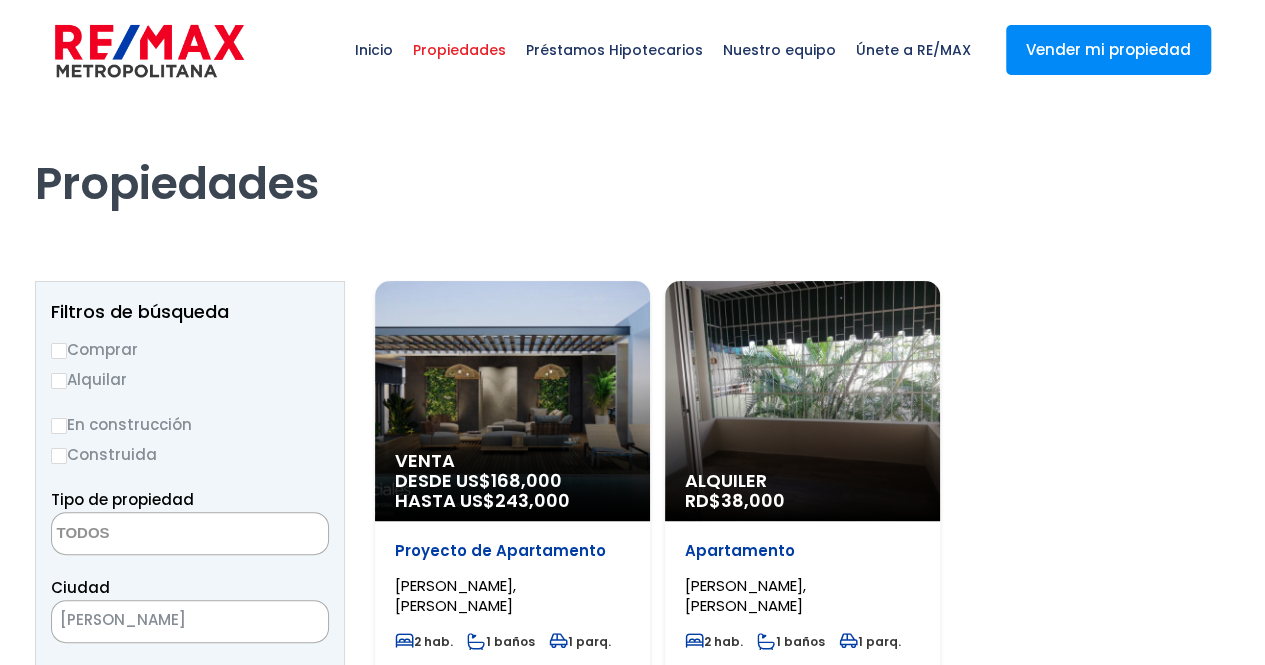 scroll, scrollTop: 0, scrollLeft: 0, axis: both 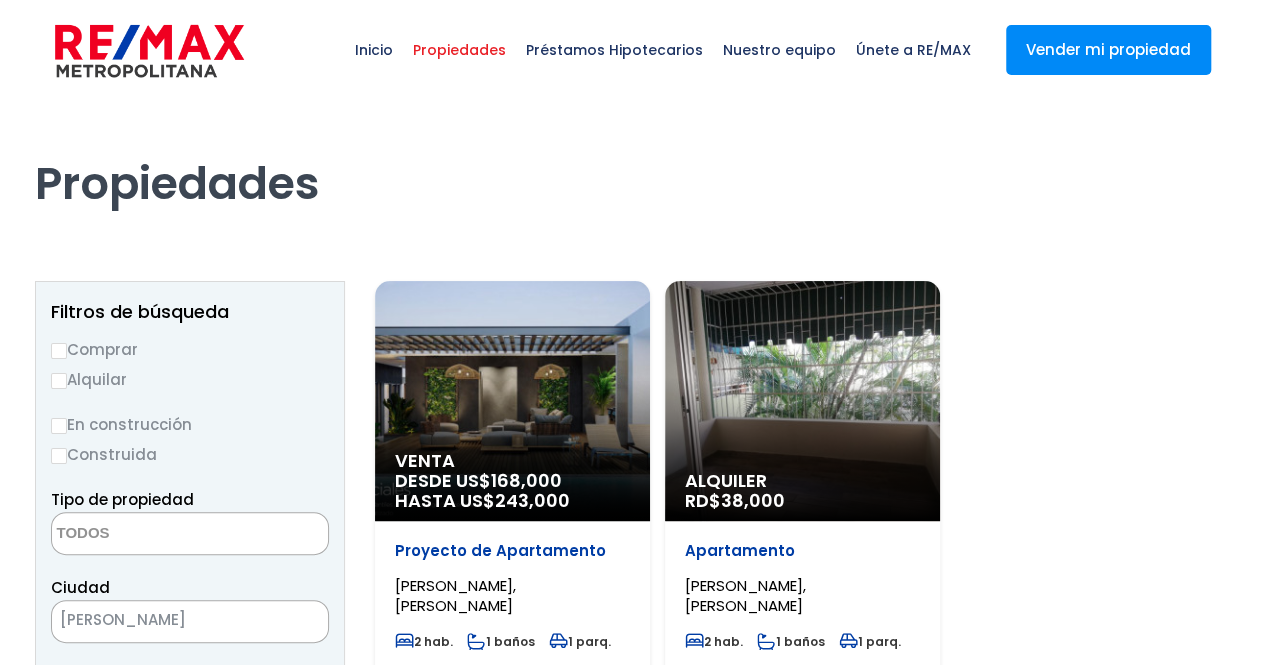 select on "155" 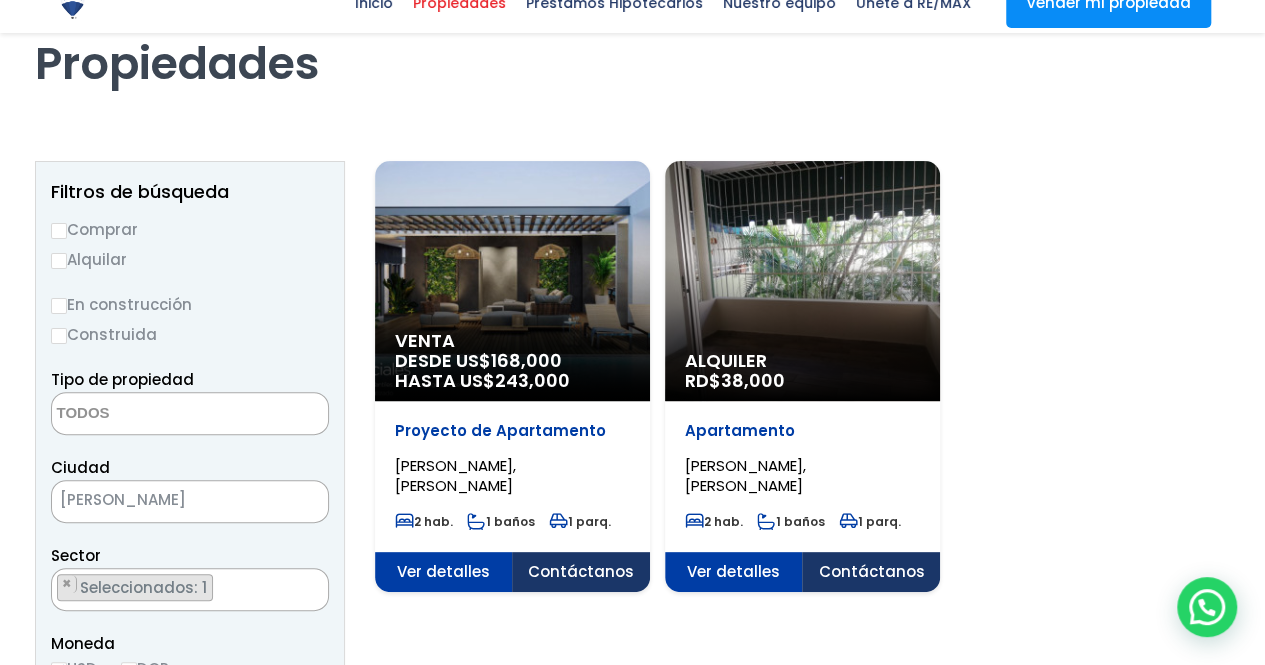scroll, scrollTop: 120, scrollLeft: 0, axis: vertical 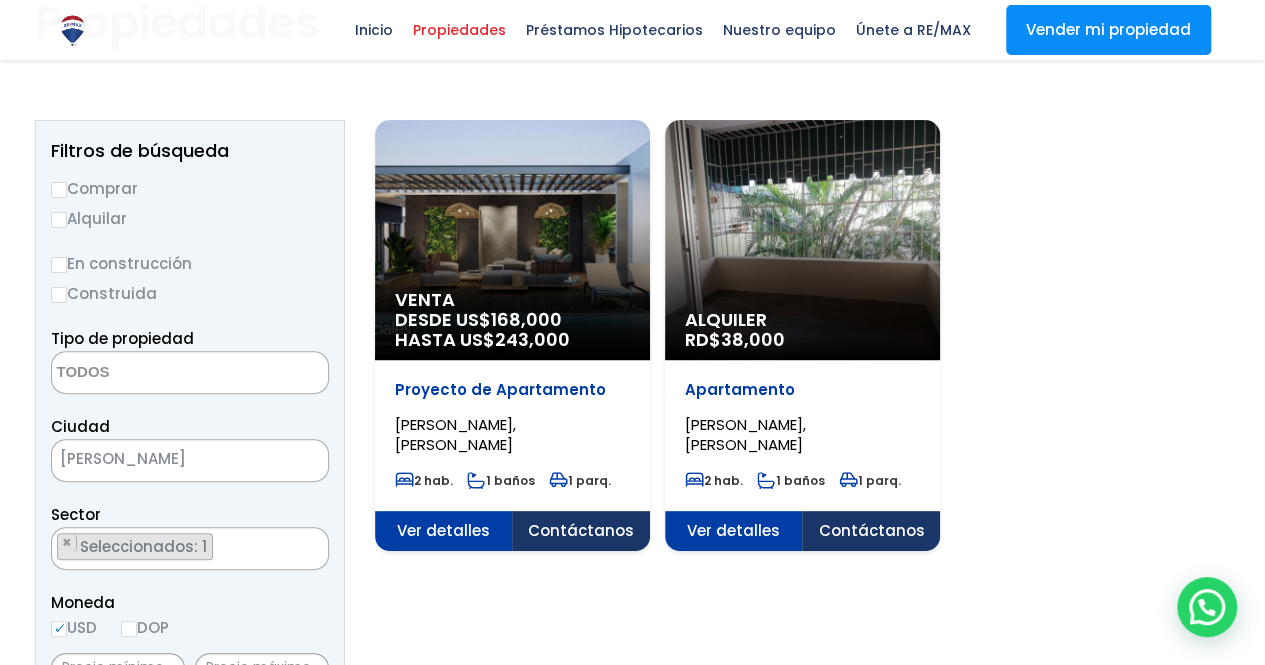 click on "Alquiler
RD$  38,000" at bounding box center (512, 240) 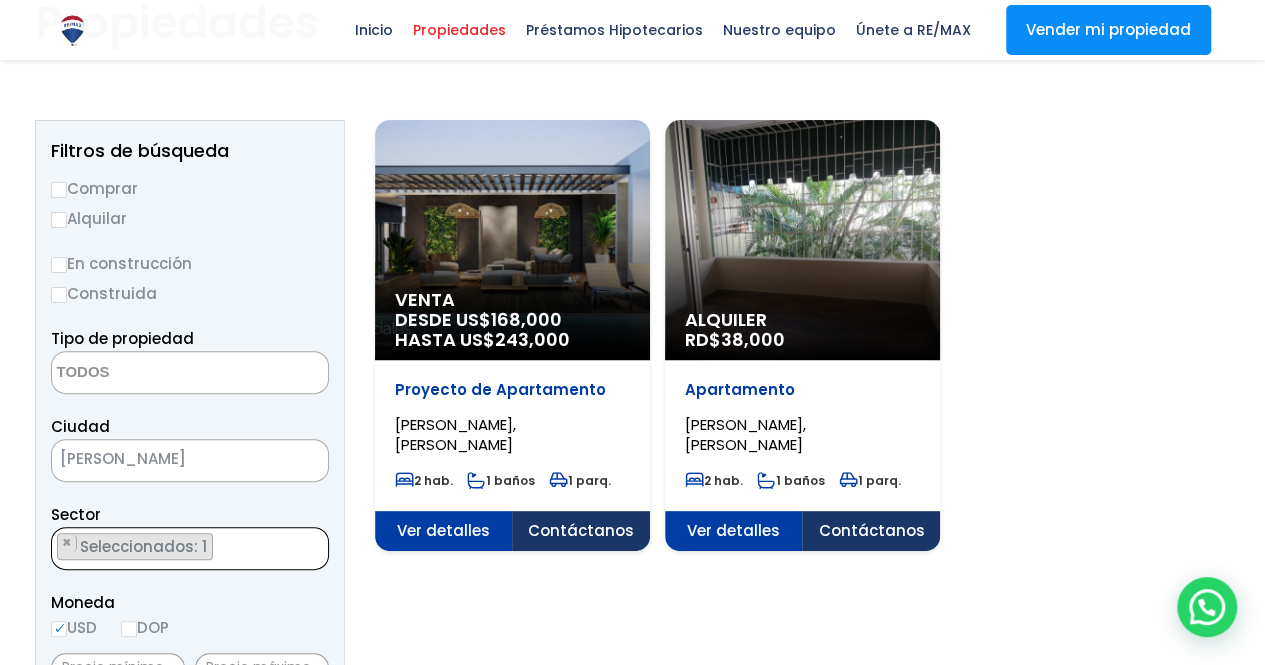 click on "× Seleccionados: 1" at bounding box center [177, 549] 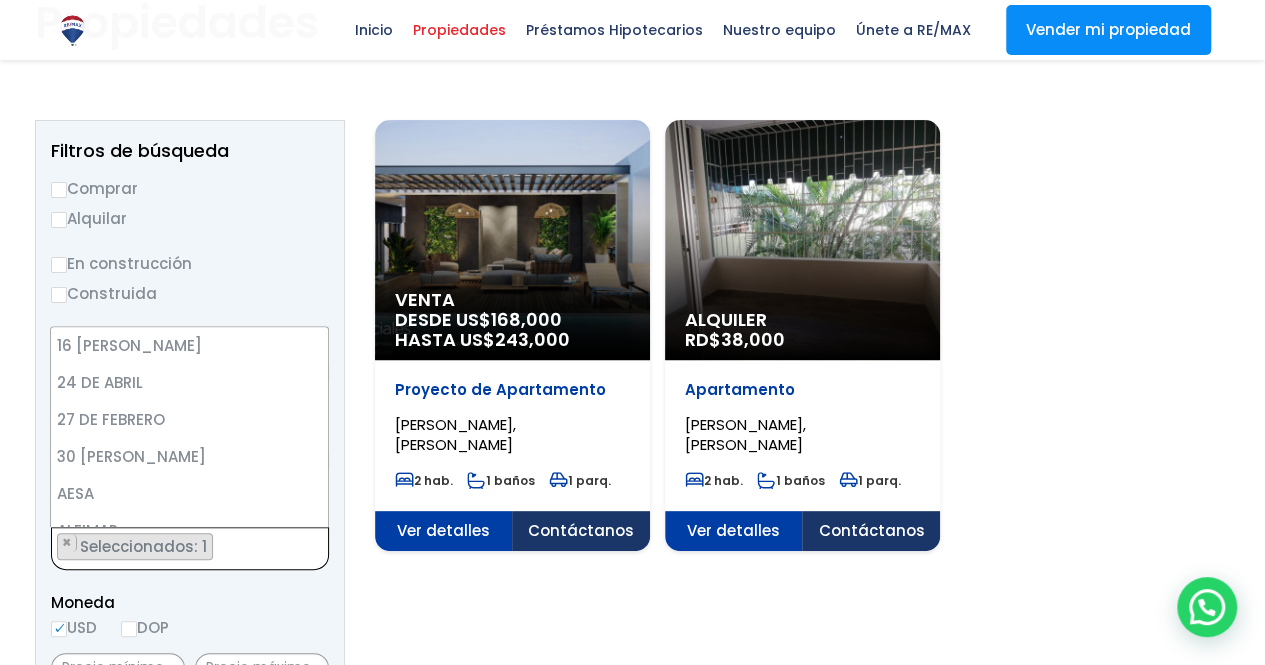scroll, scrollTop: 3022, scrollLeft: 0, axis: vertical 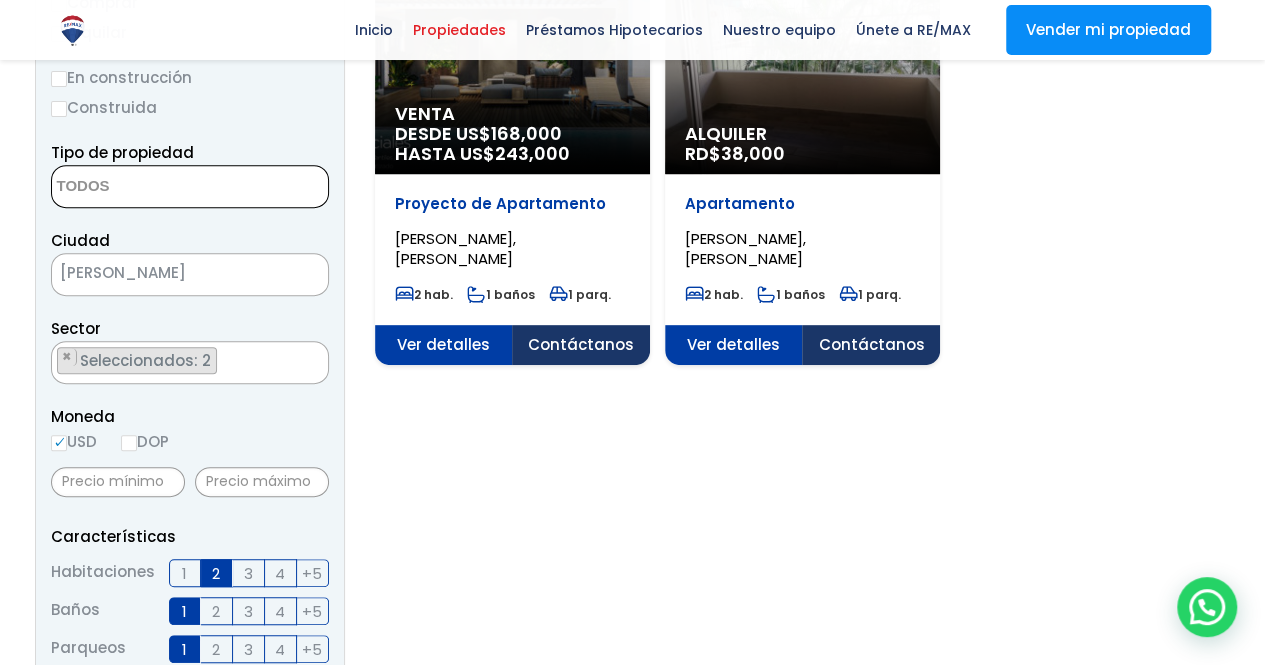 click at bounding box center (149, 187) 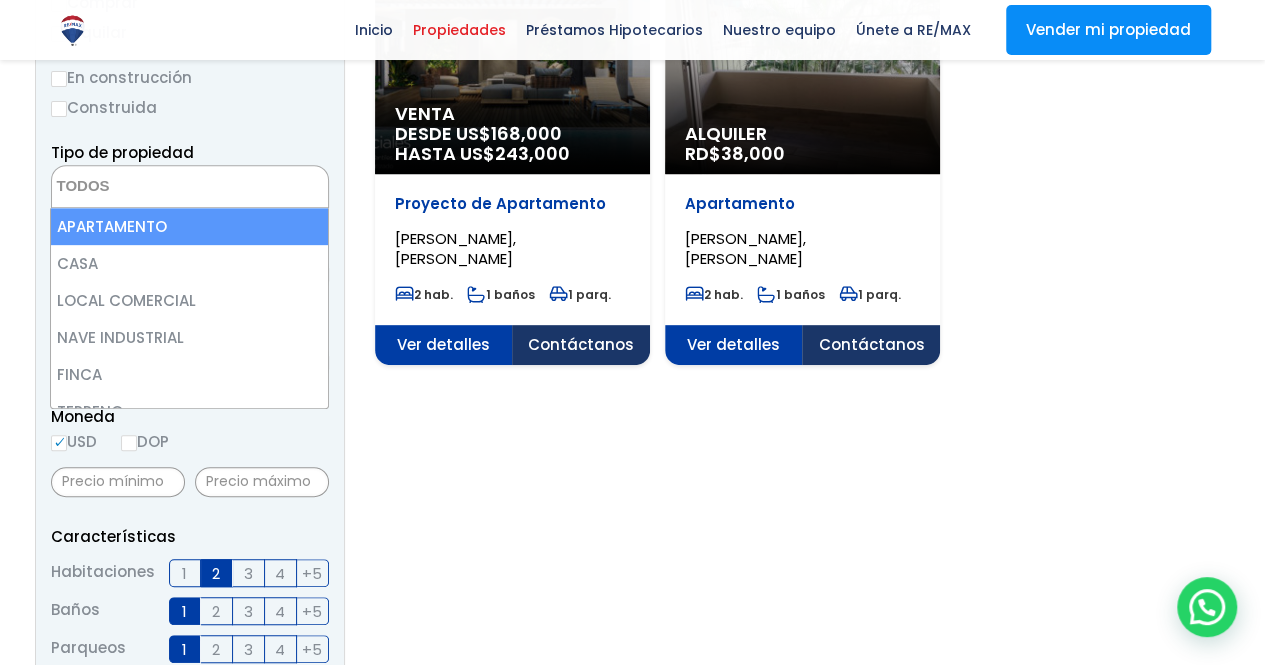 select on "apartment" 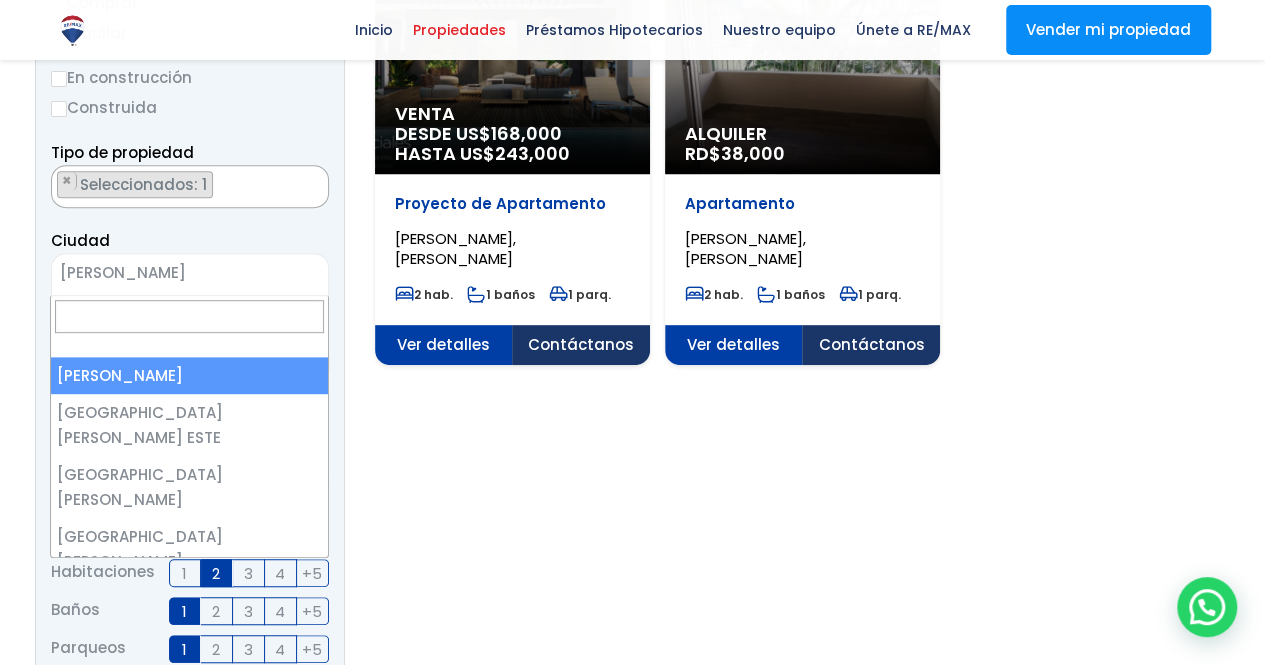 click on "[PERSON_NAME][DATE]" at bounding box center [165, 273] 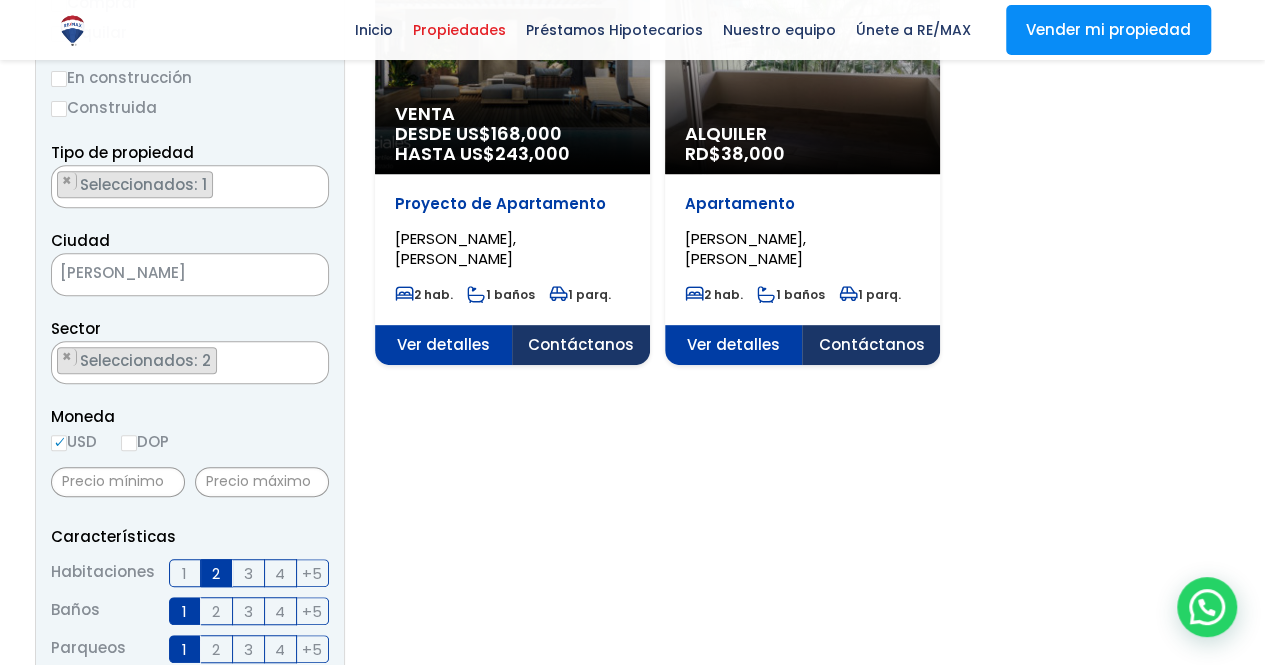click on "[PERSON_NAME]" at bounding box center [165, 273] 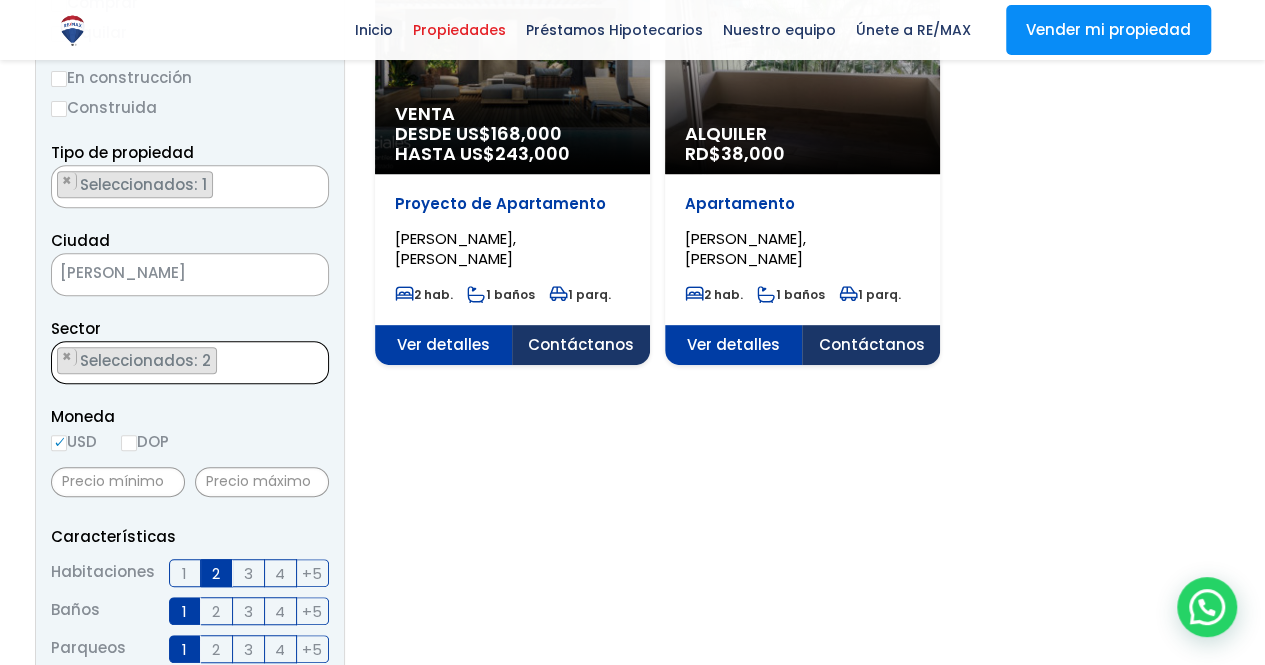 click on "× Seleccionados: 2 × Seleccionados: 2" at bounding box center (177, 363) 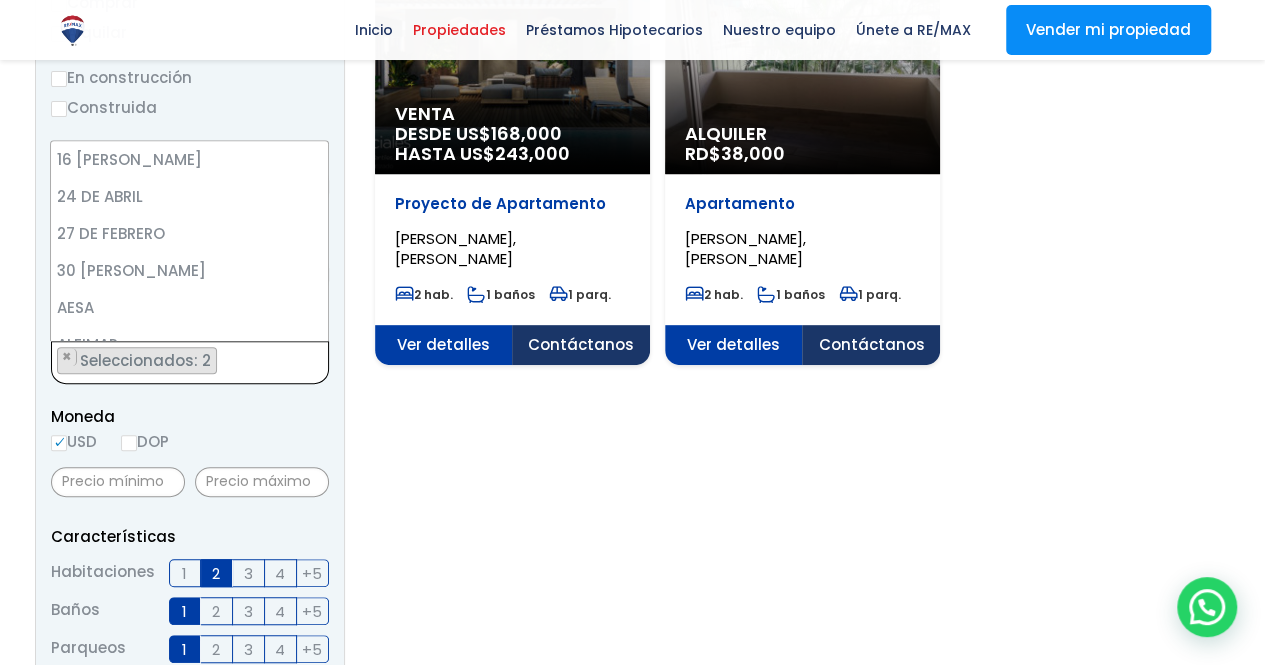 scroll, scrollTop: 3022, scrollLeft: 0, axis: vertical 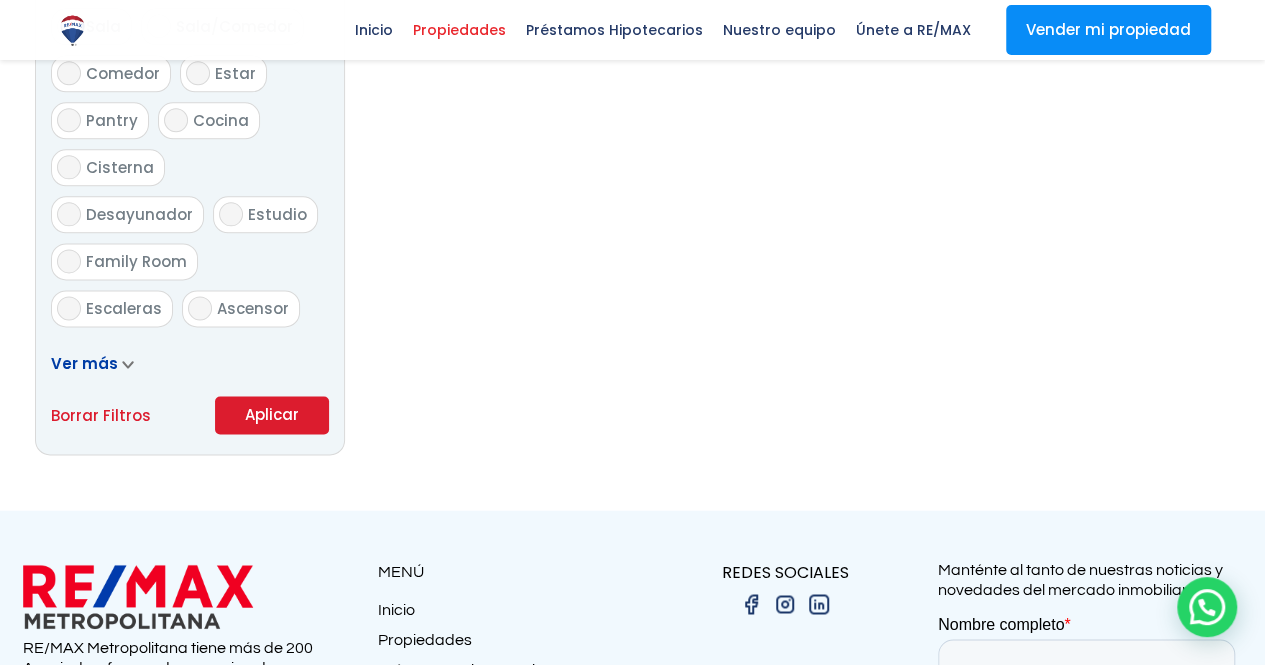 click on "Aplicar" at bounding box center (272, 415) 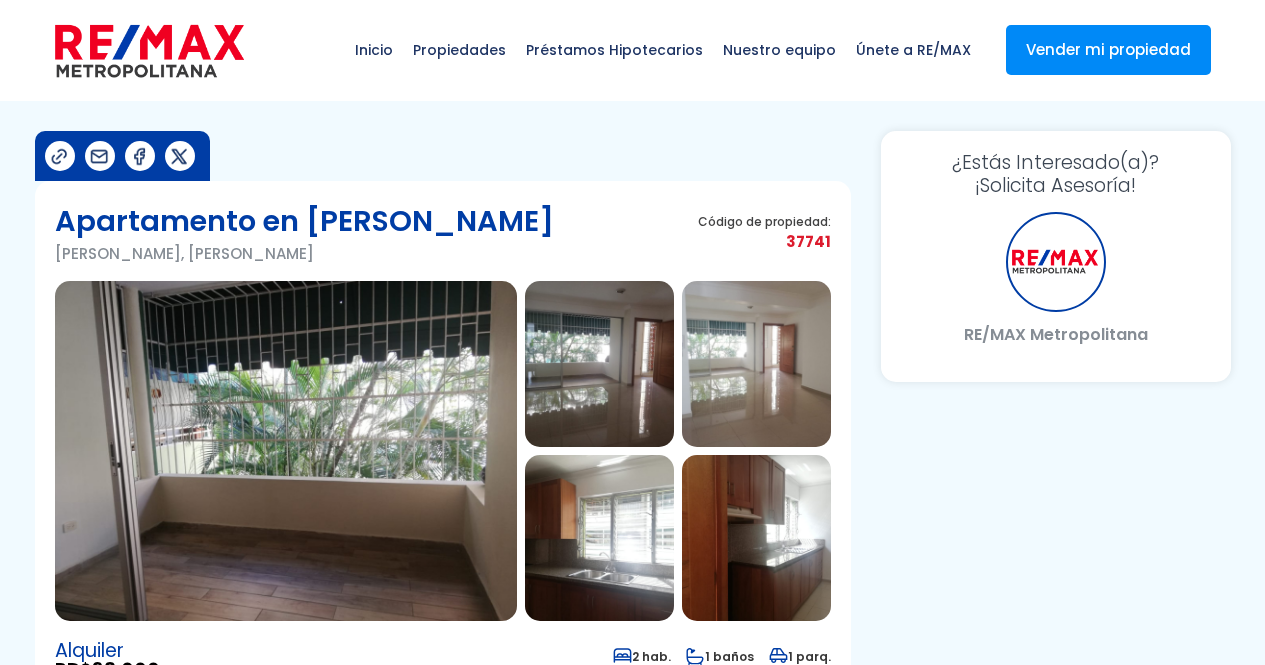scroll, scrollTop: 0, scrollLeft: 0, axis: both 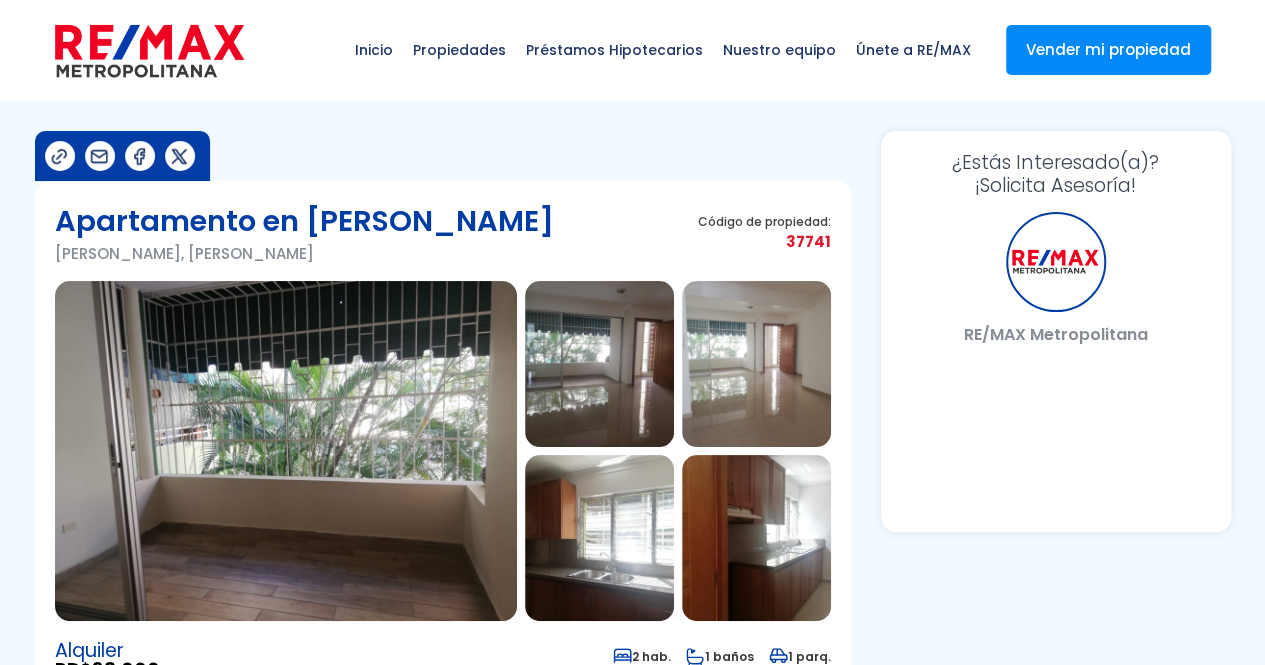 select on "US" 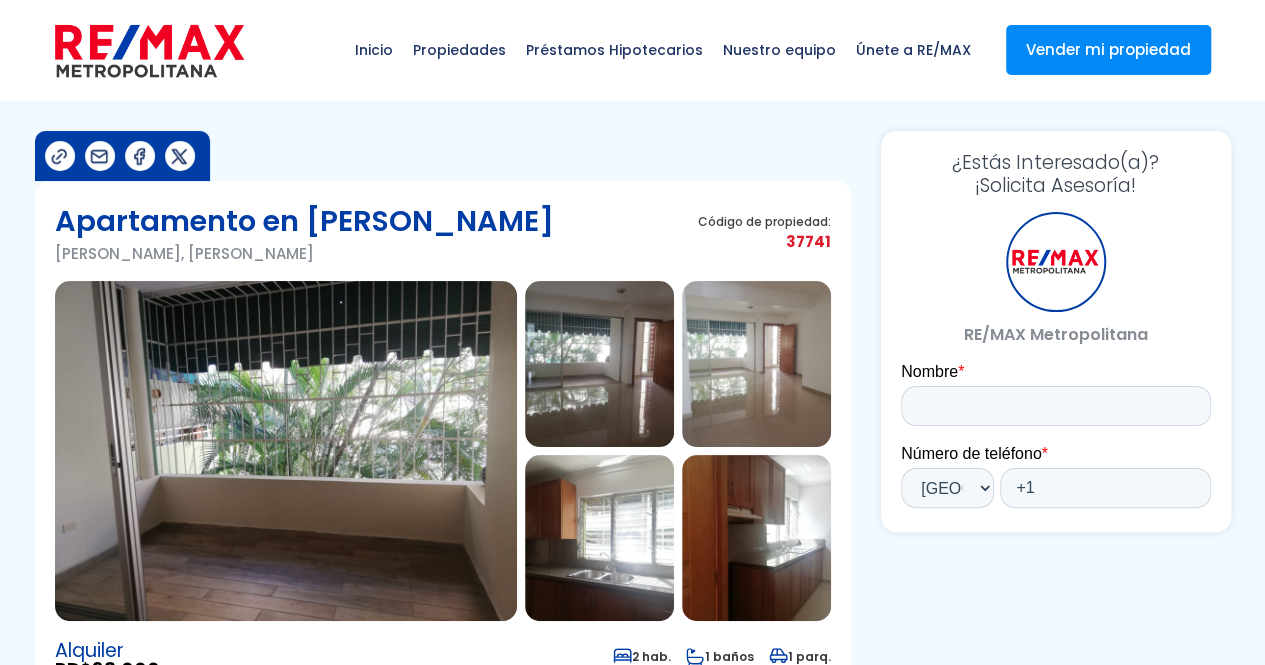scroll, scrollTop: 0, scrollLeft: 0, axis: both 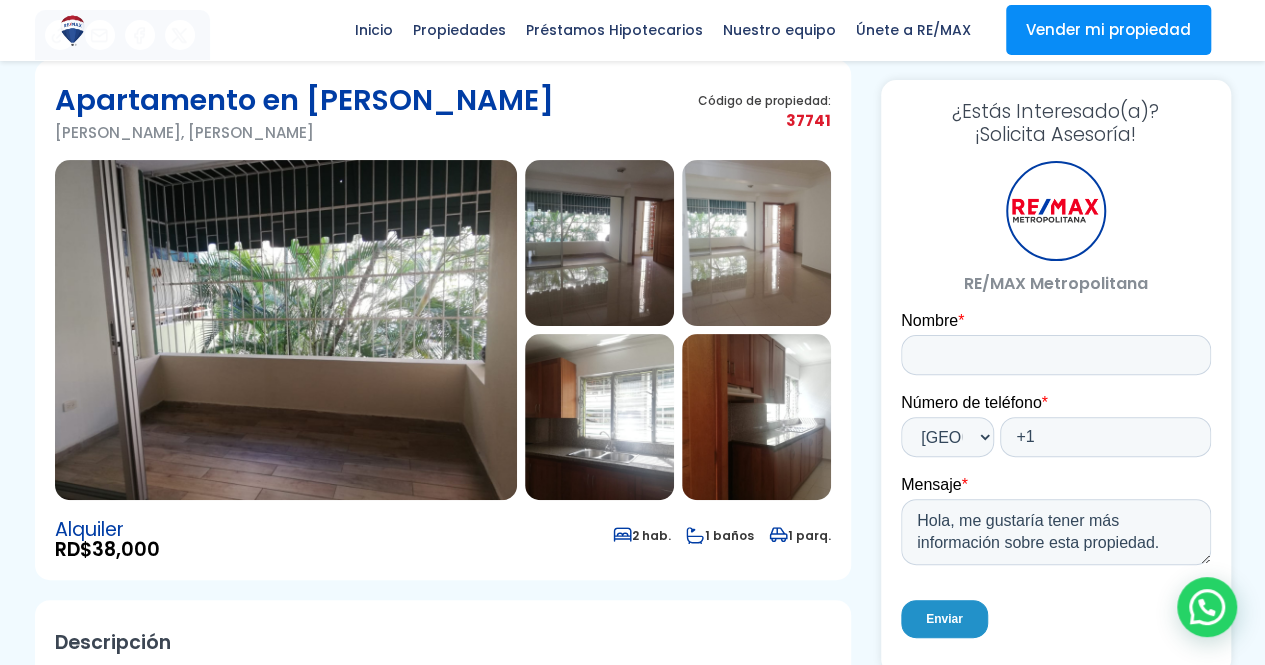 click at bounding box center (286, 330) 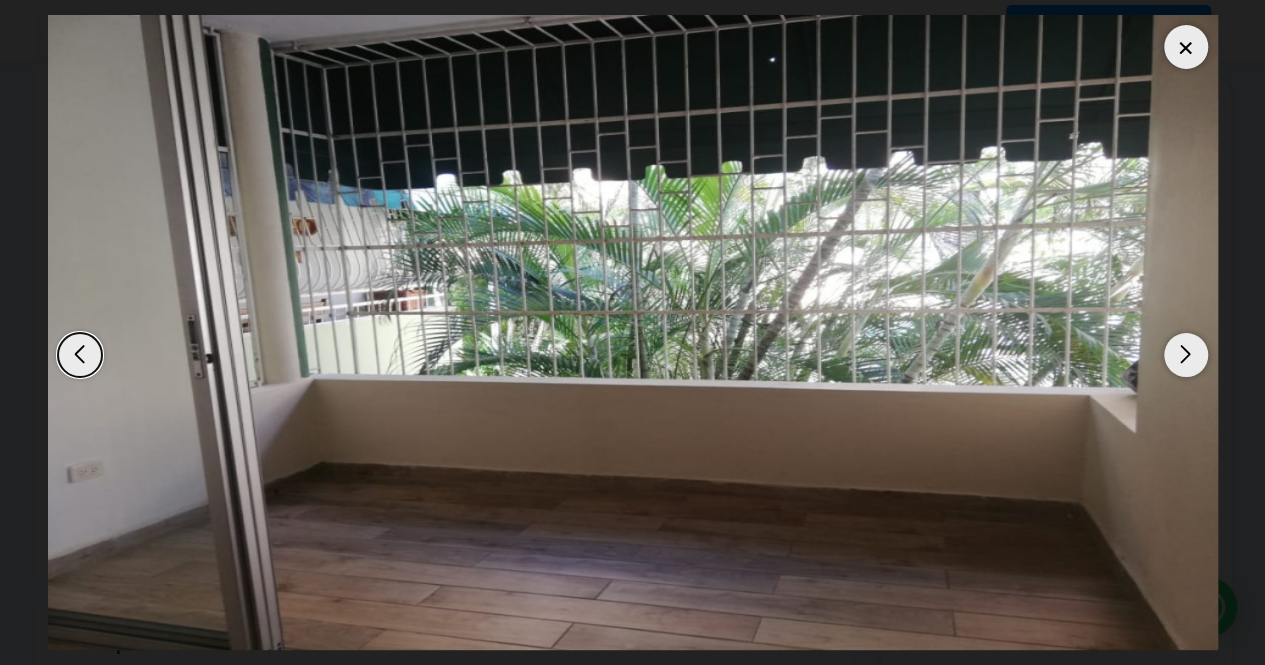 click at bounding box center [1186, 355] 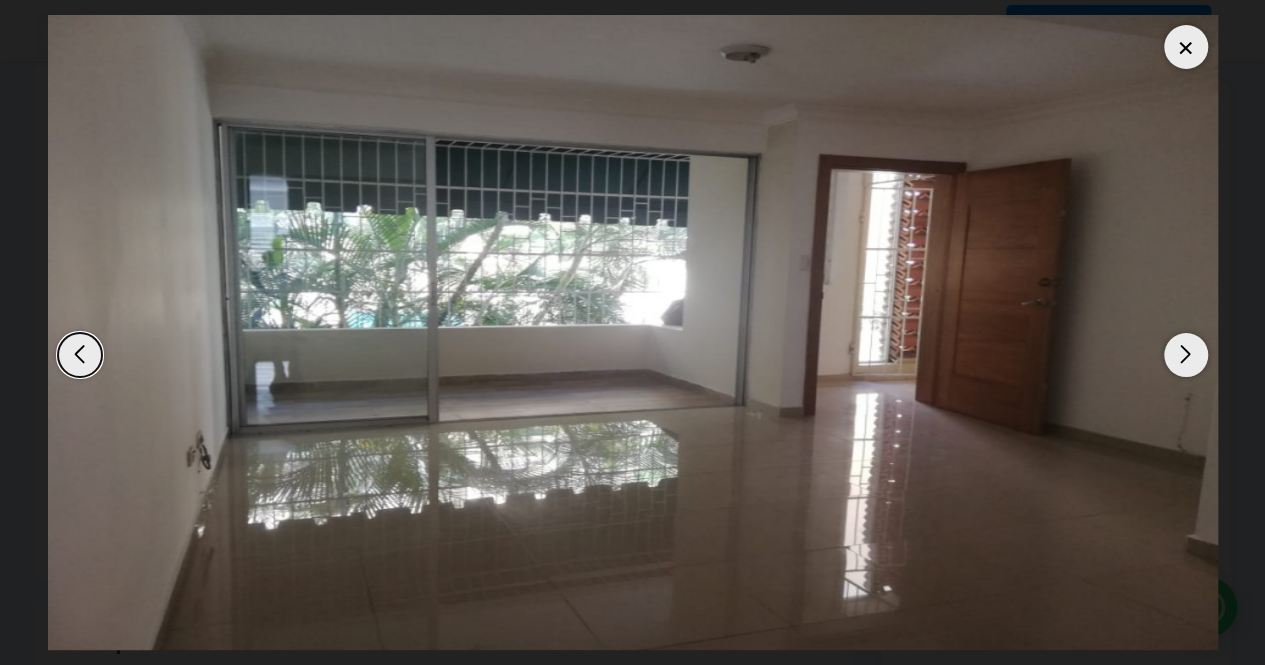 click at bounding box center (1186, 355) 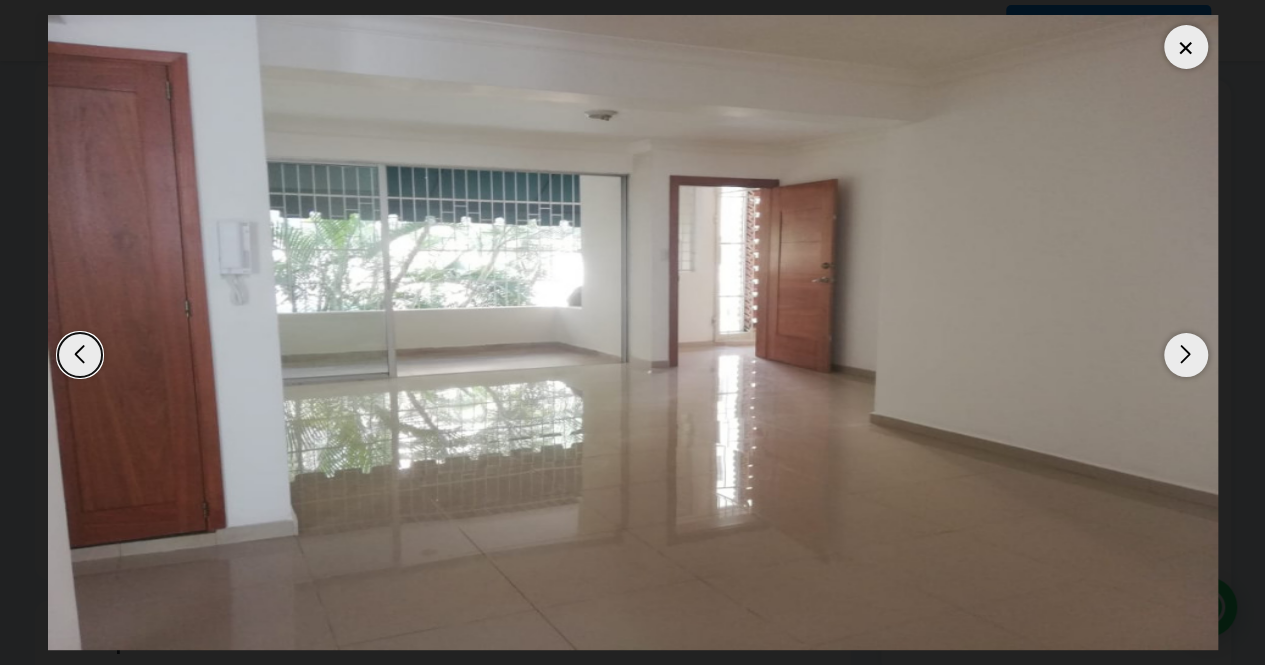 click at bounding box center (1186, 355) 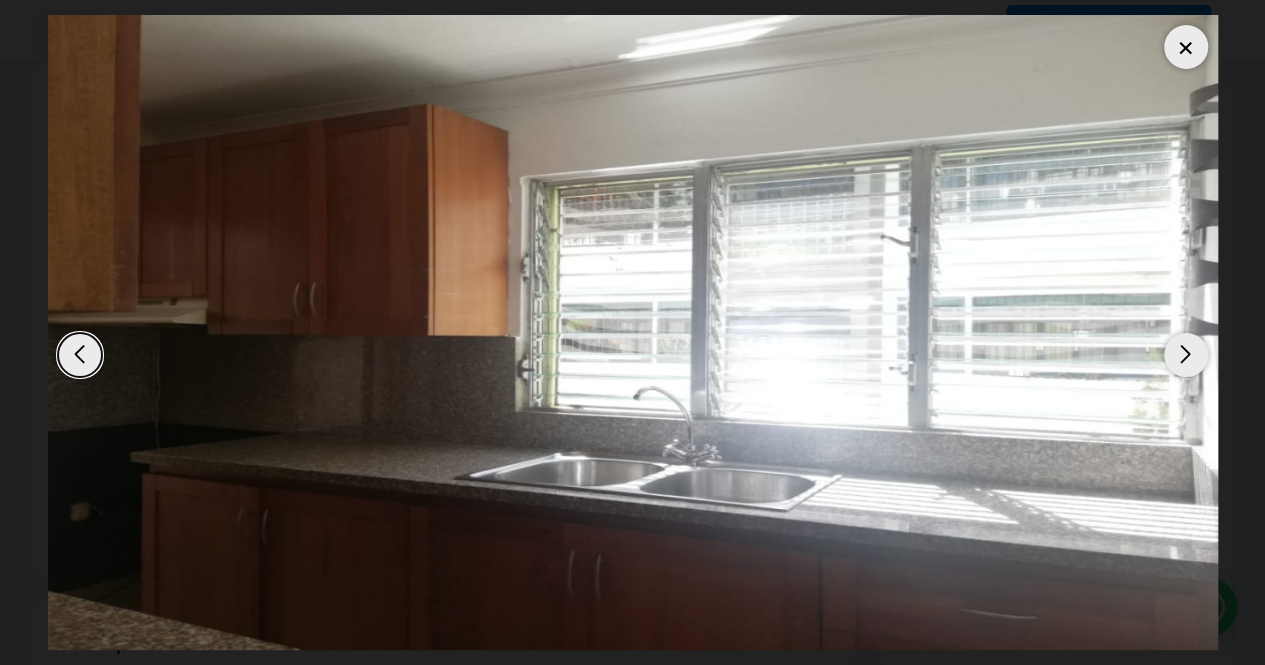 click at bounding box center [1186, 355] 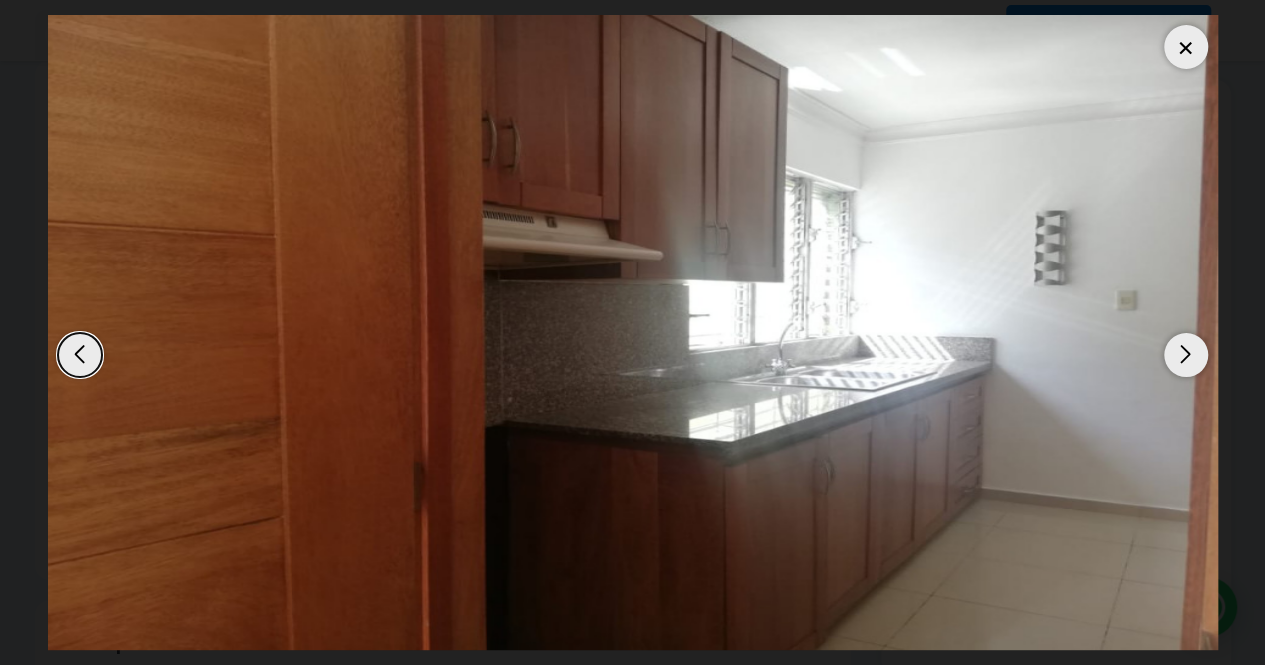 click at bounding box center [1186, 355] 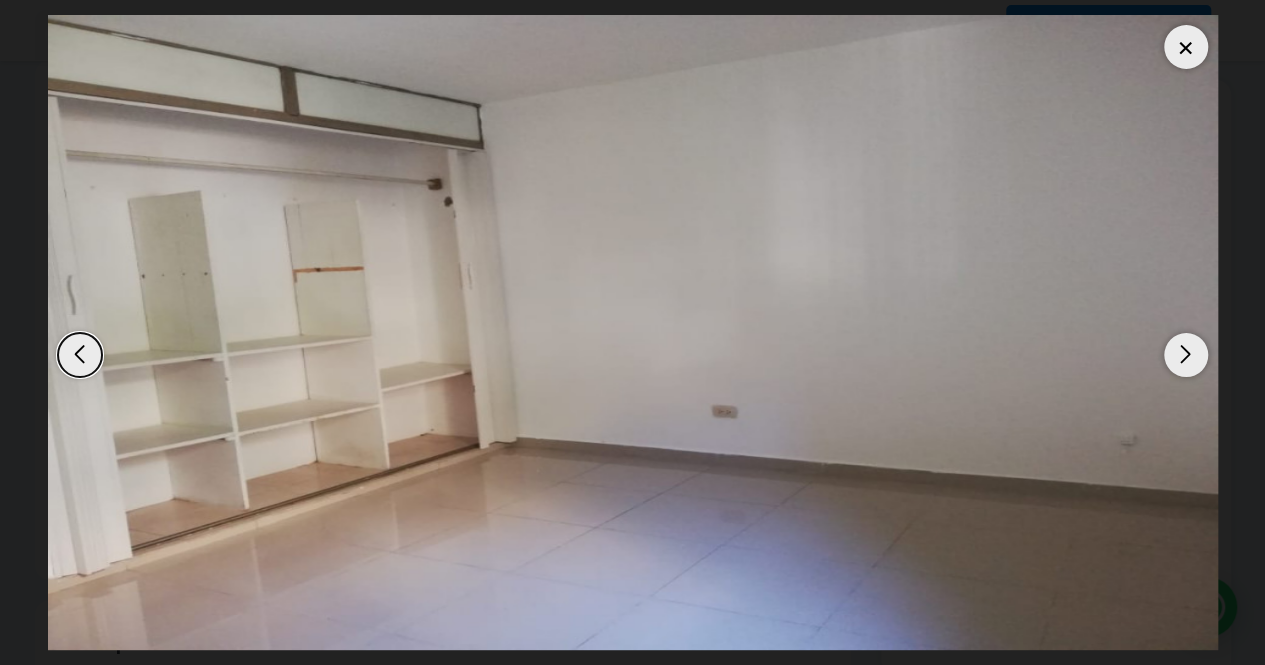 click at bounding box center (1186, 355) 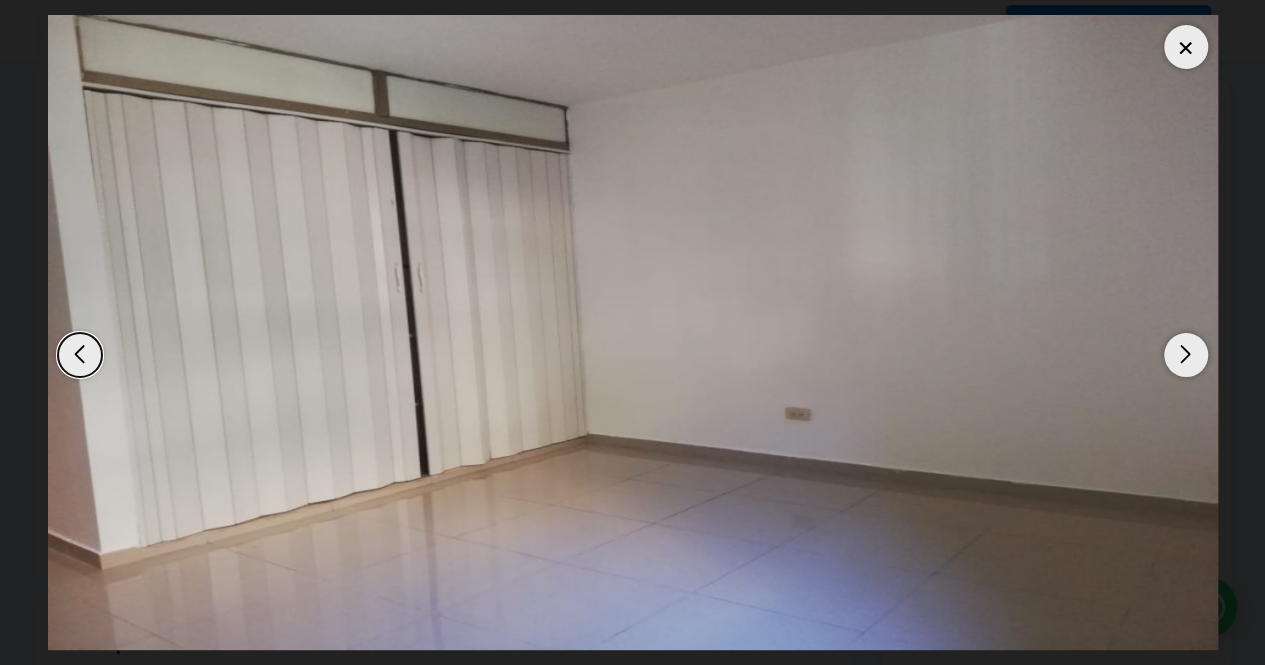 click at bounding box center (1186, 355) 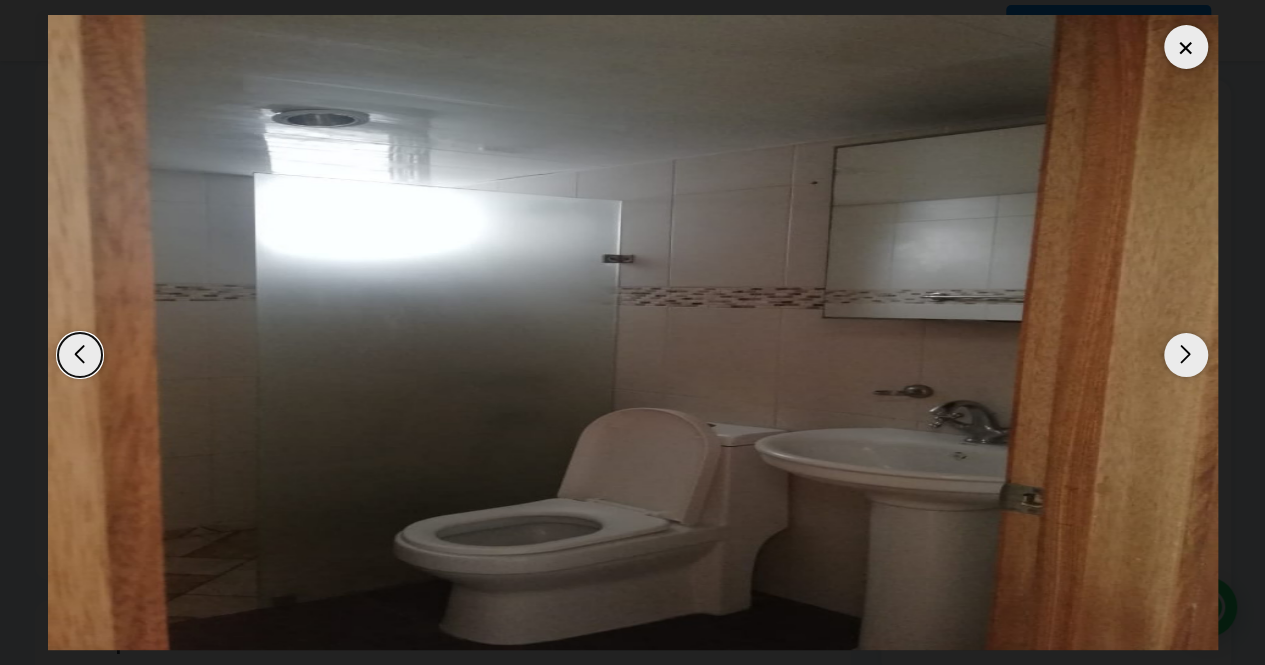 click at bounding box center (1186, 355) 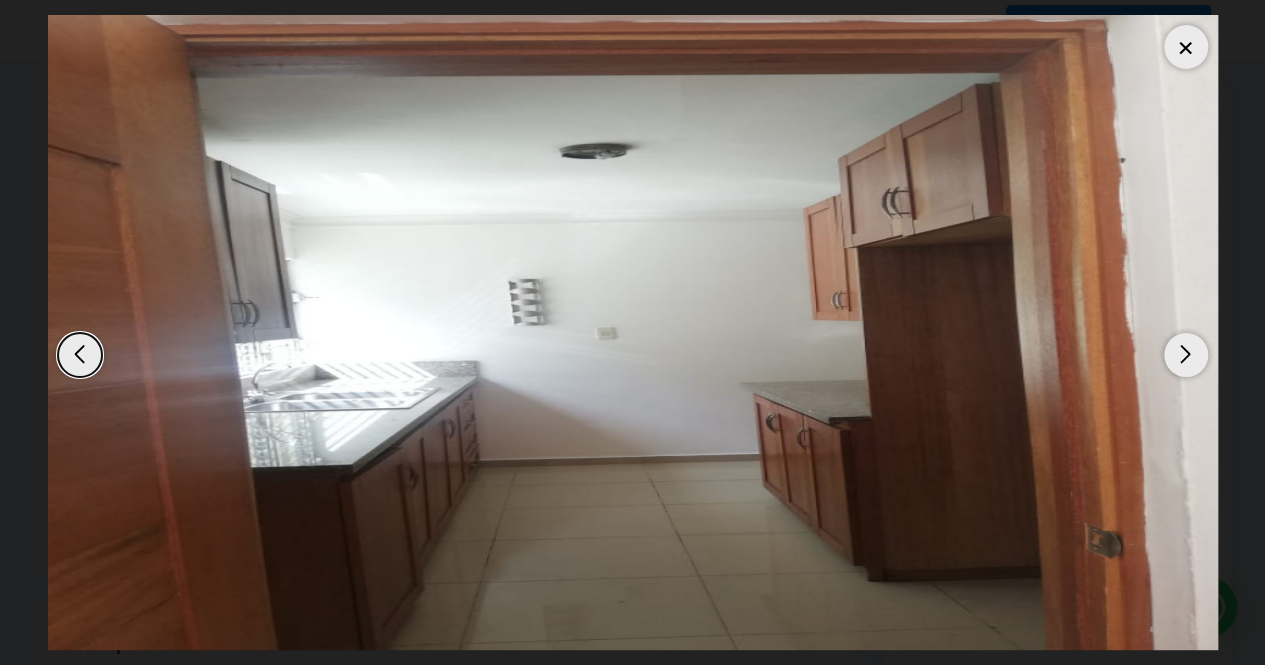 click at bounding box center (1186, 355) 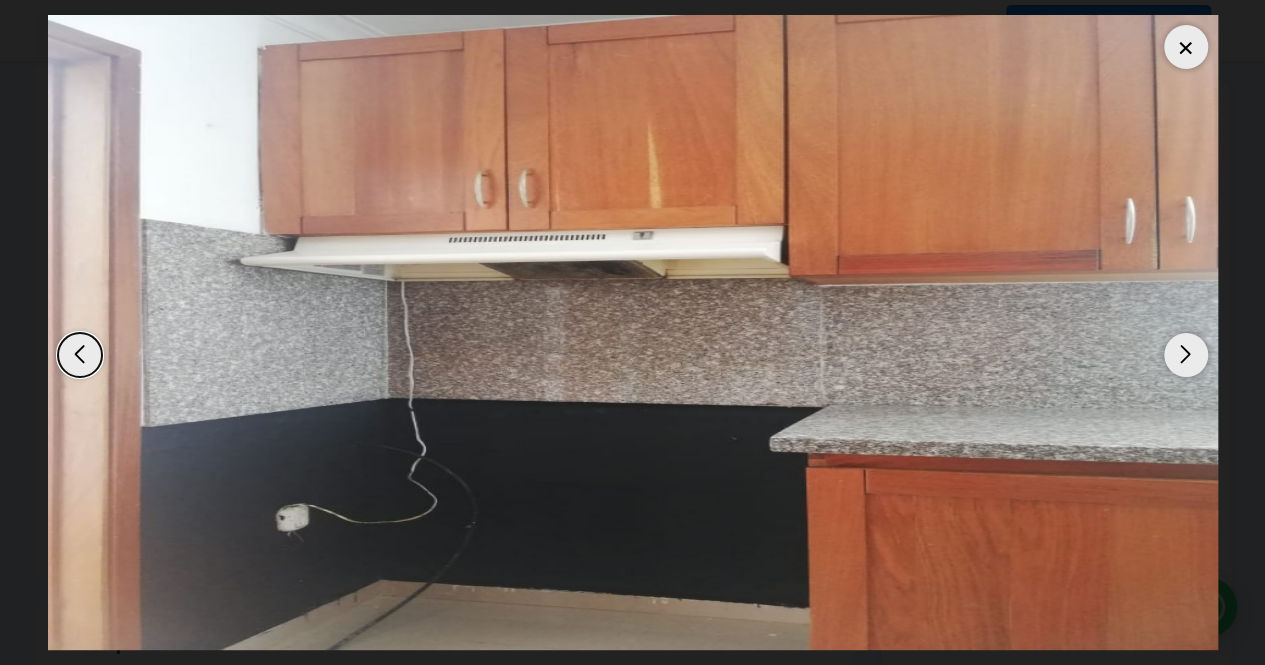 click at bounding box center [1186, 355] 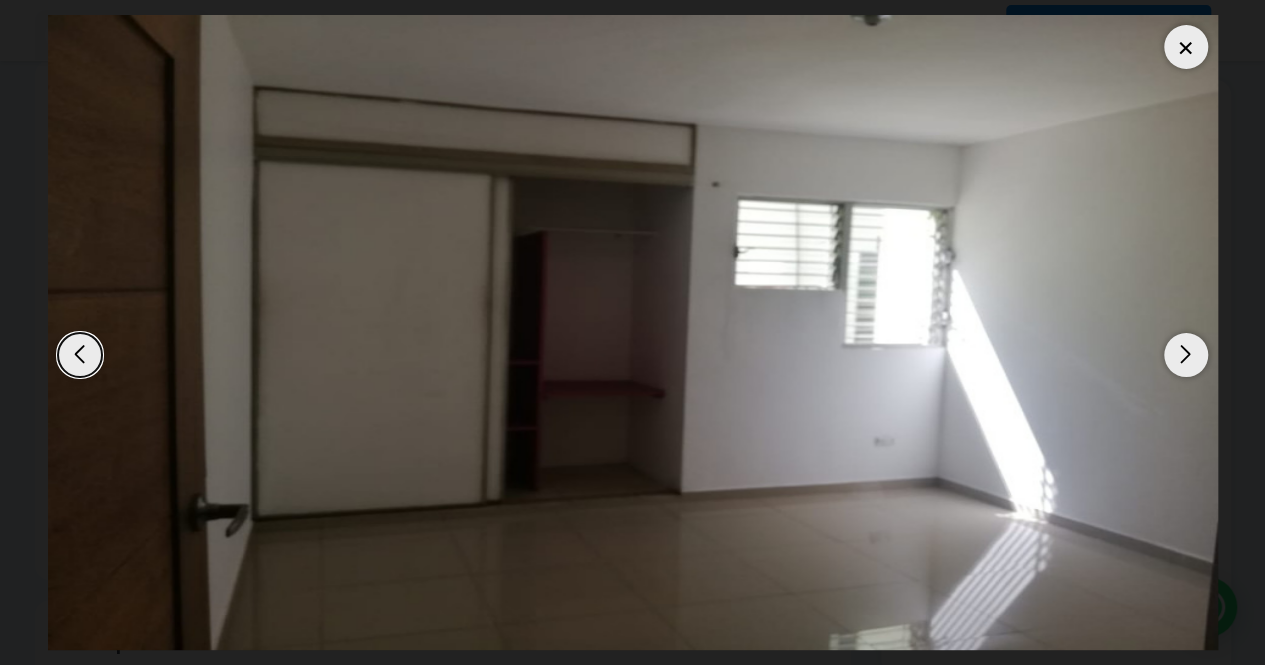 click at bounding box center [1186, 355] 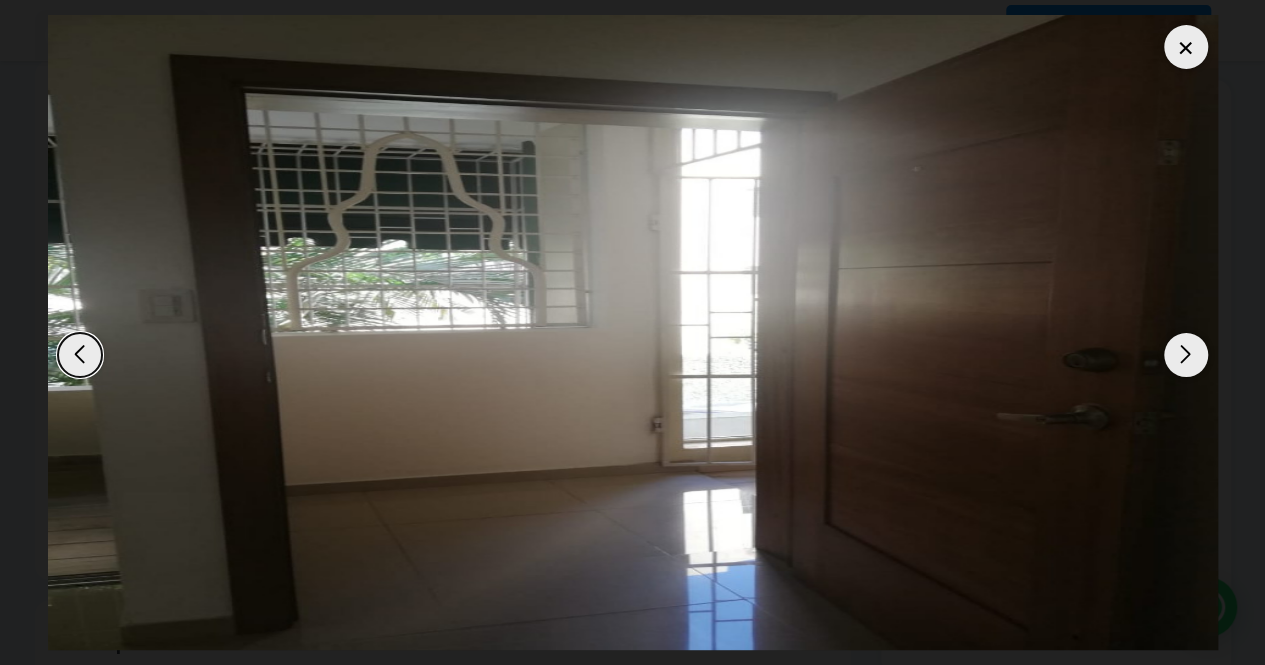 click at bounding box center (1186, 355) 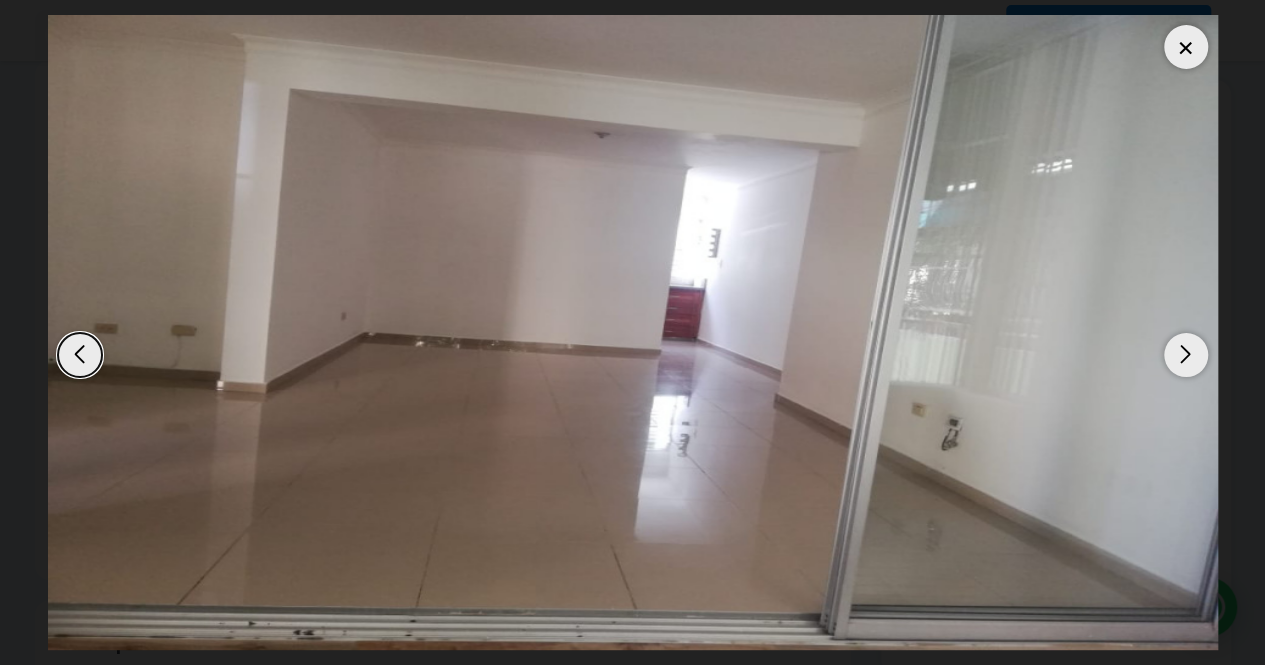 click at bounding box center [1186, 355] 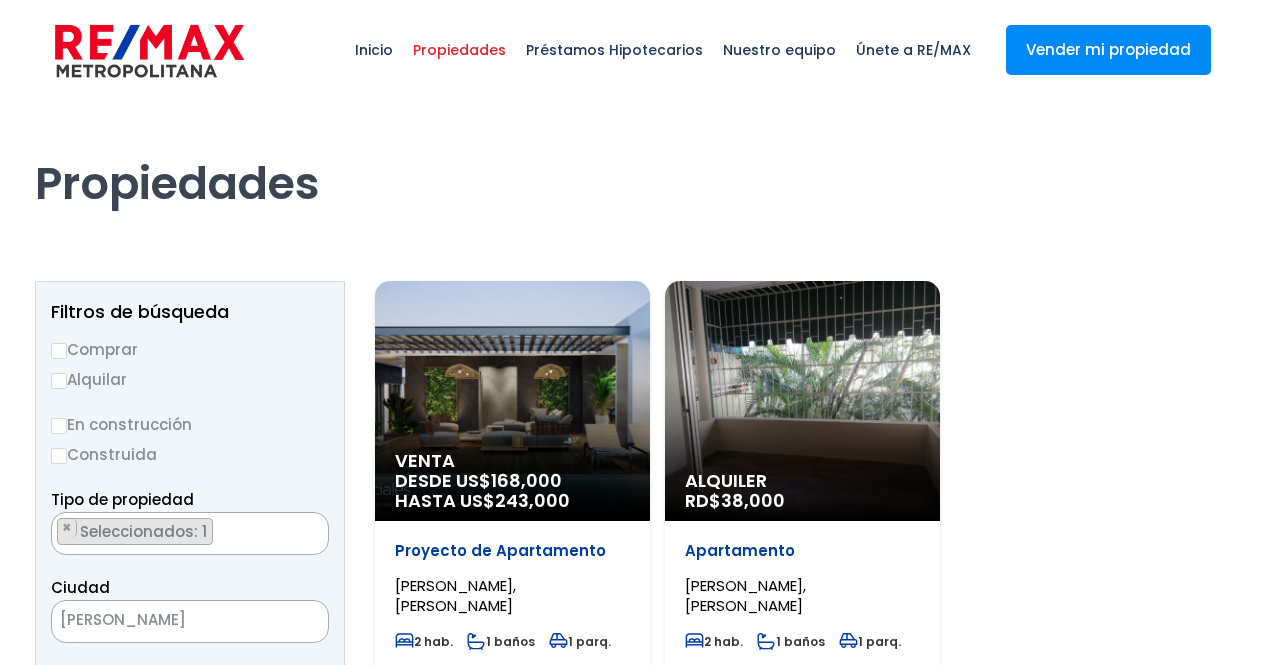 scroll, scrollTop: 0, scrollLeft: 0, axis: both 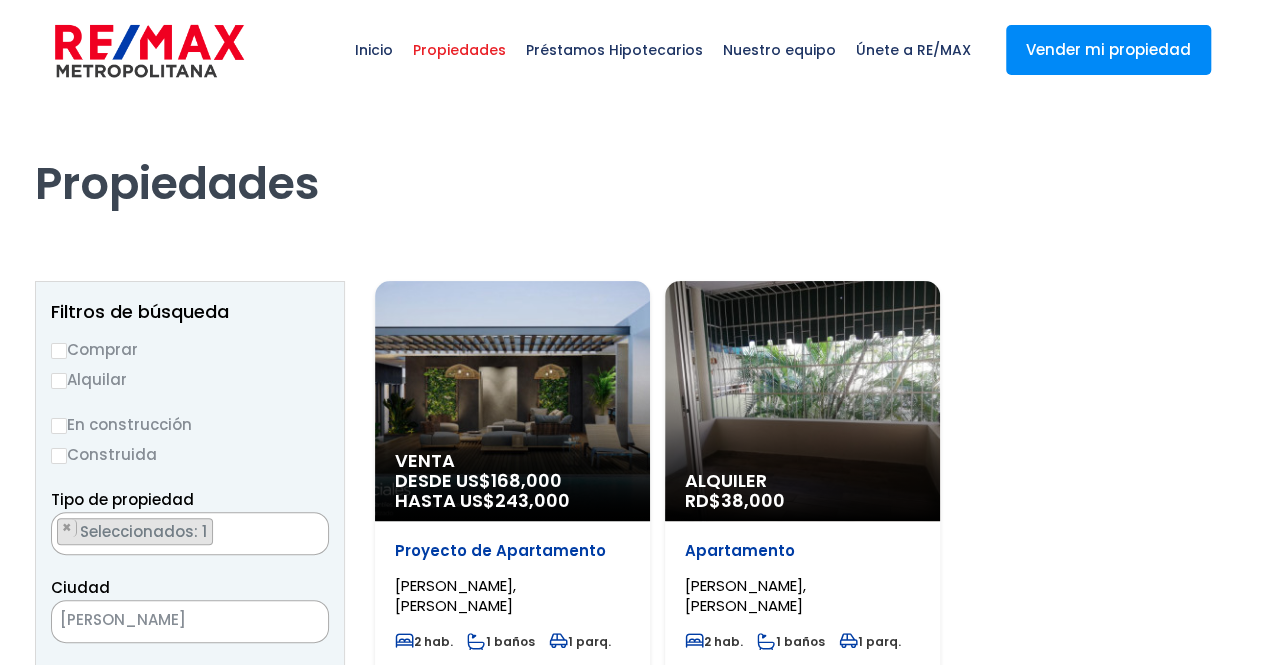 select on "155" 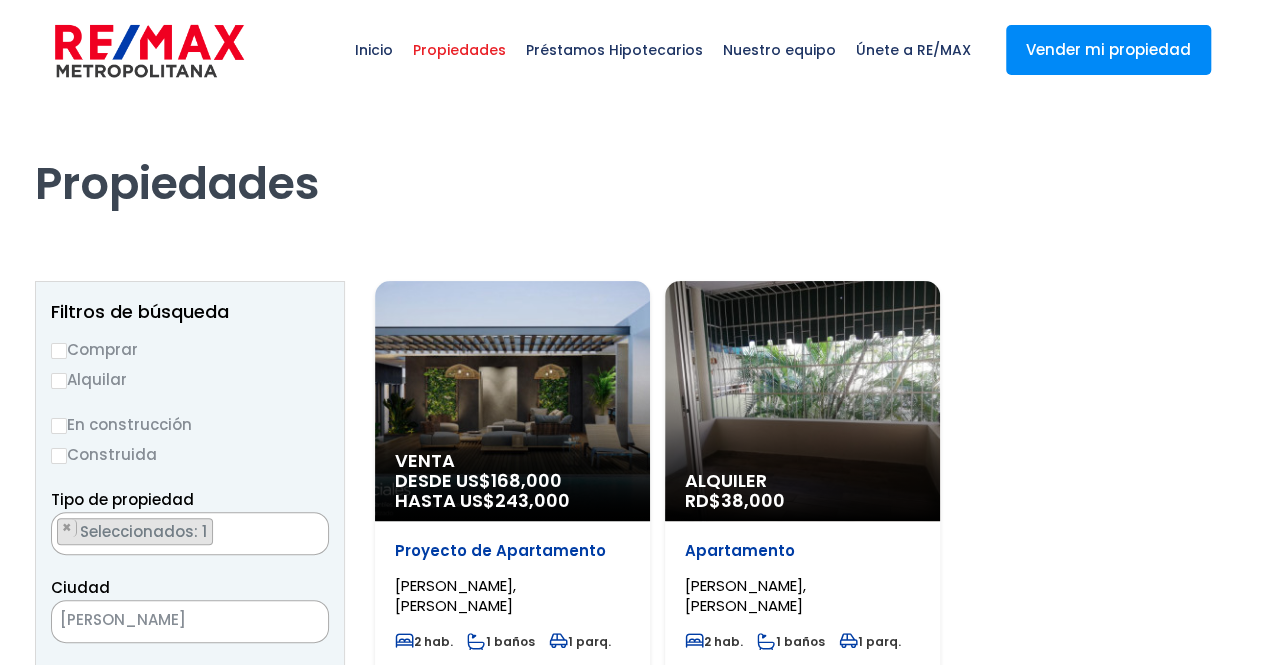 scroll, scrollTop: 4148, scrollLeft: 0, axis: vertical 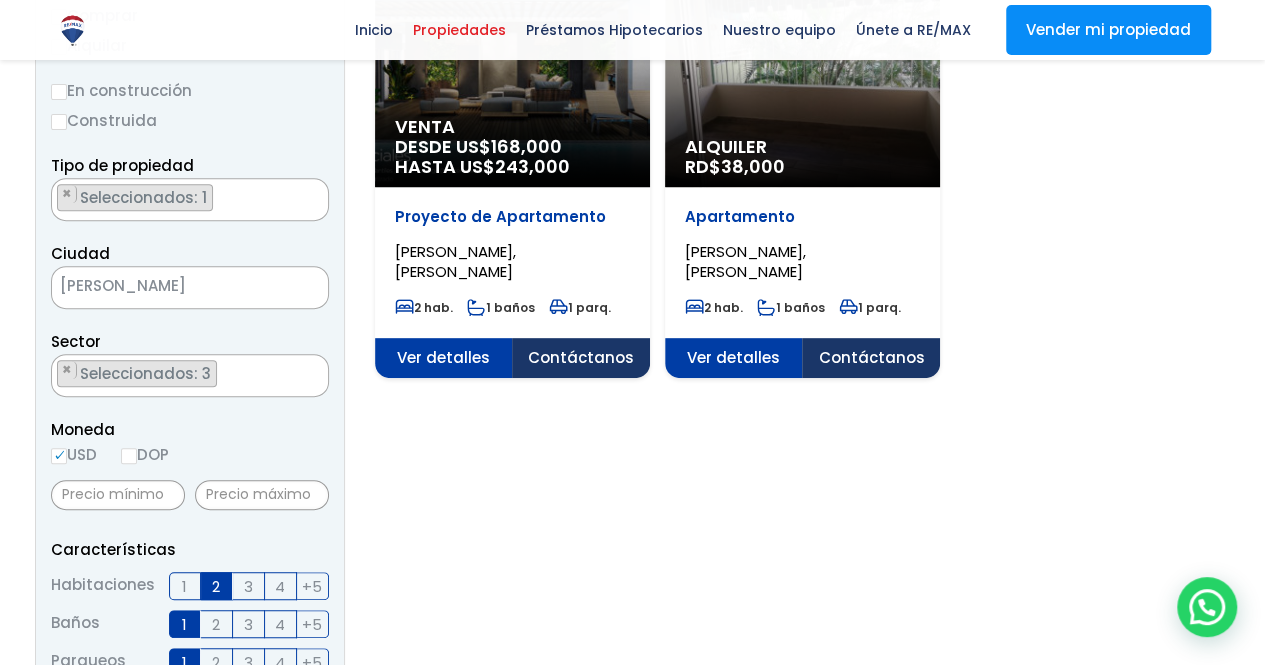 click on "× Seleccionados: 3 × Seleccionados: 3 × Seleccionados: 3" at bounding box center [177, 376] 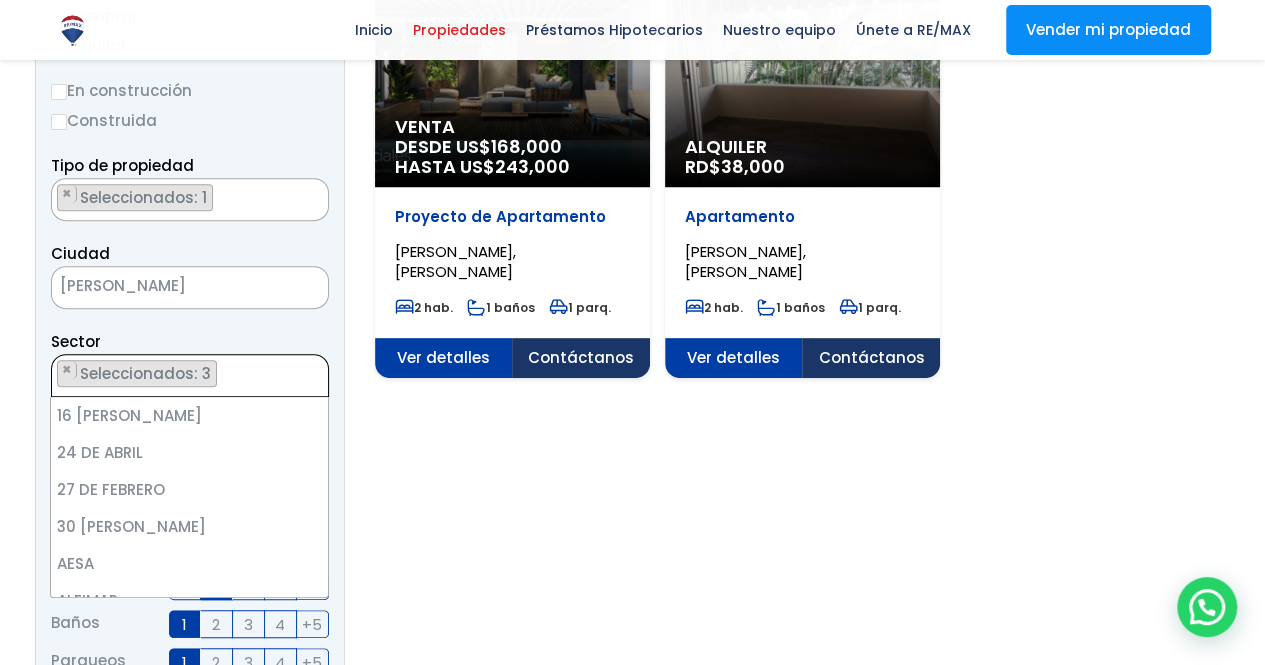 scroll, scrollTop: 3022, scrollLeft: 0, axis: vertical 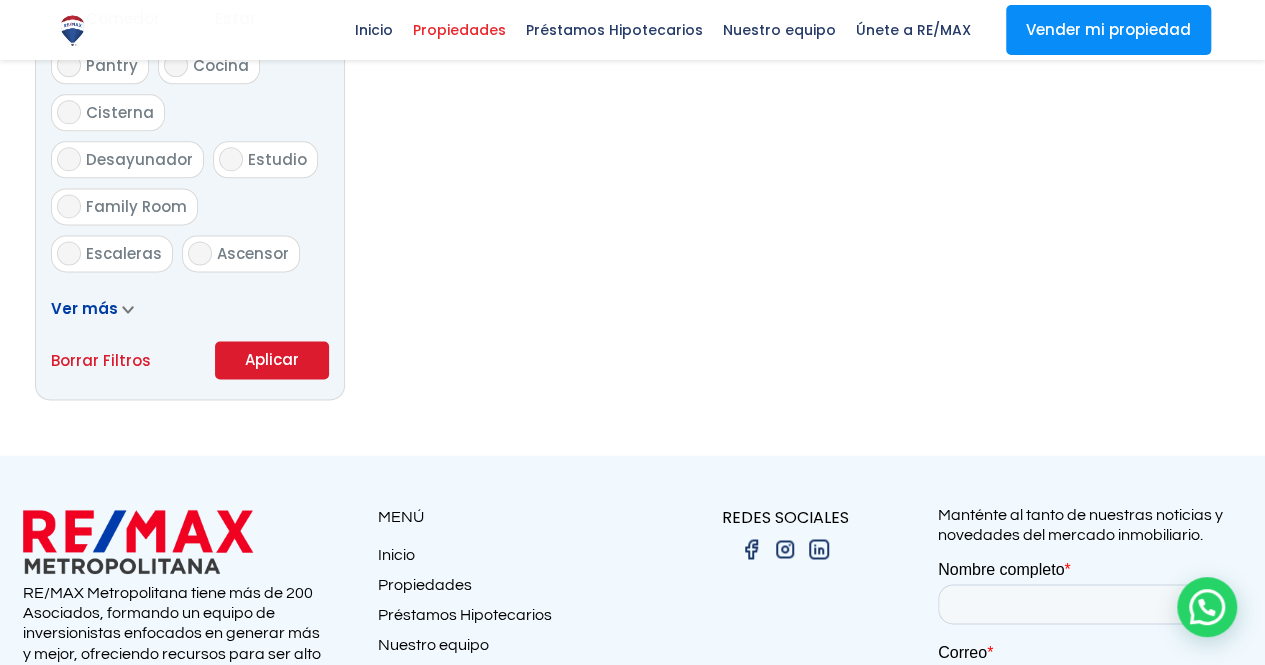 click on "Aplicar" at bounding box center [272, 360] 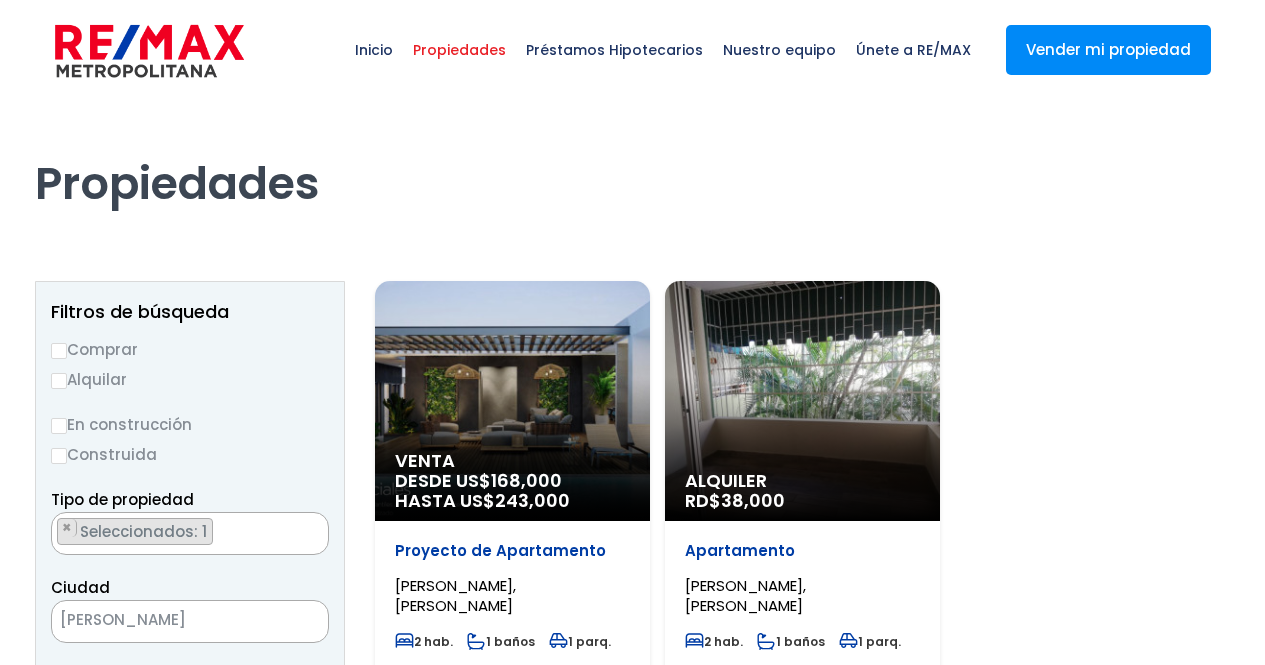 scroll, scrollTop: 0, scrollLeft: 0, axis: both 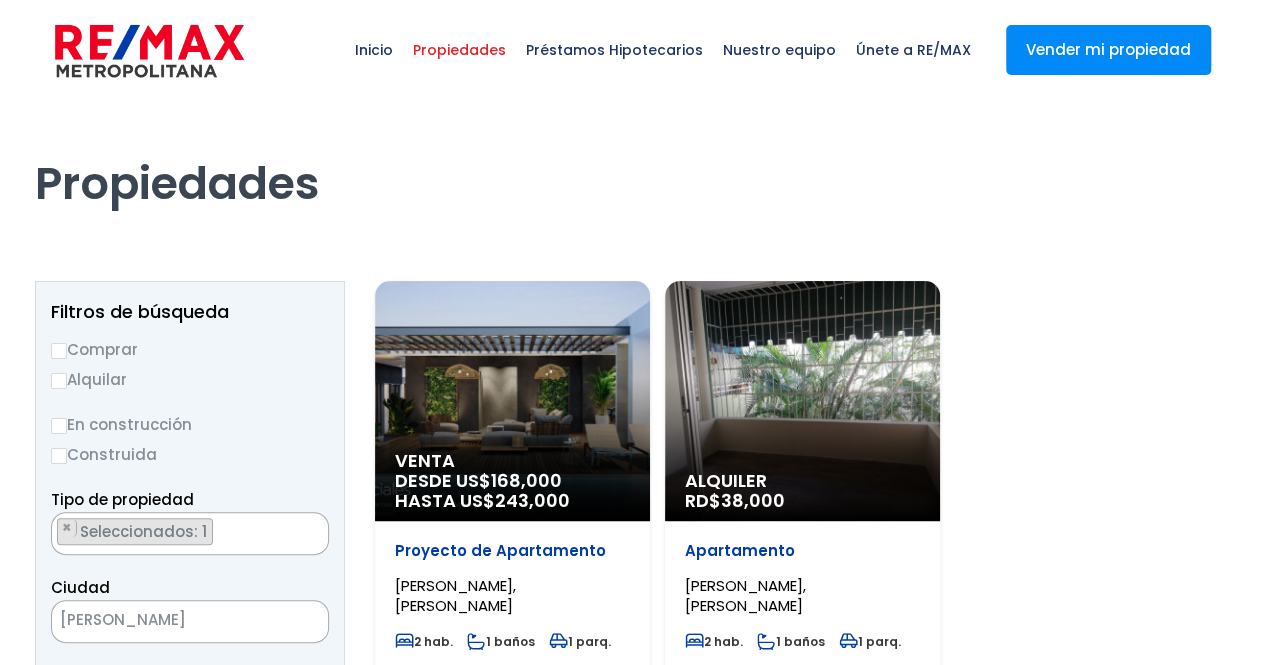 select on "155" 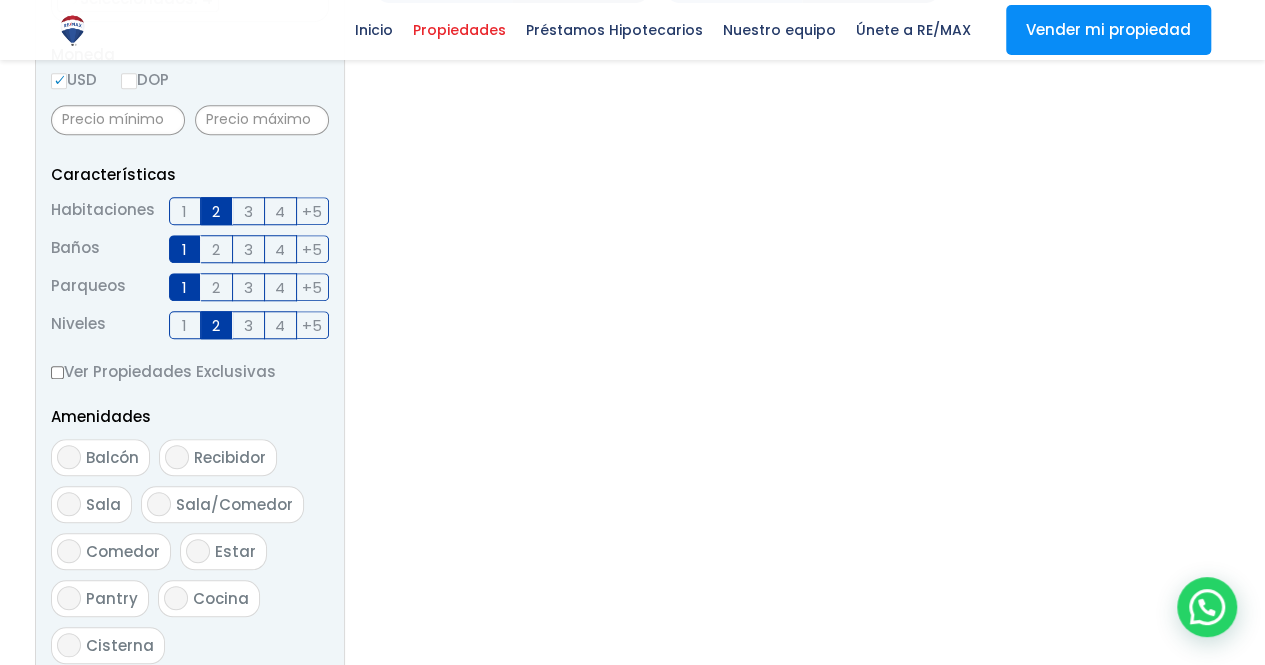 scroll, scrollTop: 853, scrollLeft: 0, axis: vertical 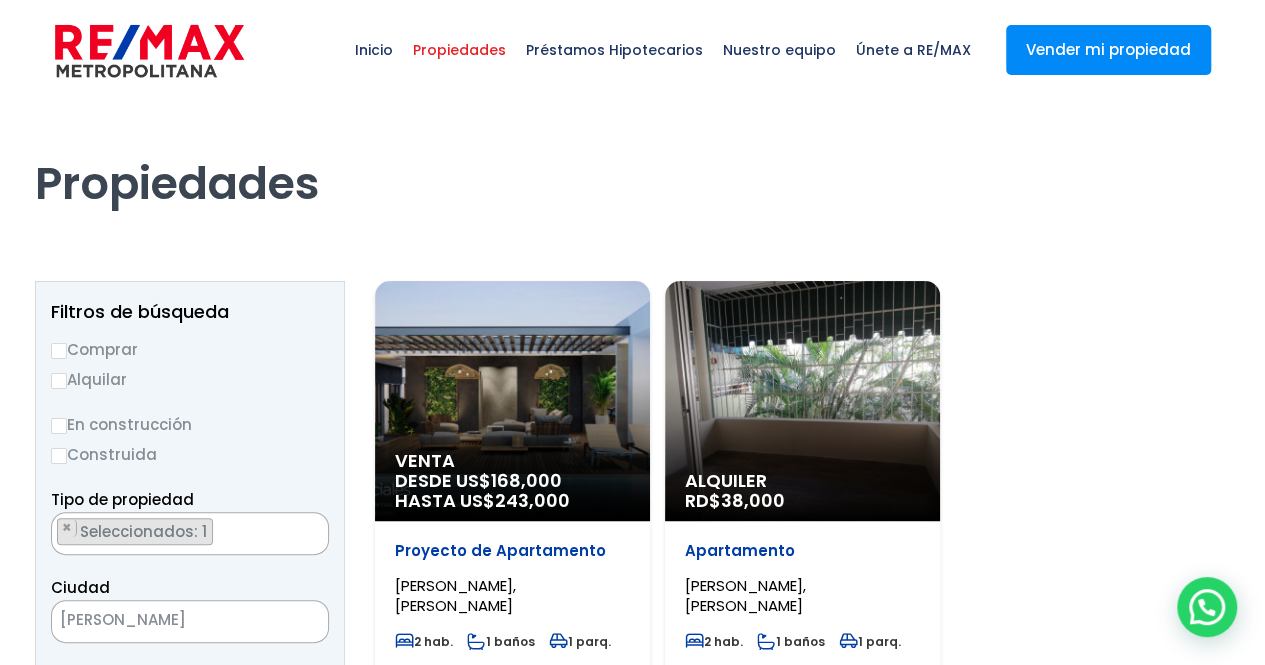 click on "Construida" at bounding box center (59, 456) 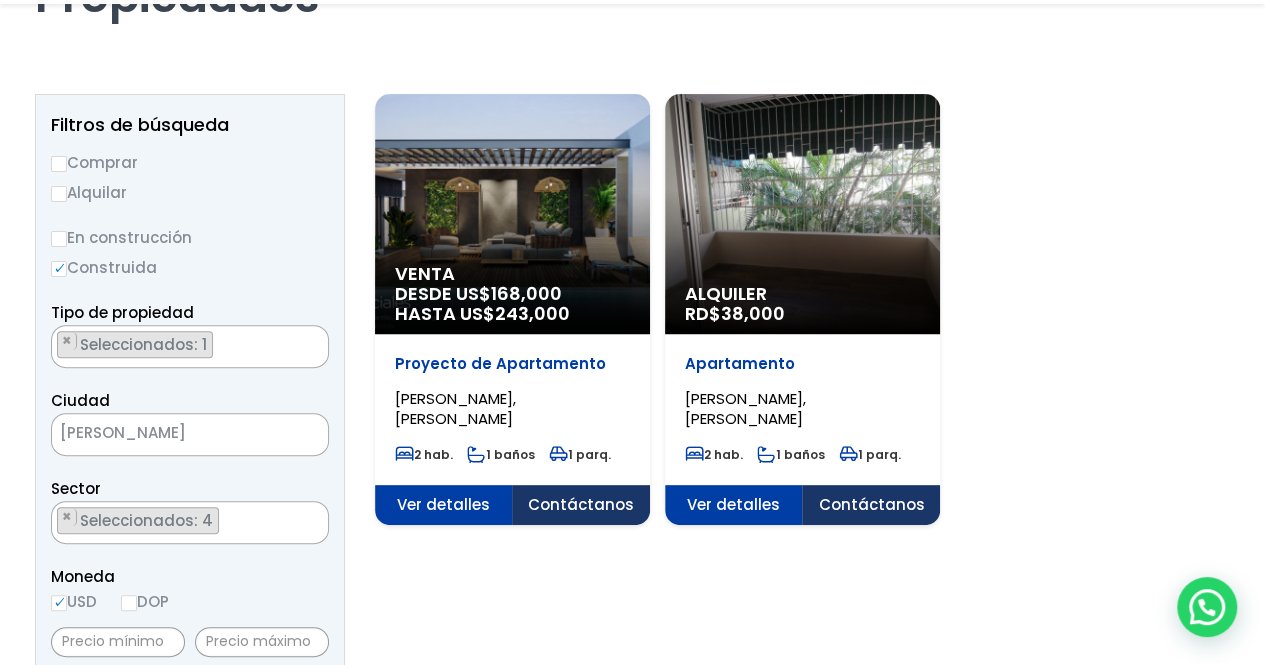 scroll, scrollTop: 200, scrollLeft: 0, axis: vertical 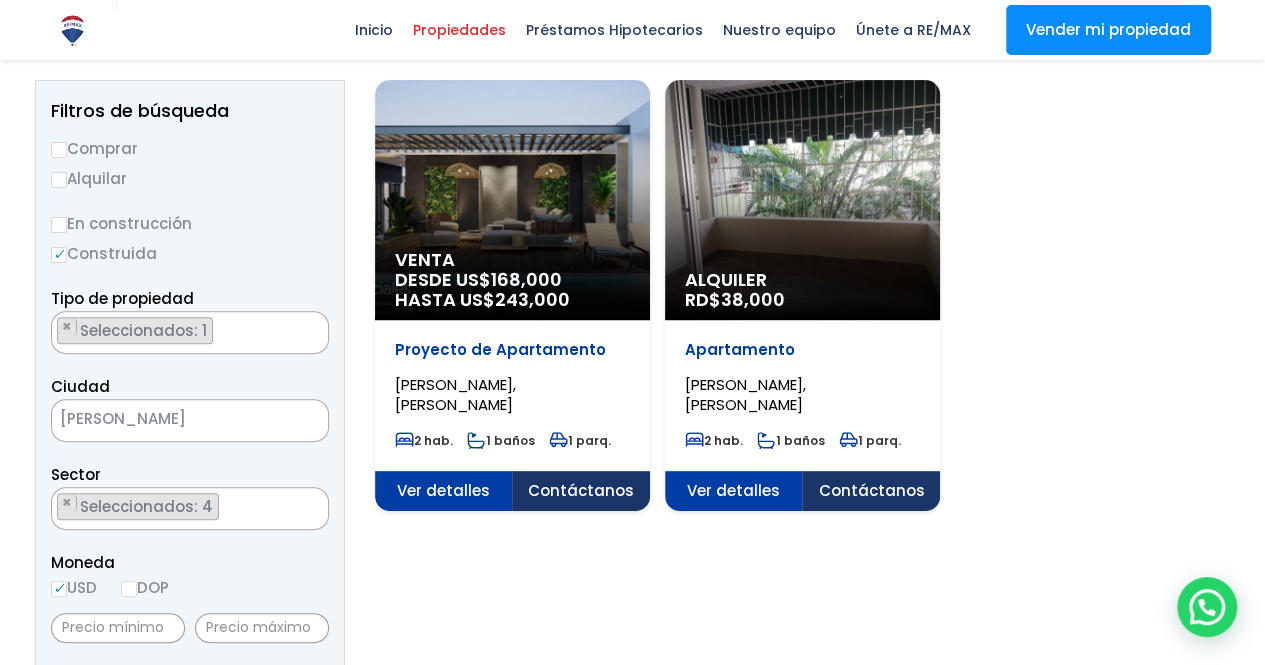 click on "Comprar" at bounding box center (59, 150) 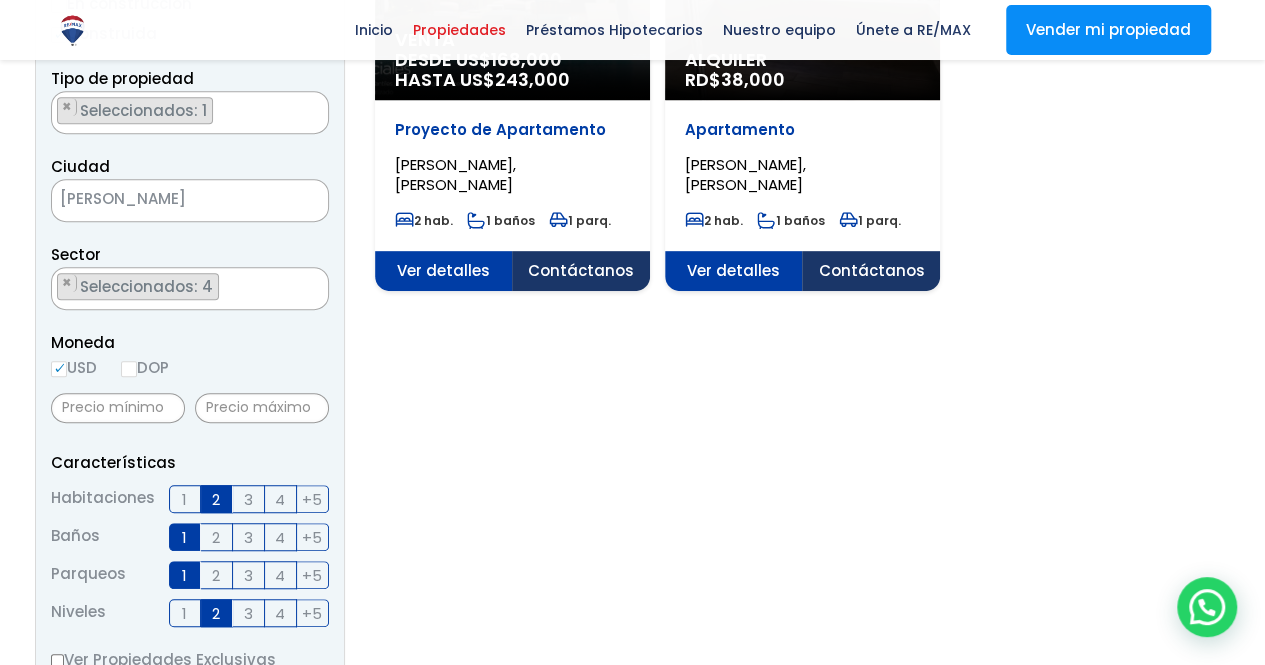 scroll, scrollTop: 427, scrollLeft: 0, axis: vertical 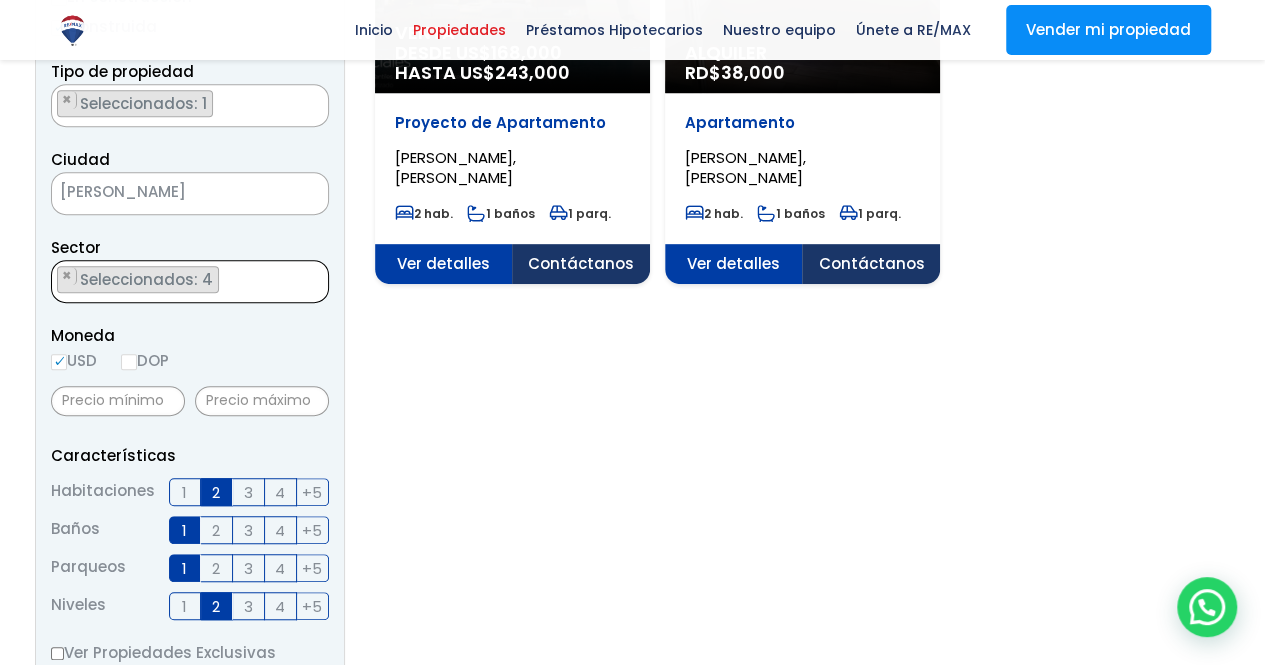 click on "× Seleccionados: 4 × Seleccionados: 4 × Seleccionados: 4 × Seleccionados: 4" at bounding box center (177, 282) 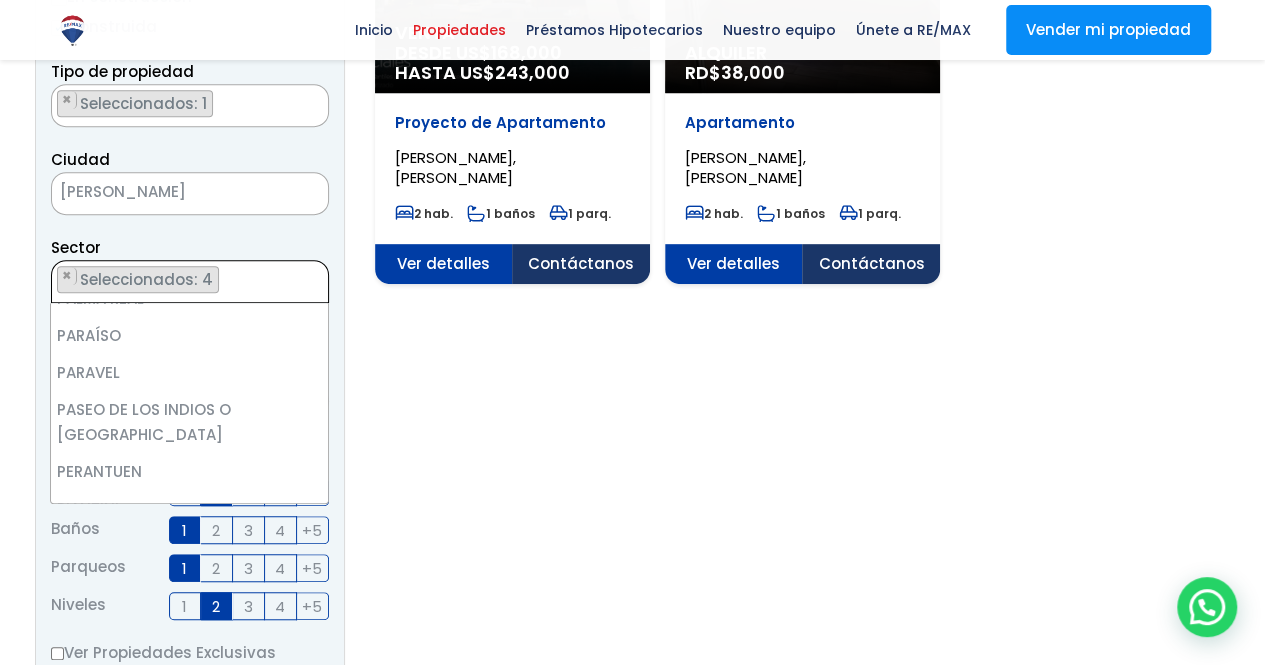 scroll, scrollTop: 7168, scrollLeft: 0, axis: vertical 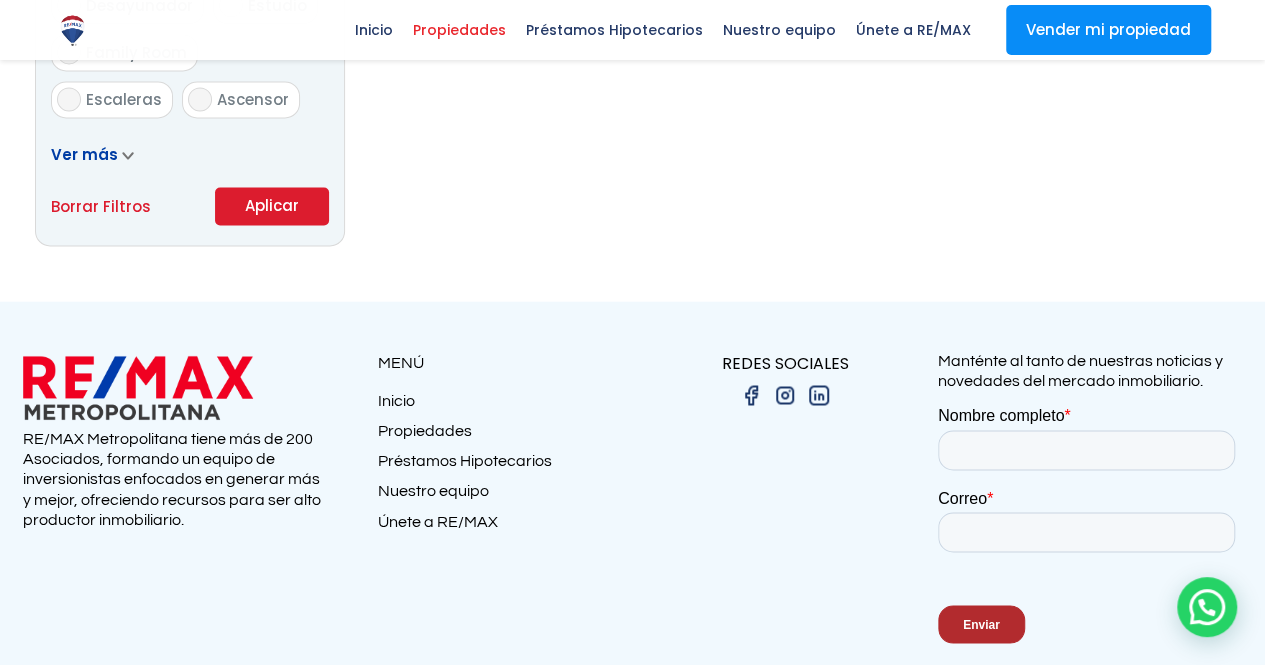 click on "Aplicar" at bounding box center (272, 206) 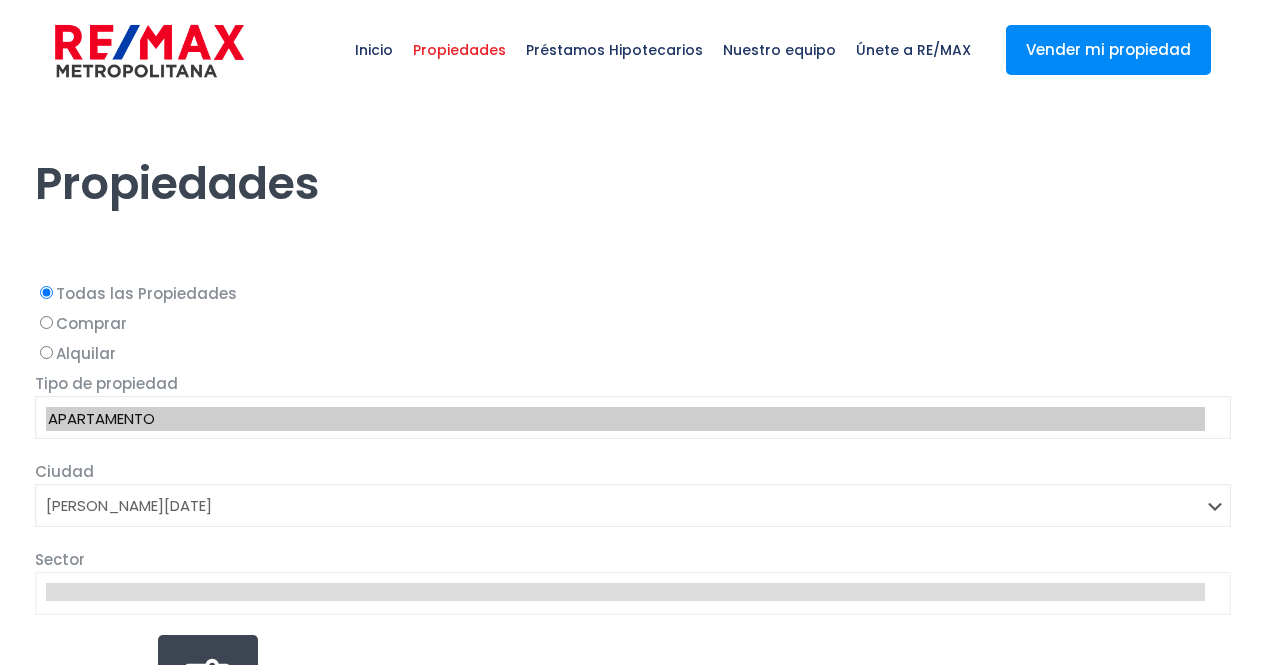 scroll, scrollTop: 0, scrollLeft: 0, axis: both 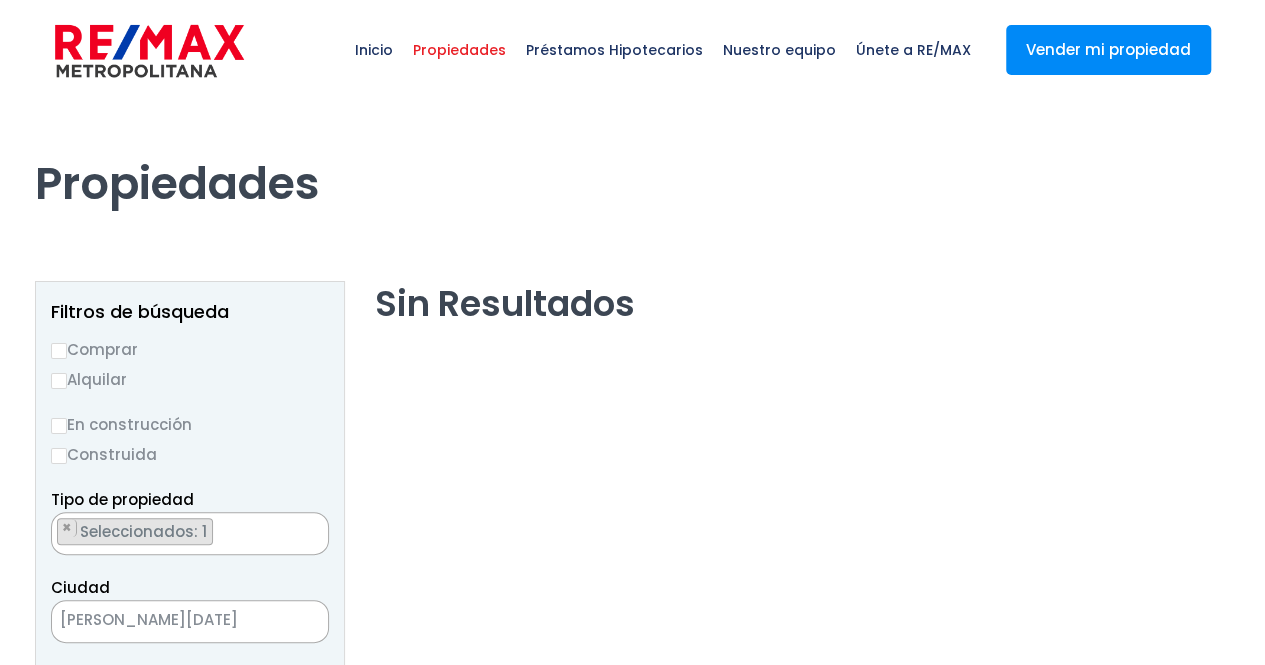 select on "155" 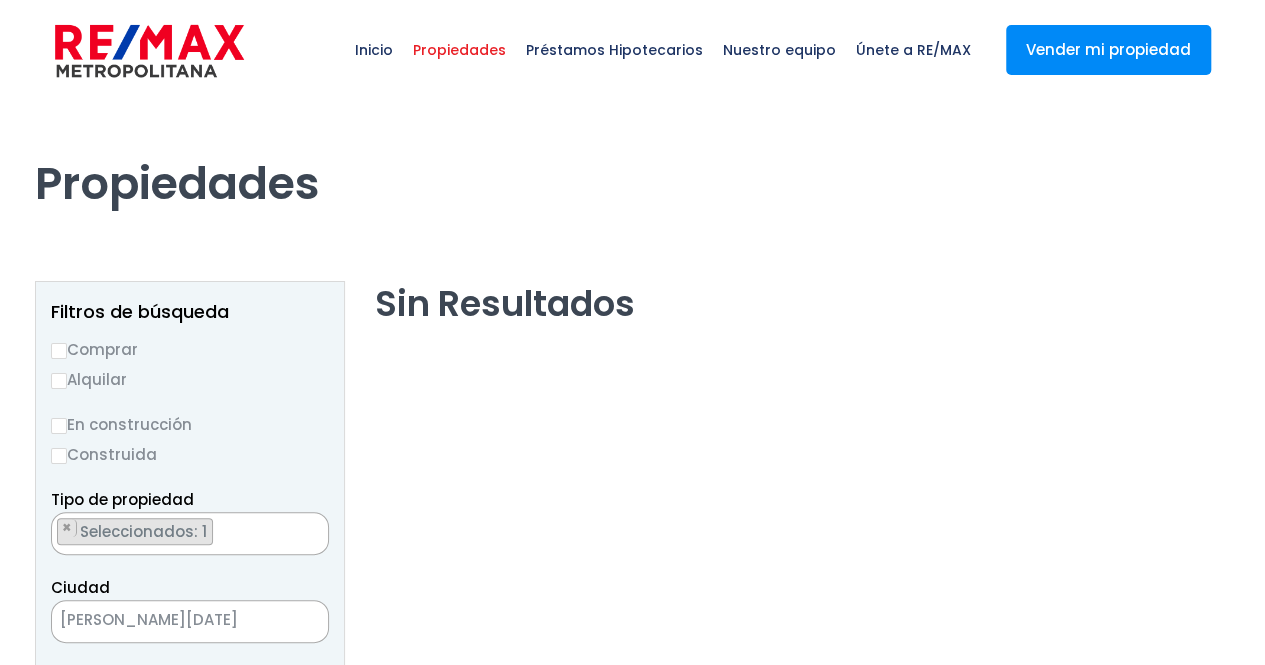scroll, scrollTop: 4420, scrollLeft: 0, axis: vertical 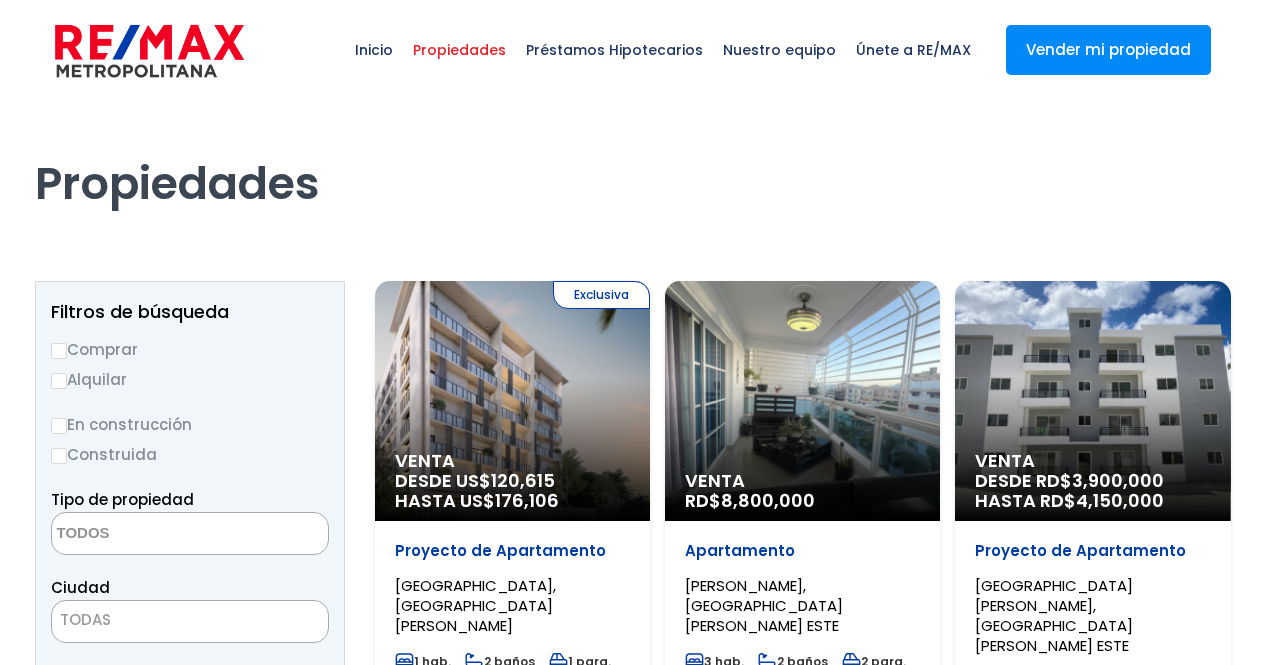 select 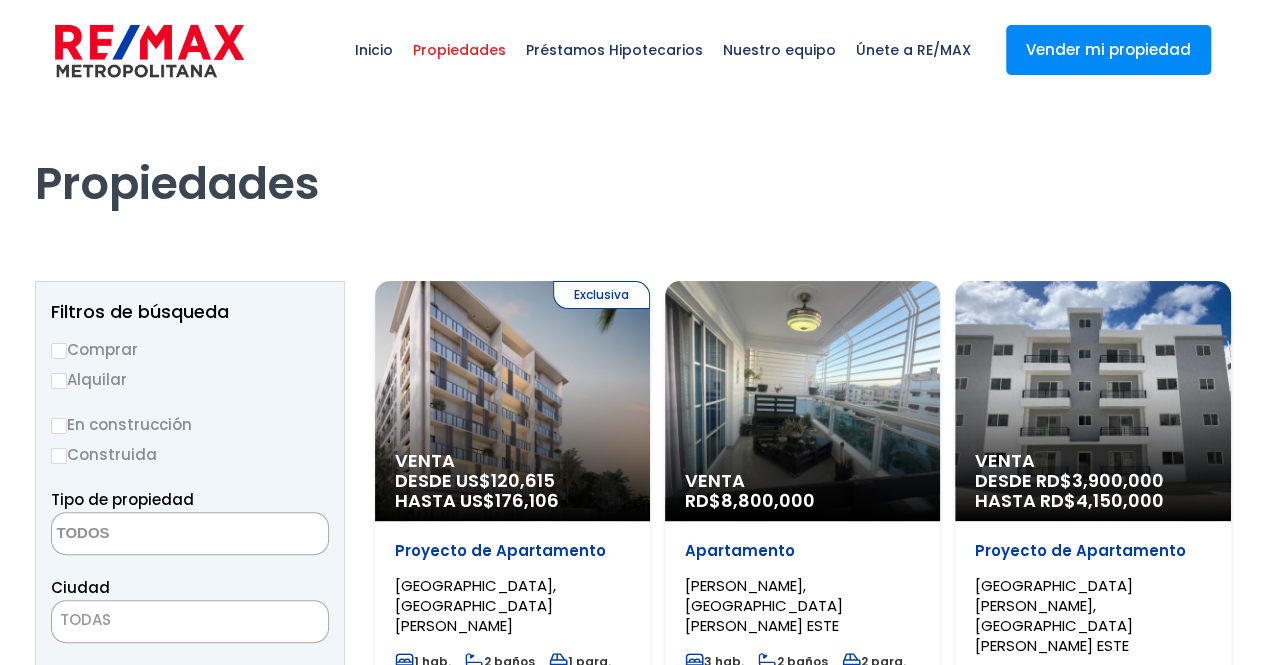 scroll, scrollTop: 0, scrollLeft: 0, axis: both 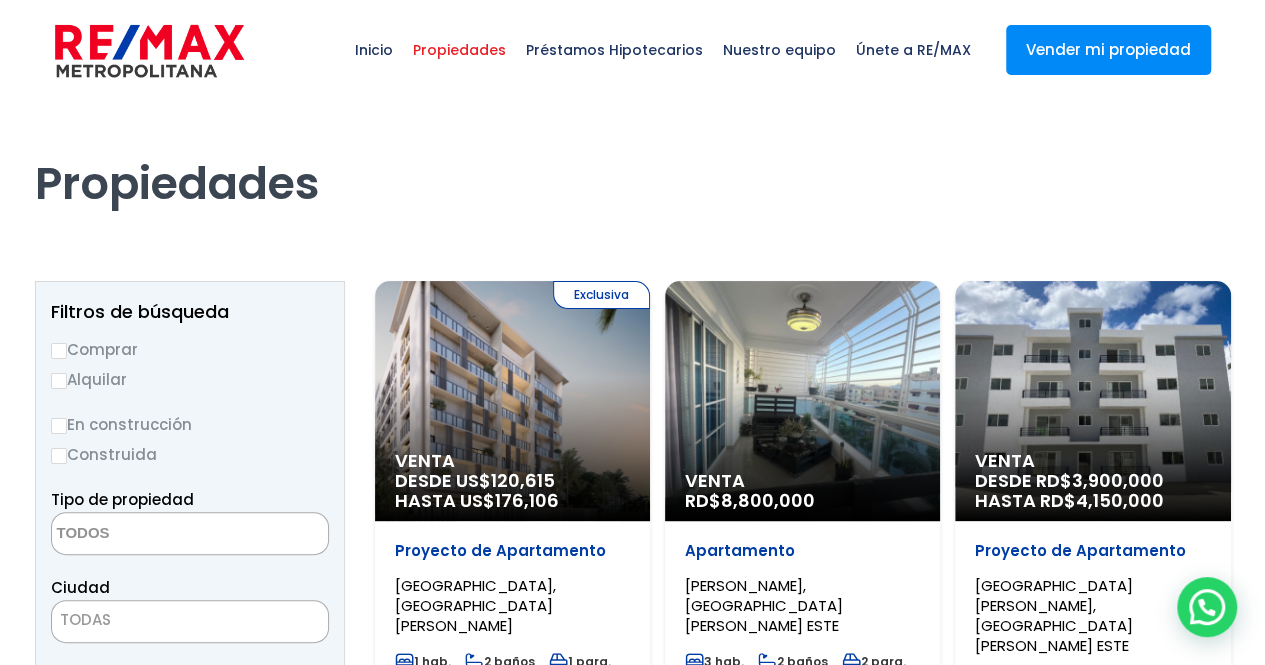 click on "TODAS" at bounding box center (190, 620) 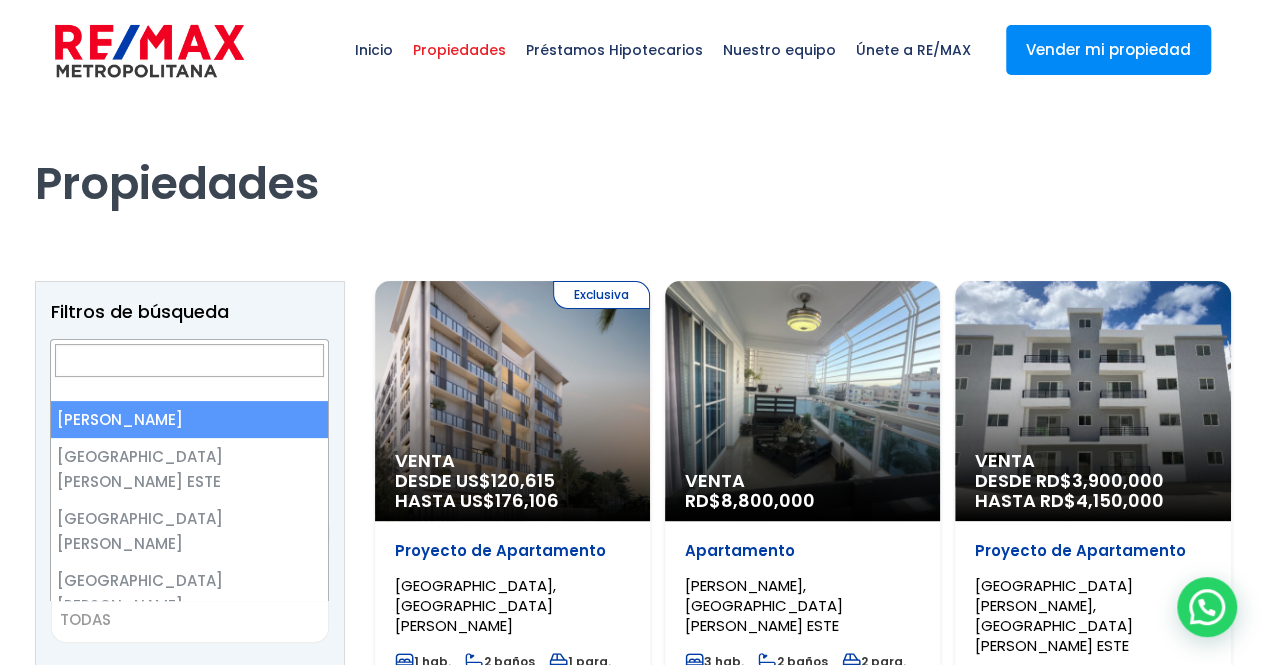 select on "1" 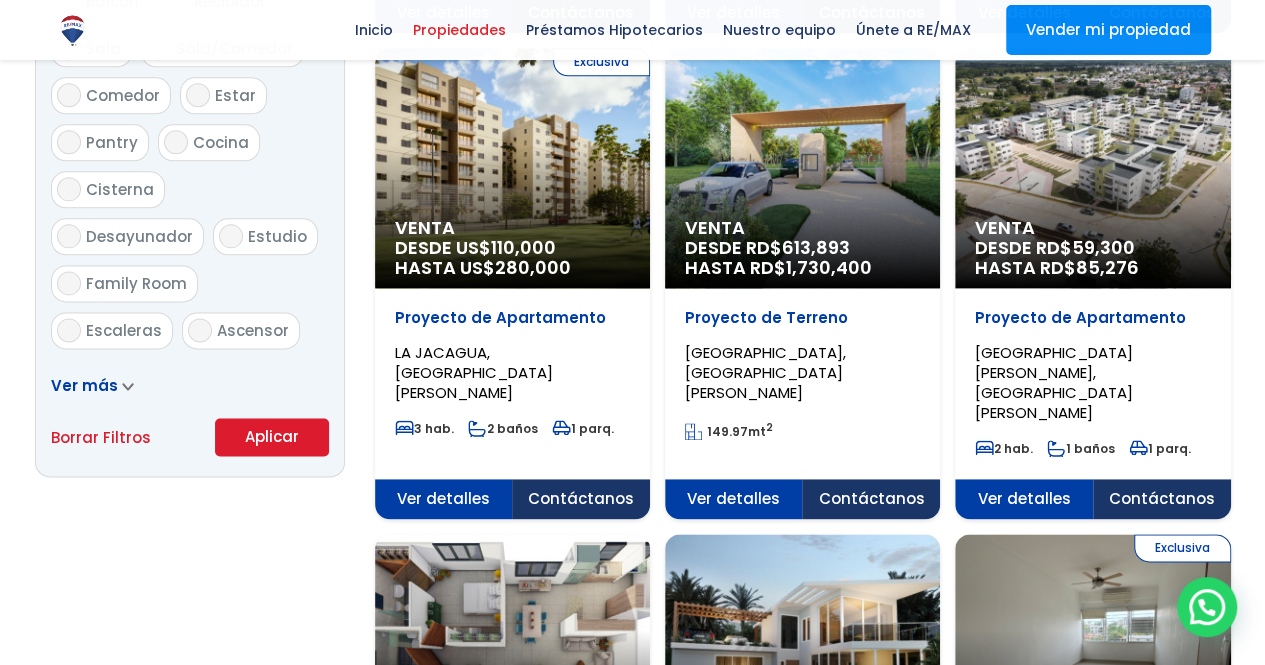 scroll, scrollTop: 1358, scrollLeft: 0, axis: vertical 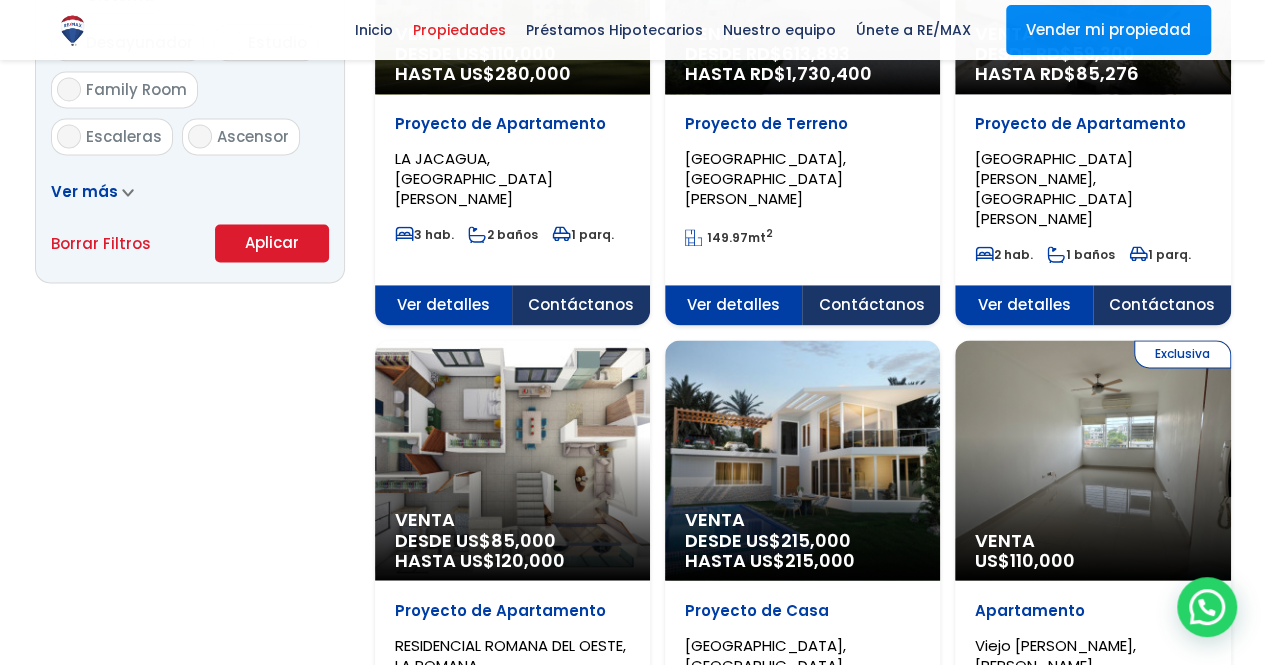 click on "Aplicar" at bounding box center [272, 243] 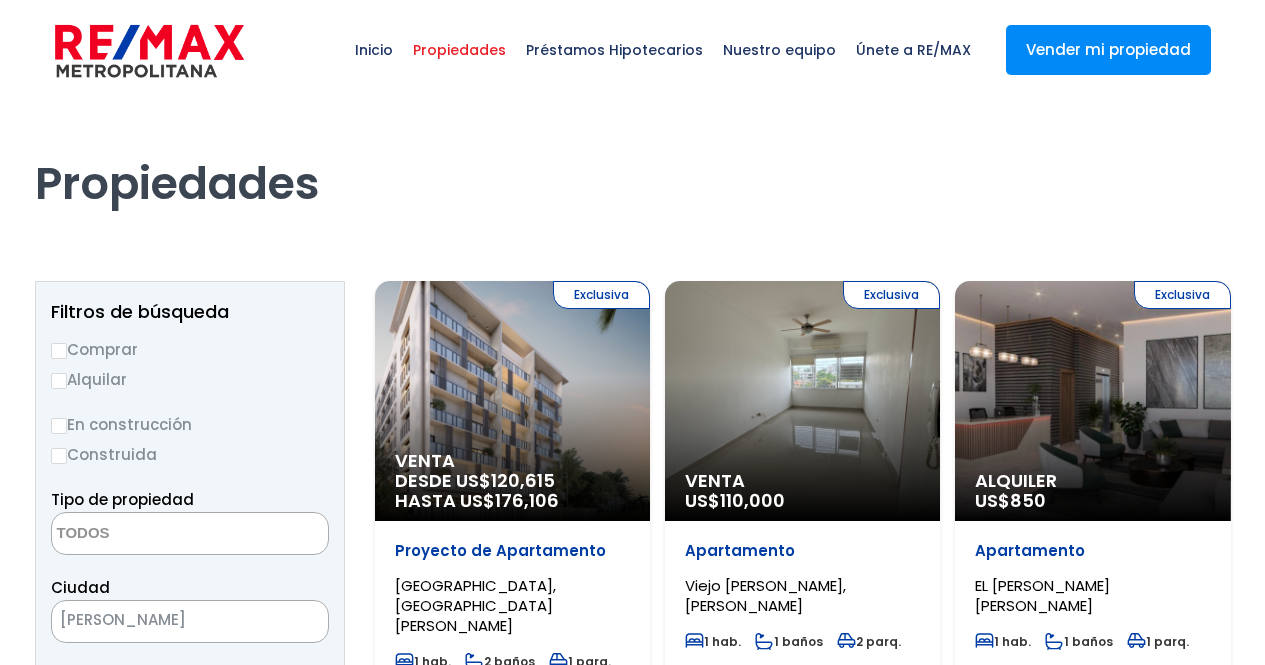 select 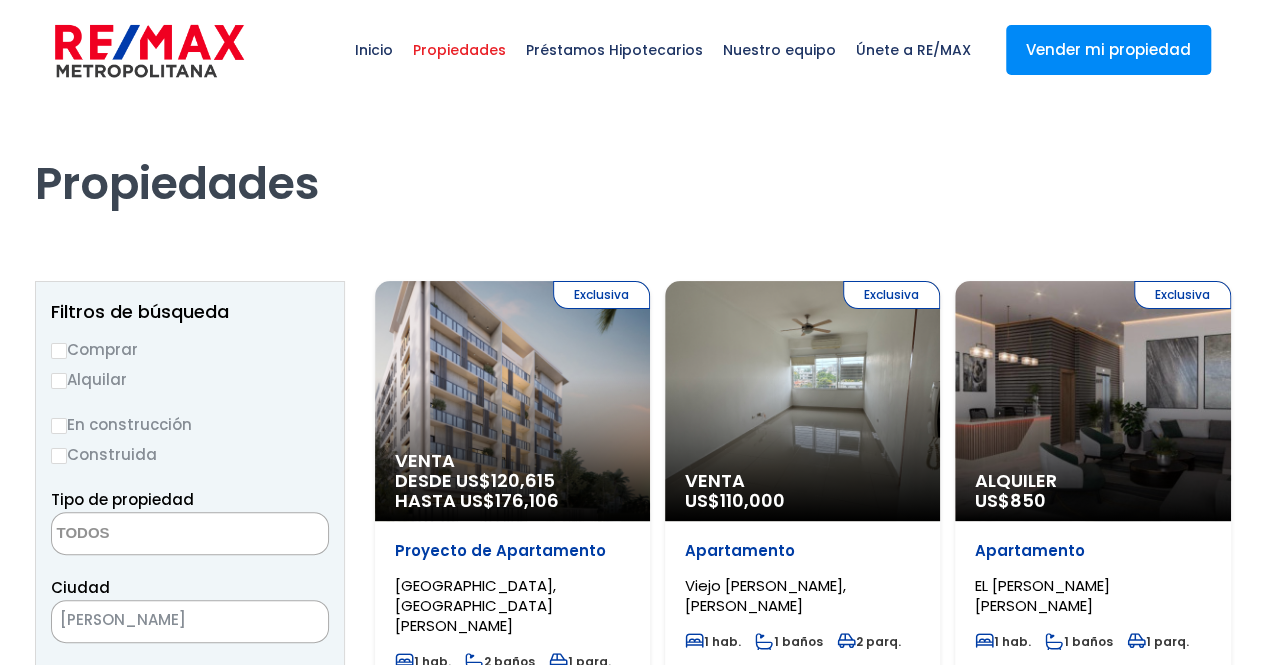 scroll, scrollTop: 0, scrollLeft: 0, axis: both 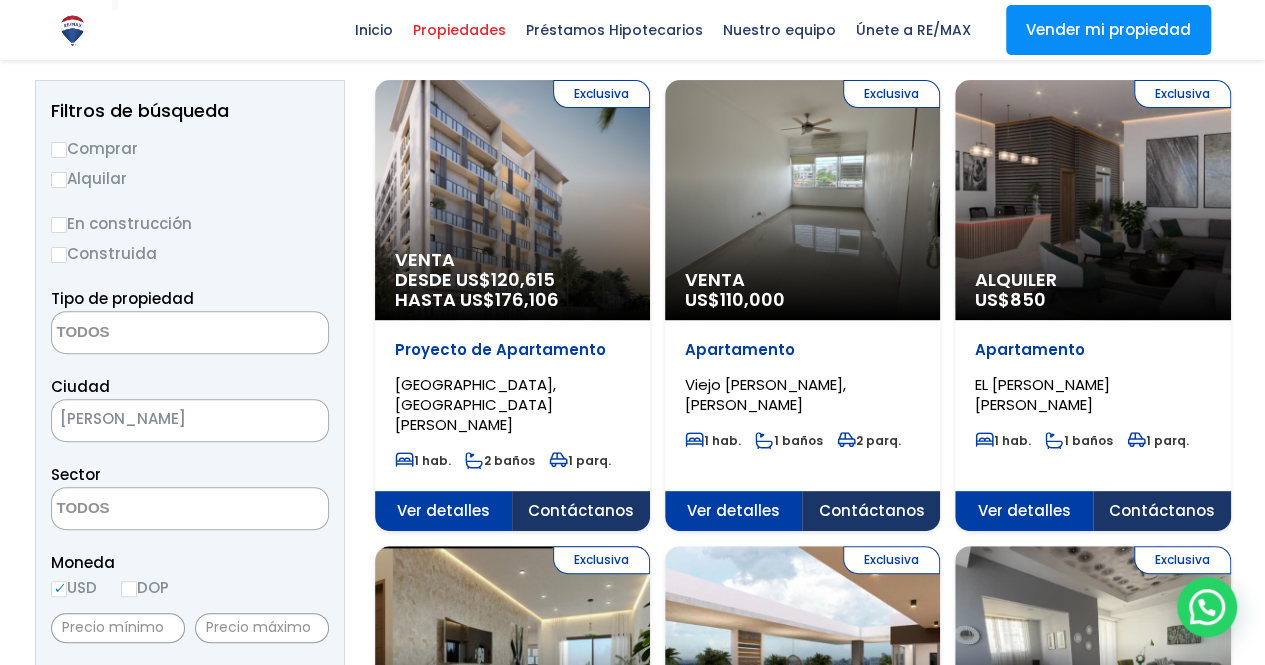 click on "Exclusiva
Venta
US$  110,000" at bounding box center (512, 200) 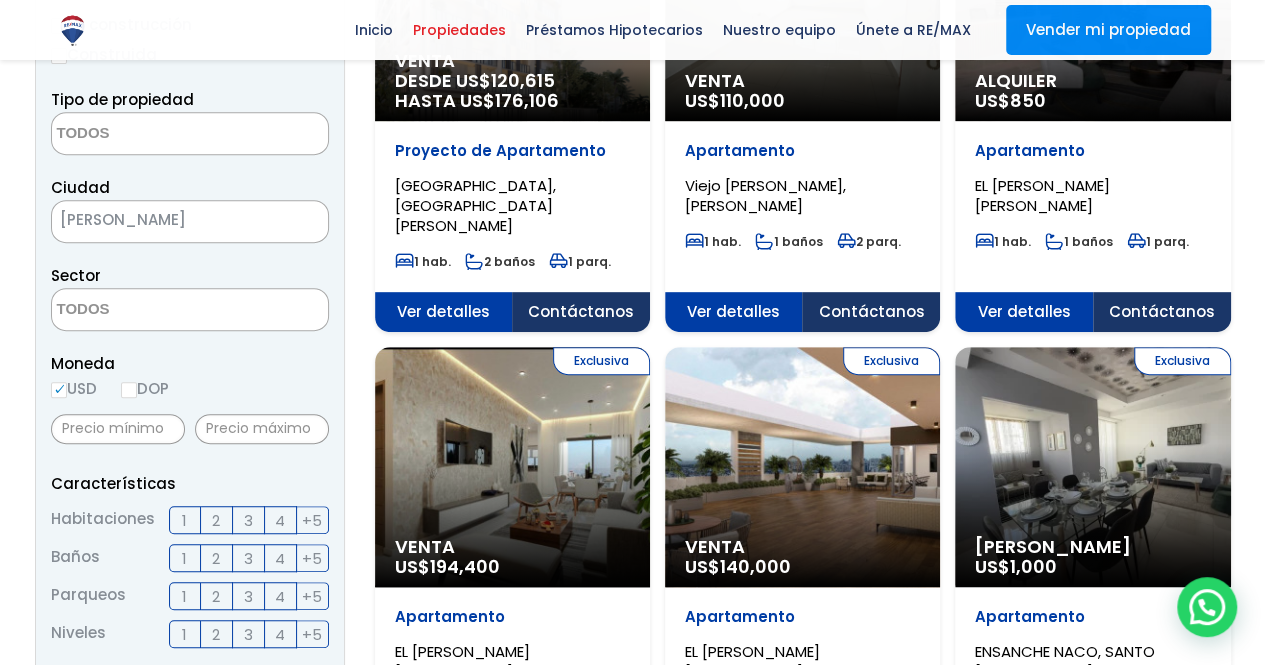 scroll, scrollTop: 439, scrollLeft: 0, axis: vertical 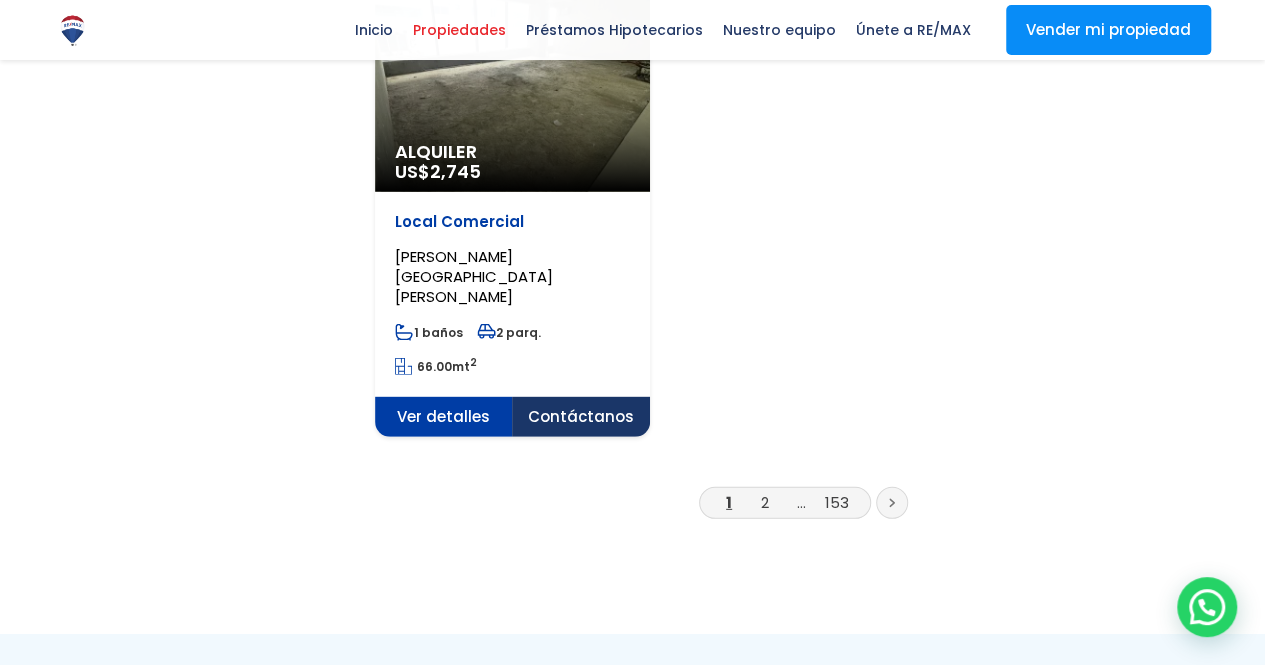 click on "2" at bounding box center (765, 502) 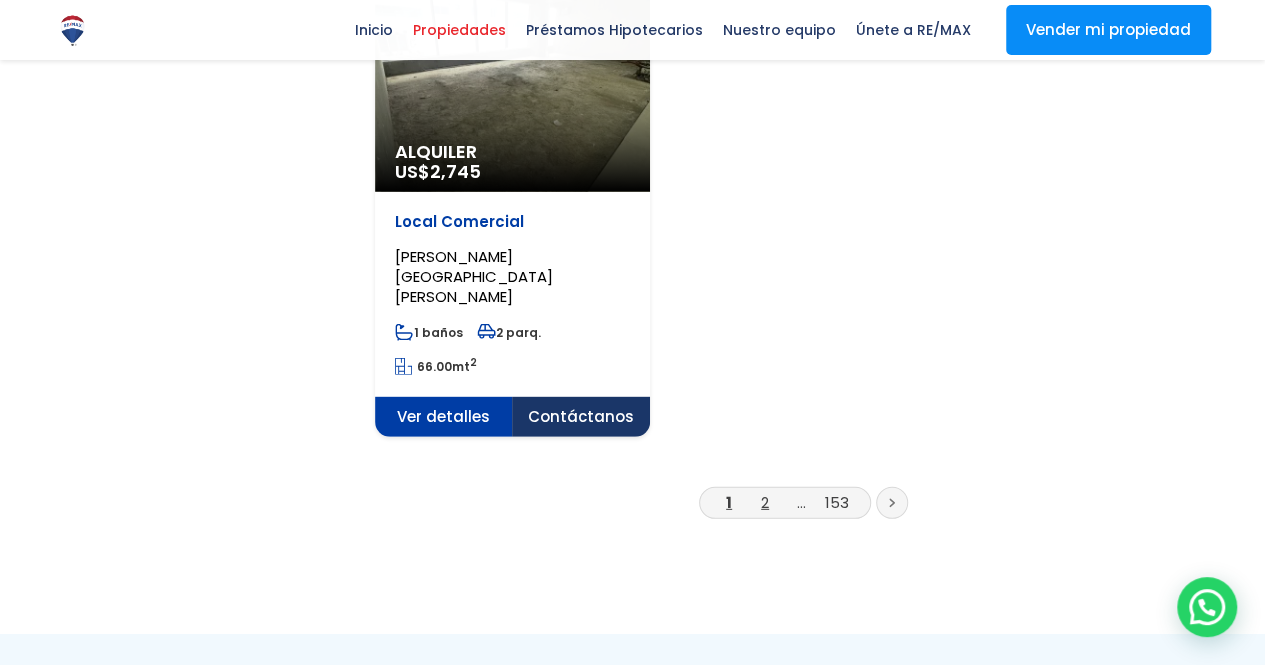 click on "2" at bounding box center (765, 502) 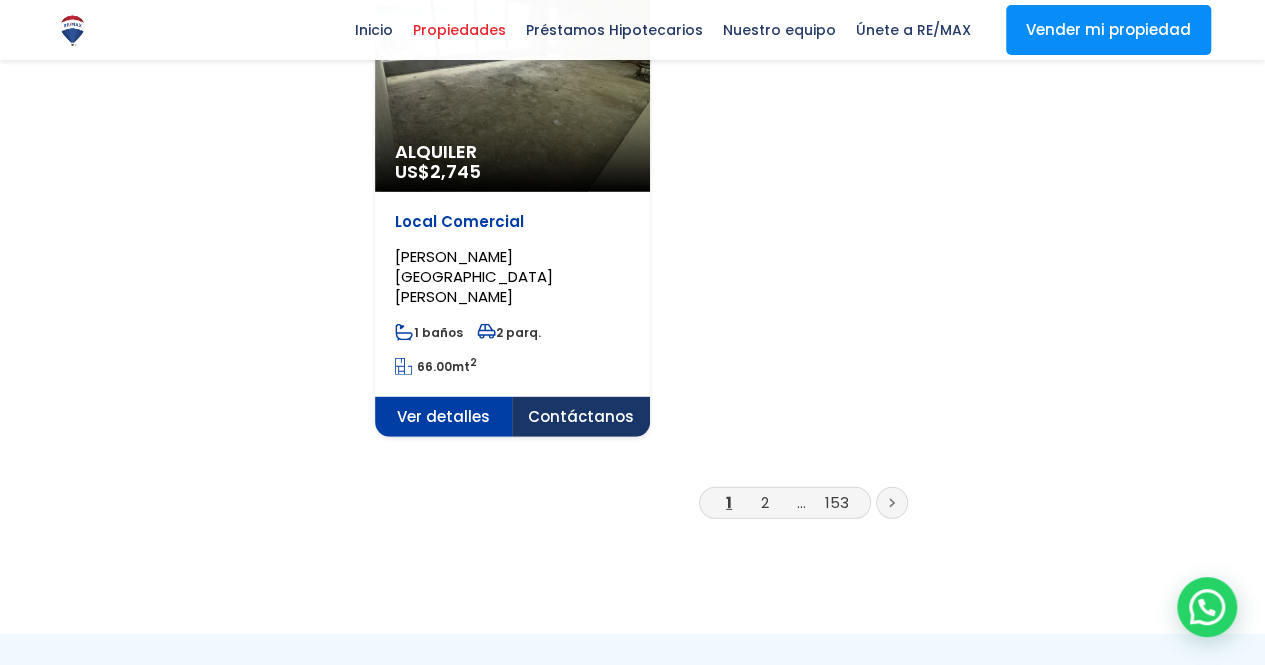 click 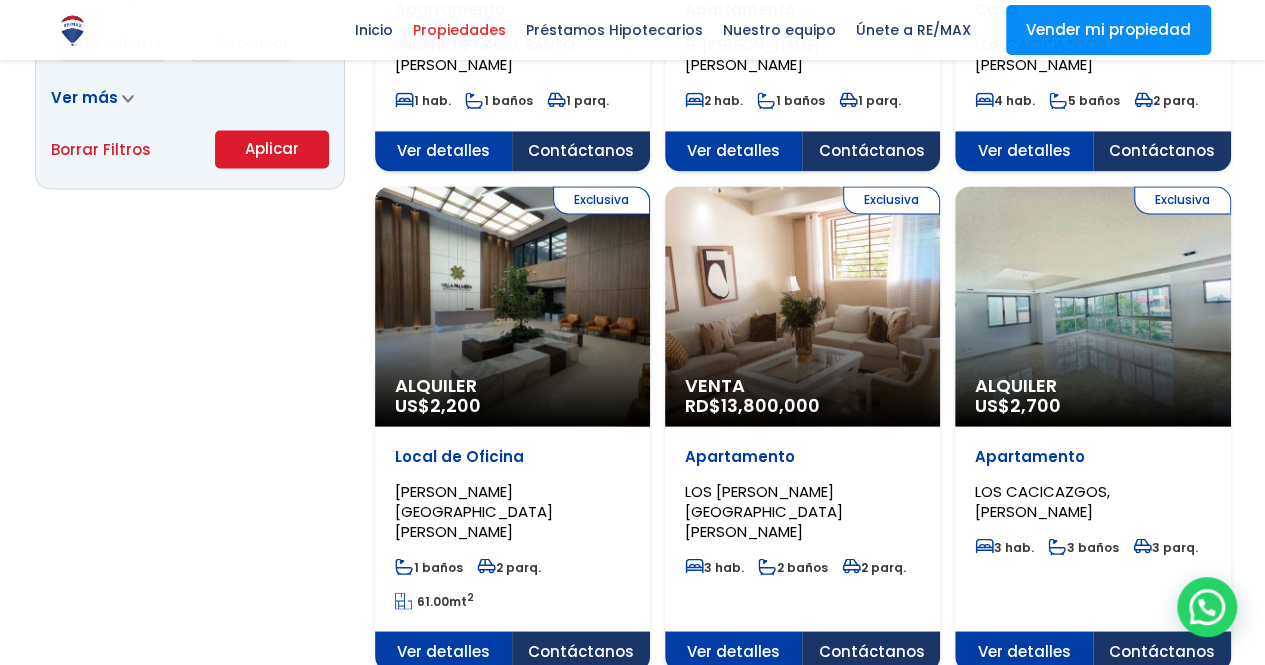 scroll, scrollTop: 906, scrollLeft: 0, axis: vertical 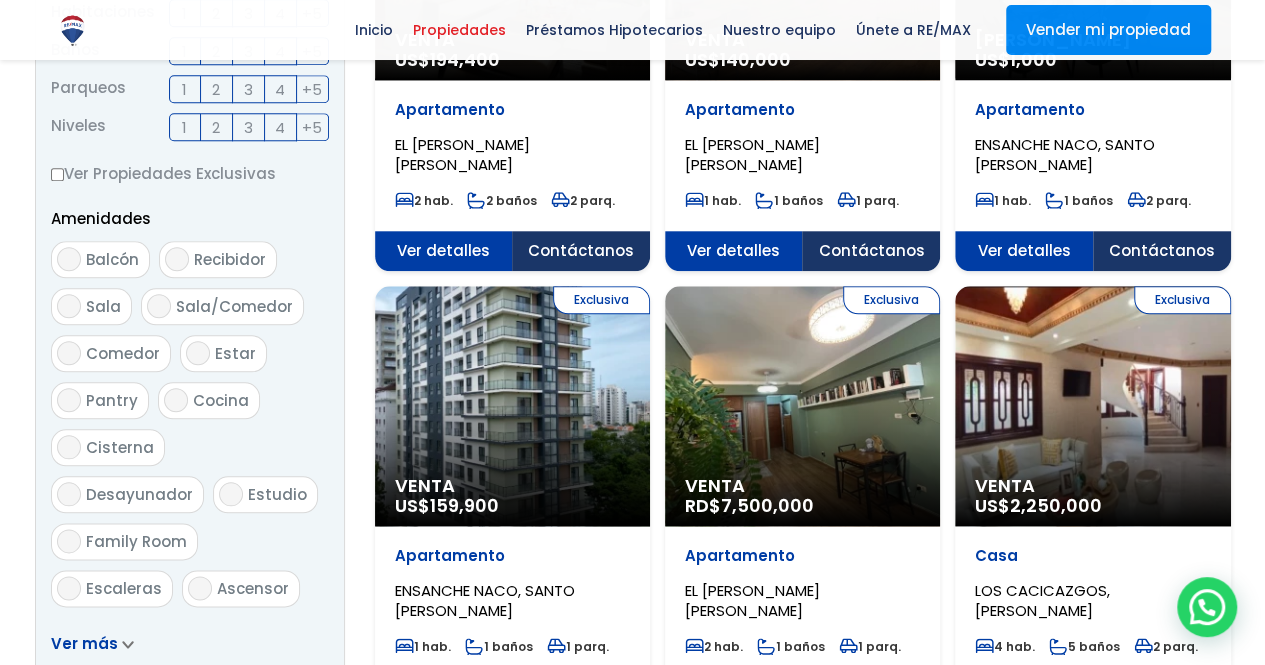 click on "Exclusiva
Venta
RD$  7,500,000" at bounding box center [512, -506] 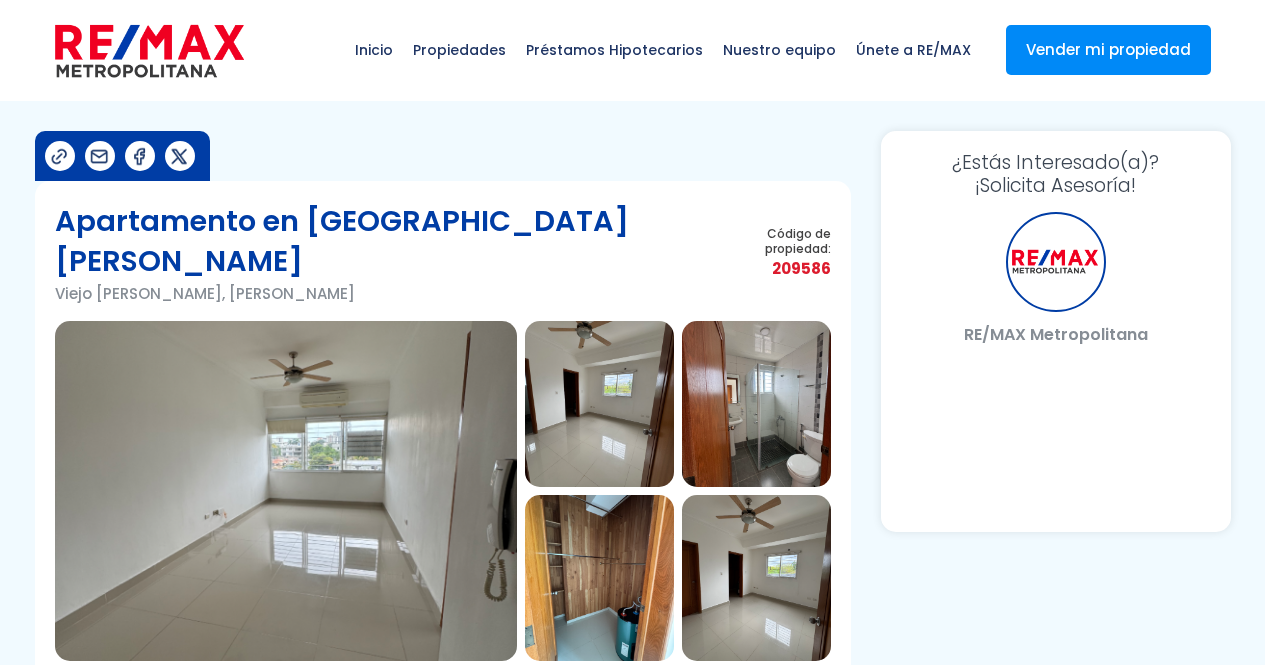 scroll, scrollTop: 0, scrollLeft: 0, axis: both 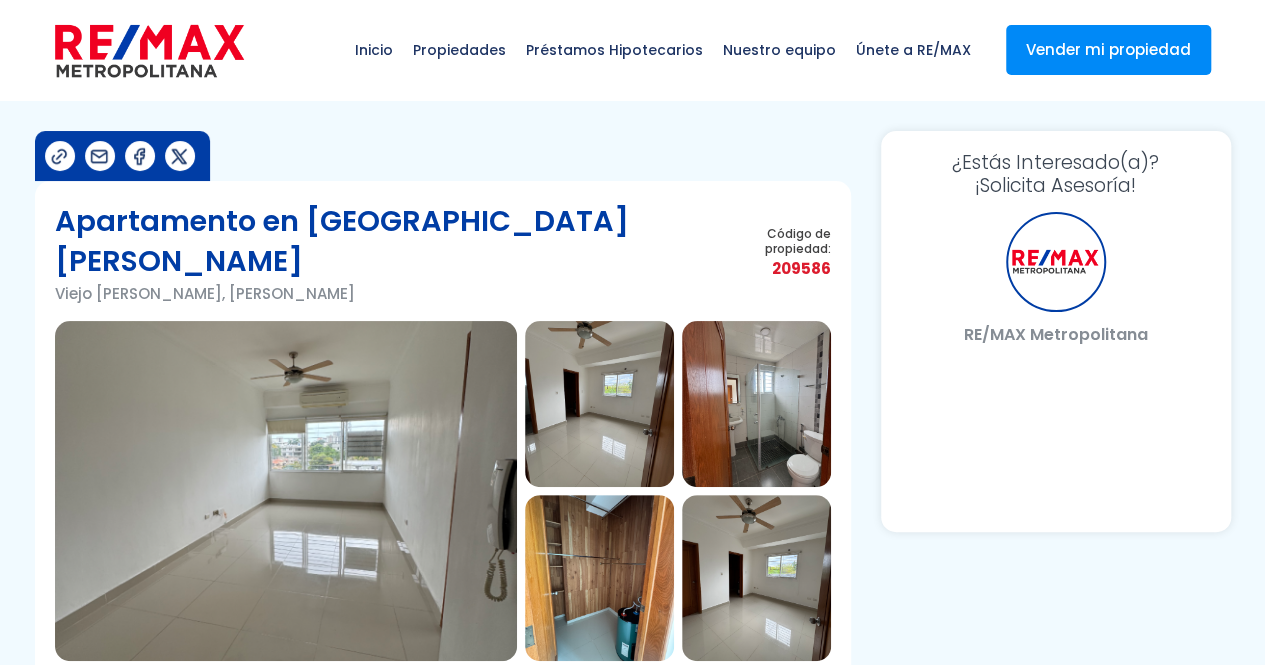 select on "US" 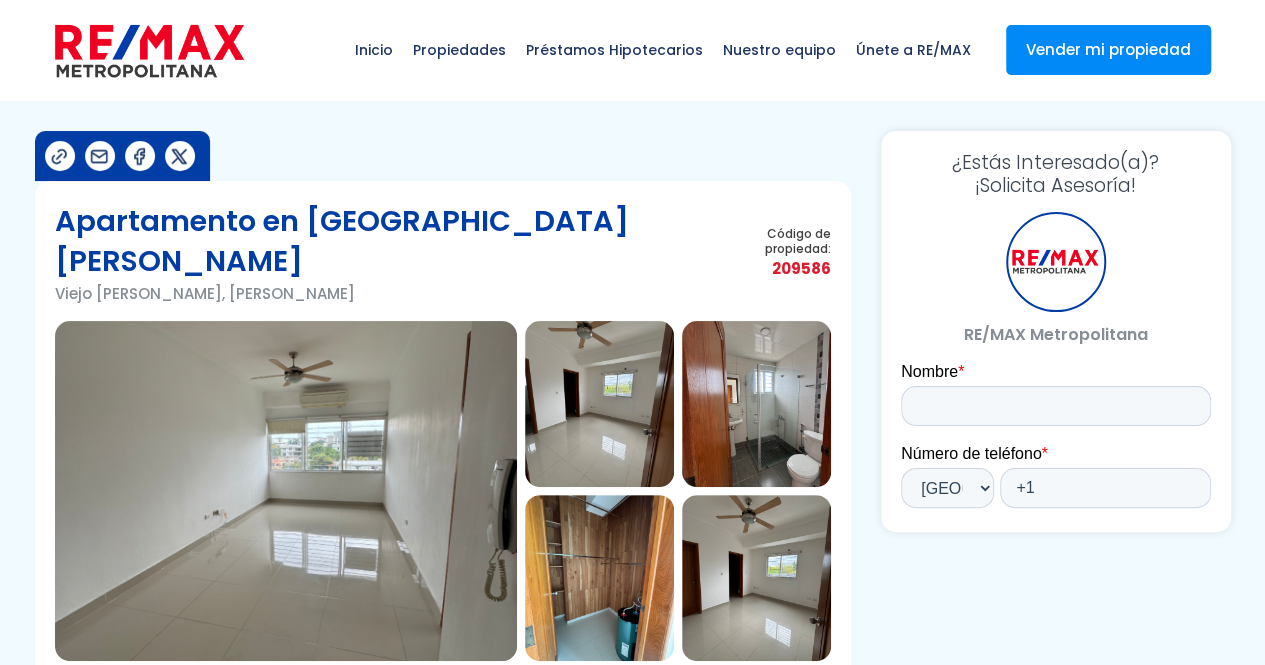 scroll, scrollTop: 0, scrollLeft: 0, axis: both 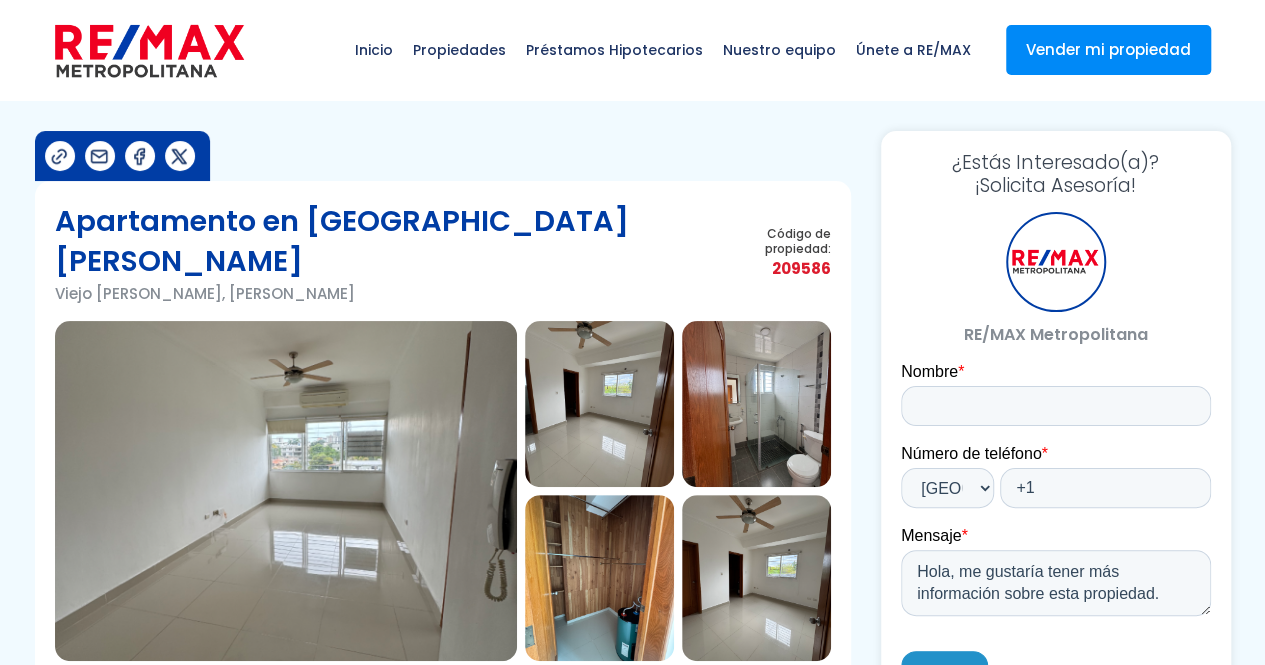 click on "Apartamento en [GEOGRAPHIC_DATA][PERSON_NAME][GEOGRAPHIC_DATA] [PERSON_NAME], [PERSON_NAME]
Código de propiedad:
209586" at bounding box center (443, 261) 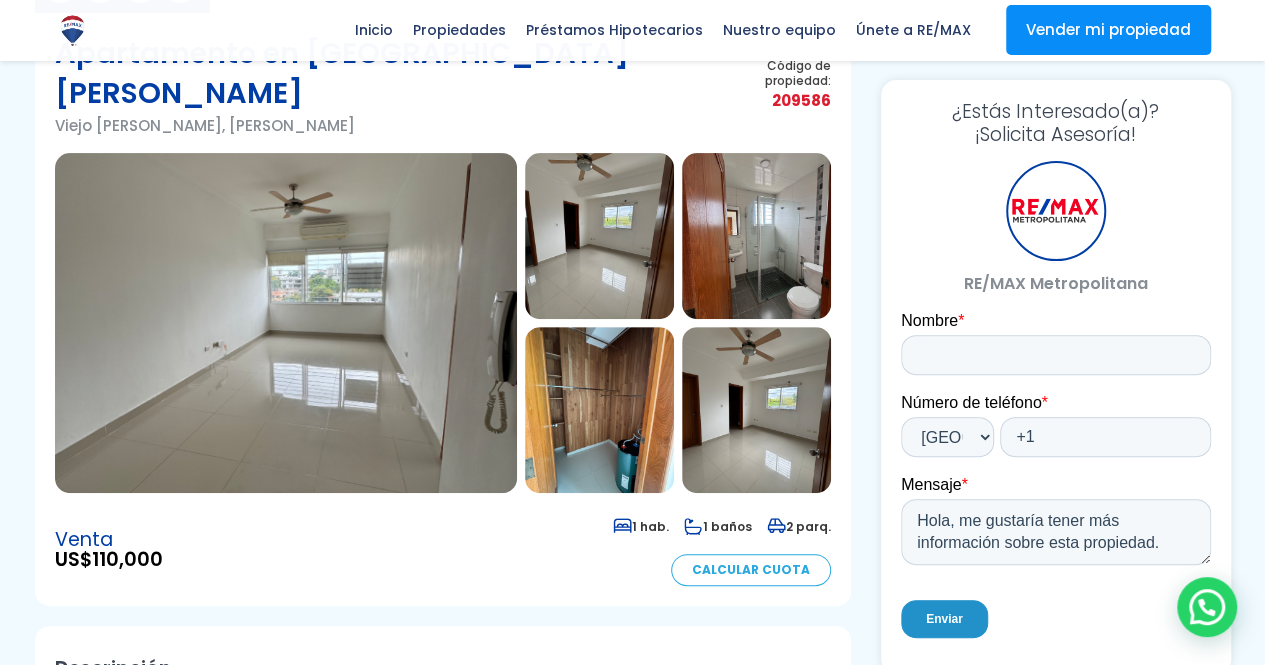 scroll, scrollTop: 186, scrollLeft: 0, axis: vertical 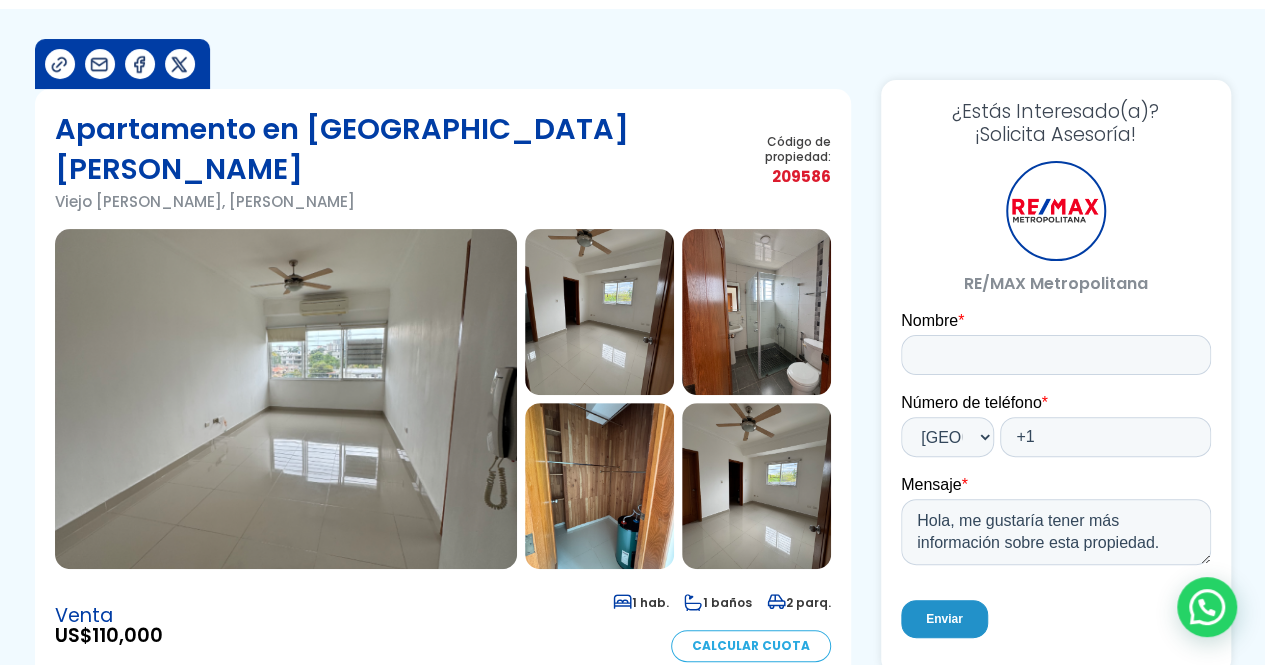 click at bounding box center (286, 399) 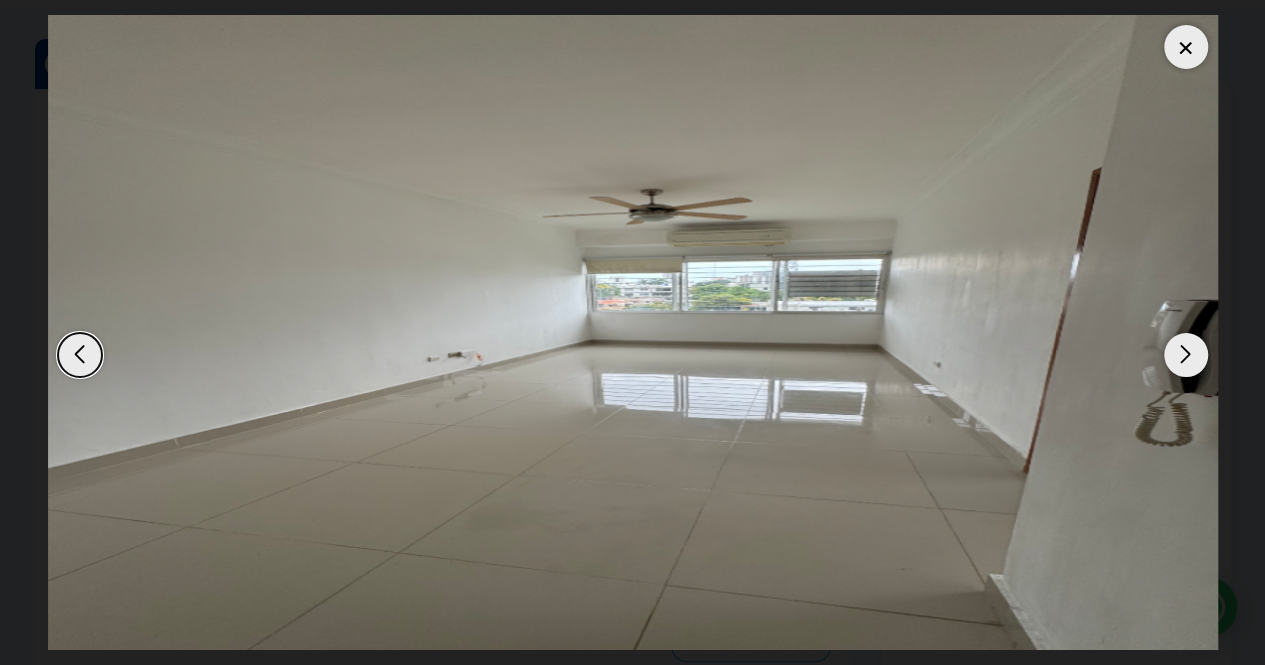 click at bounding box center (1186, 355) 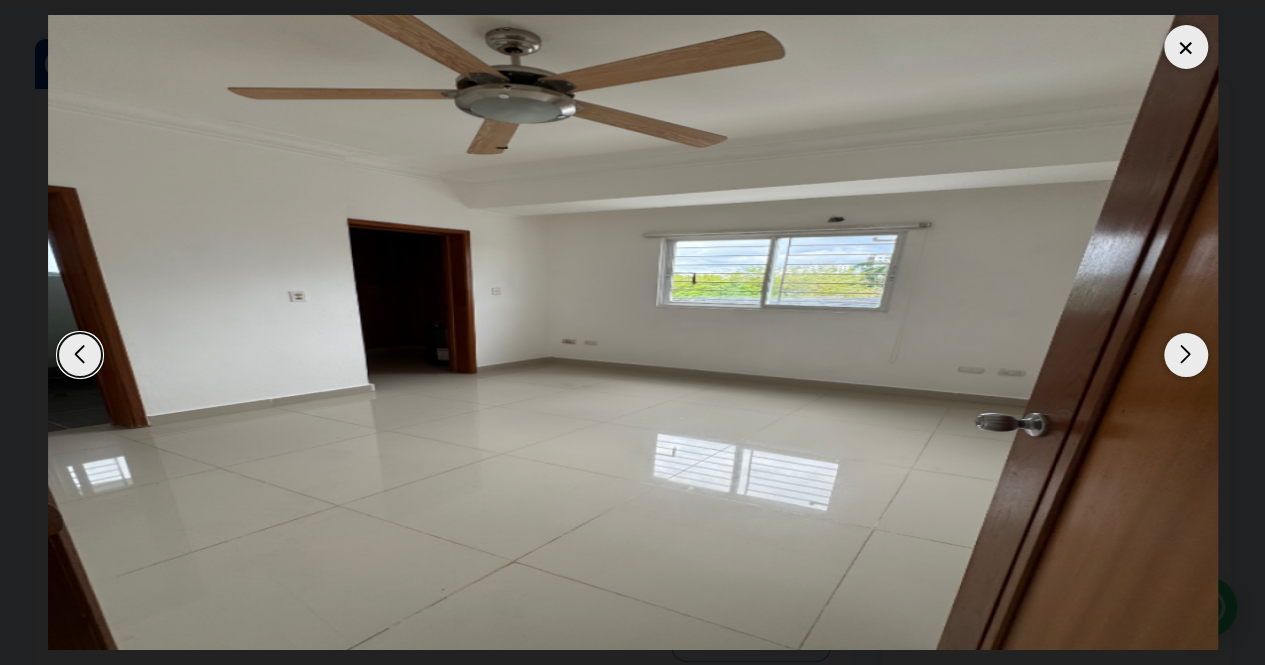 click at bounding box center [1186, 355] 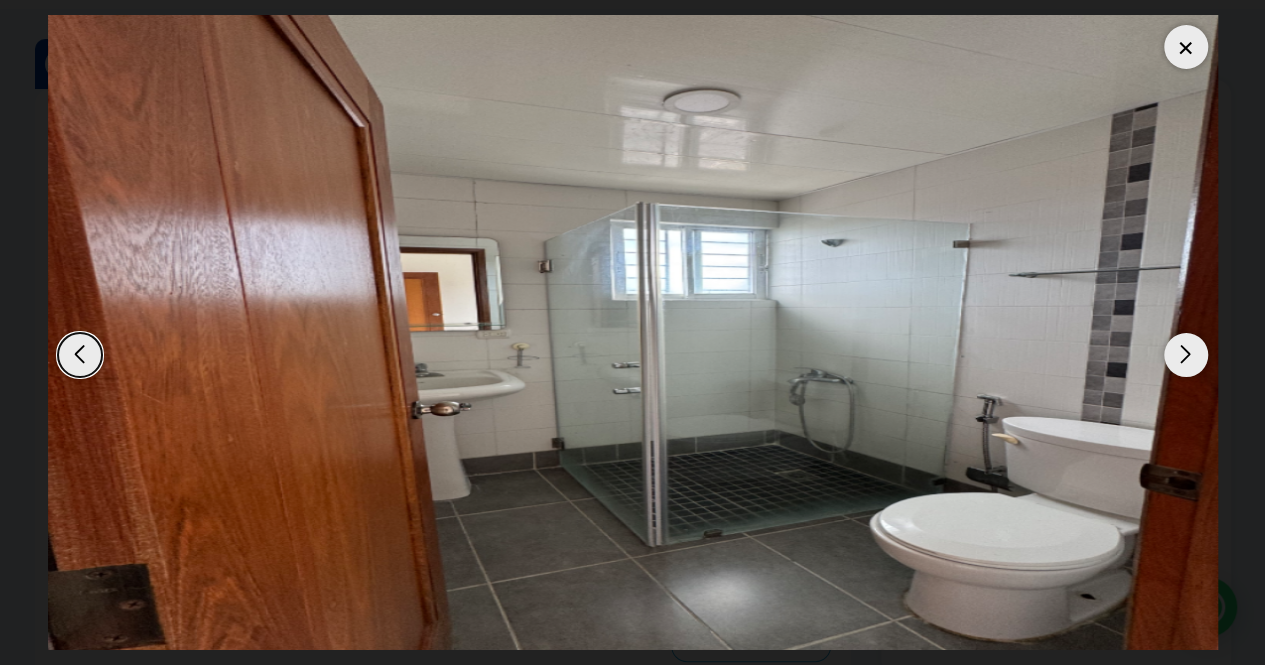 click at bounding box center (1186, 355) 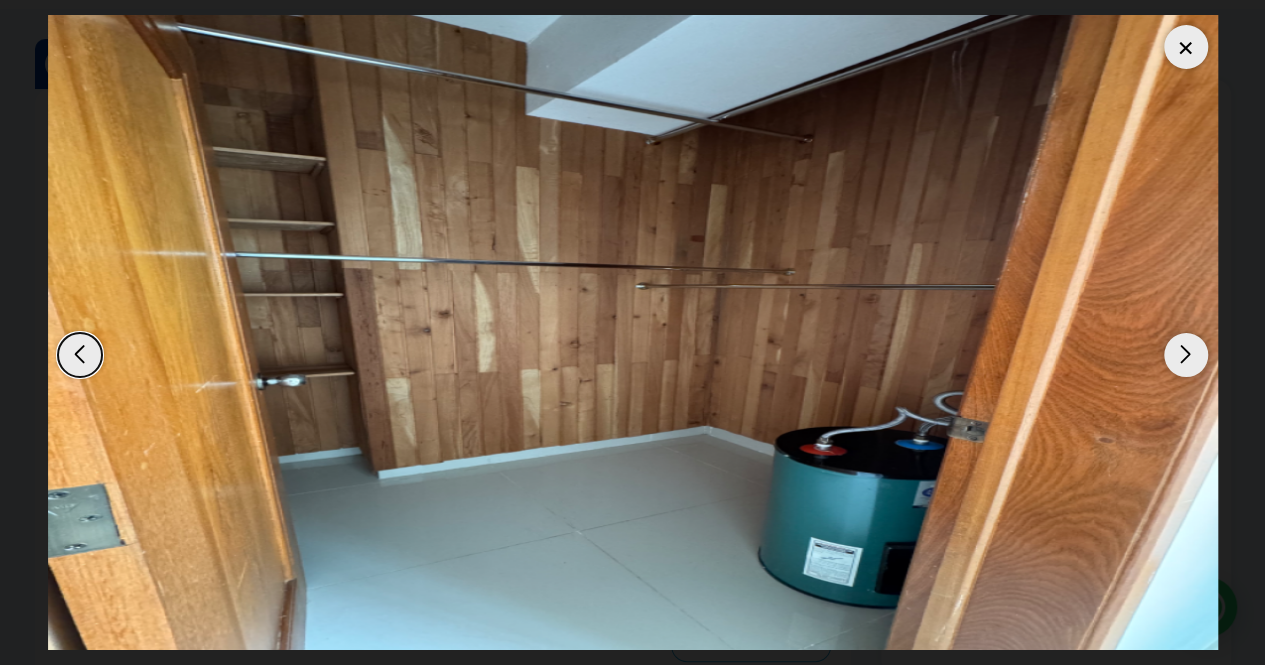 click at bounding box center (1186, 355) 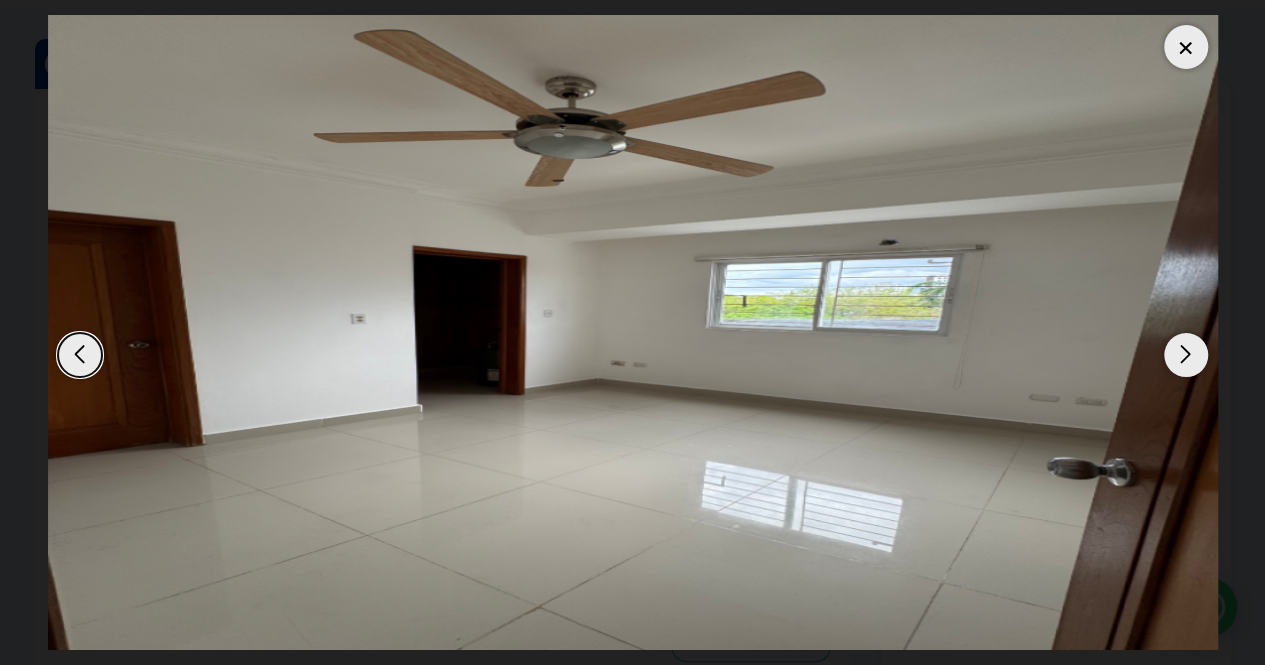click at bounding box center (1186, 355) 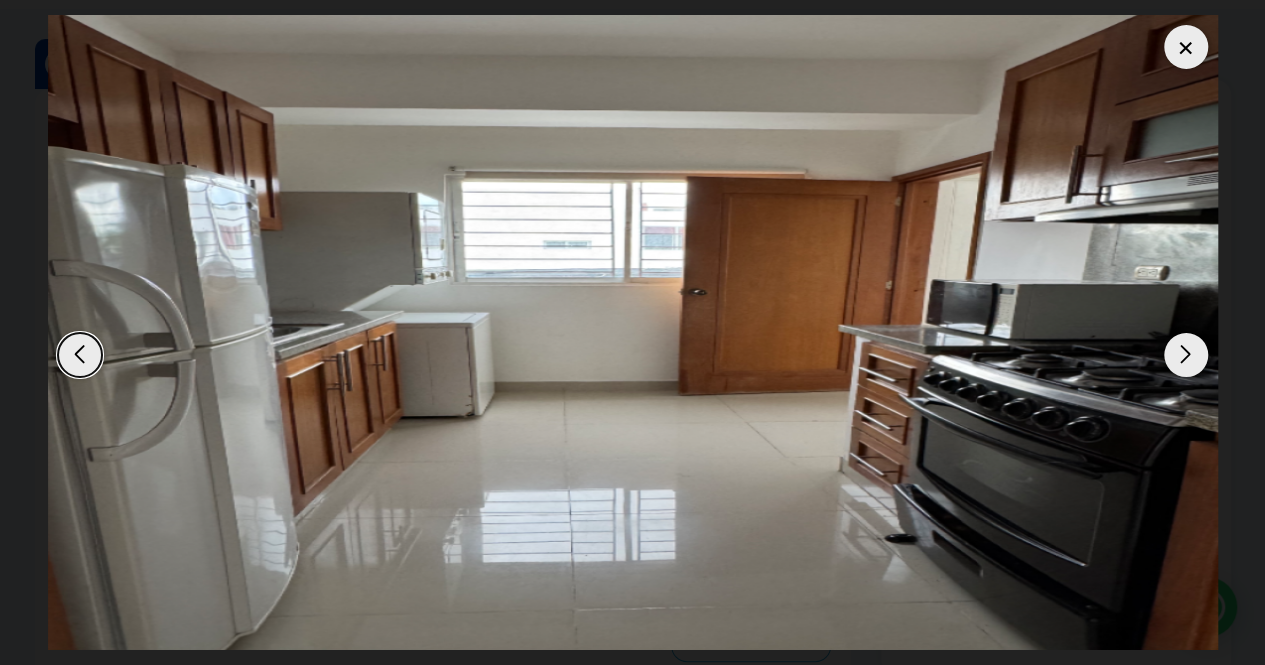 click at bounding box center [1186, 355] 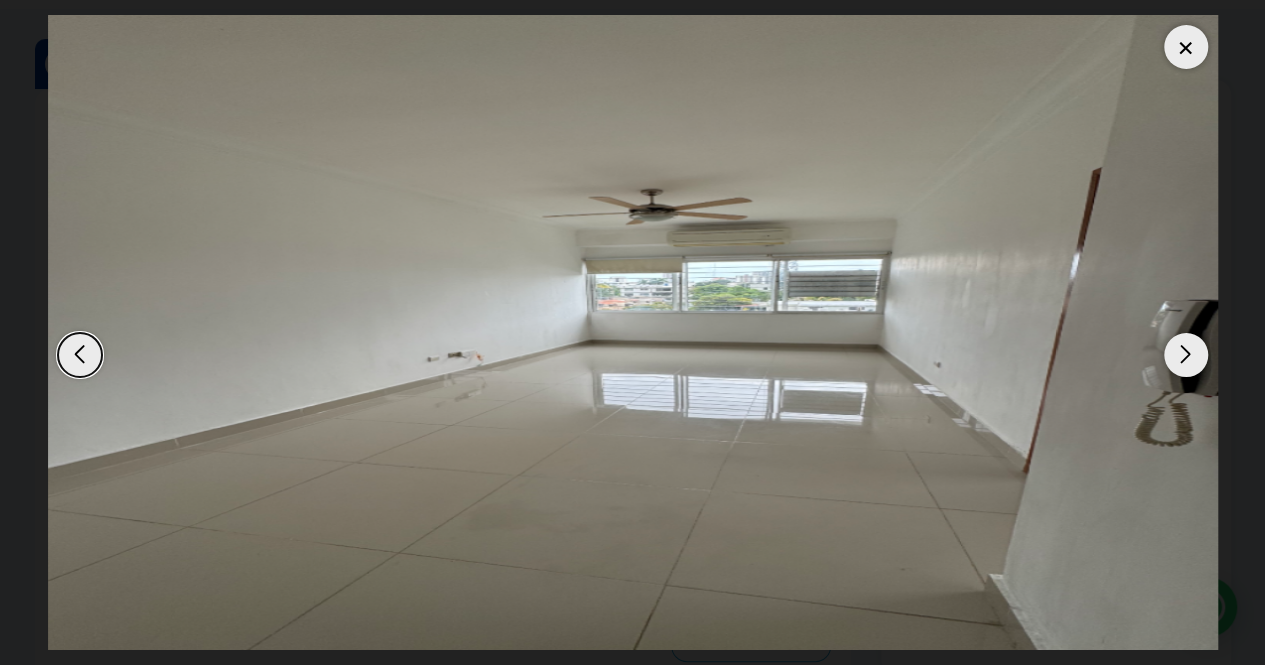 click at bounding box center [1186, 47] 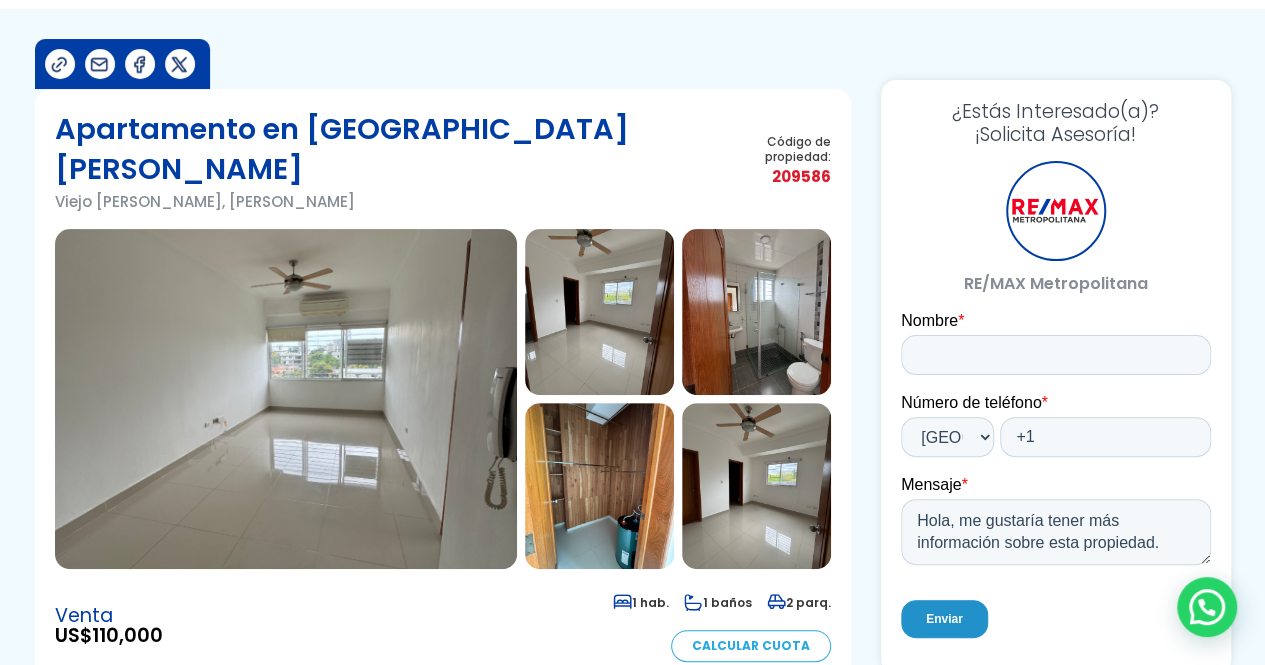 click at bounding box center (599, 486) 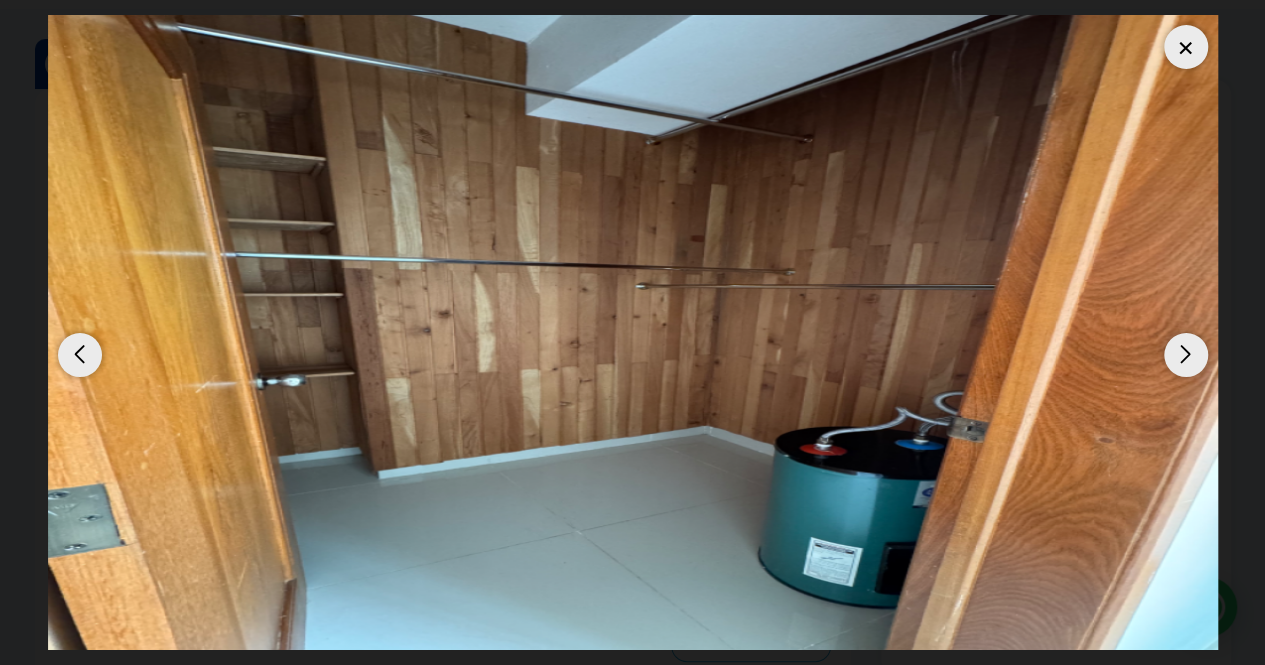 click at bounding box center (1186, 47) 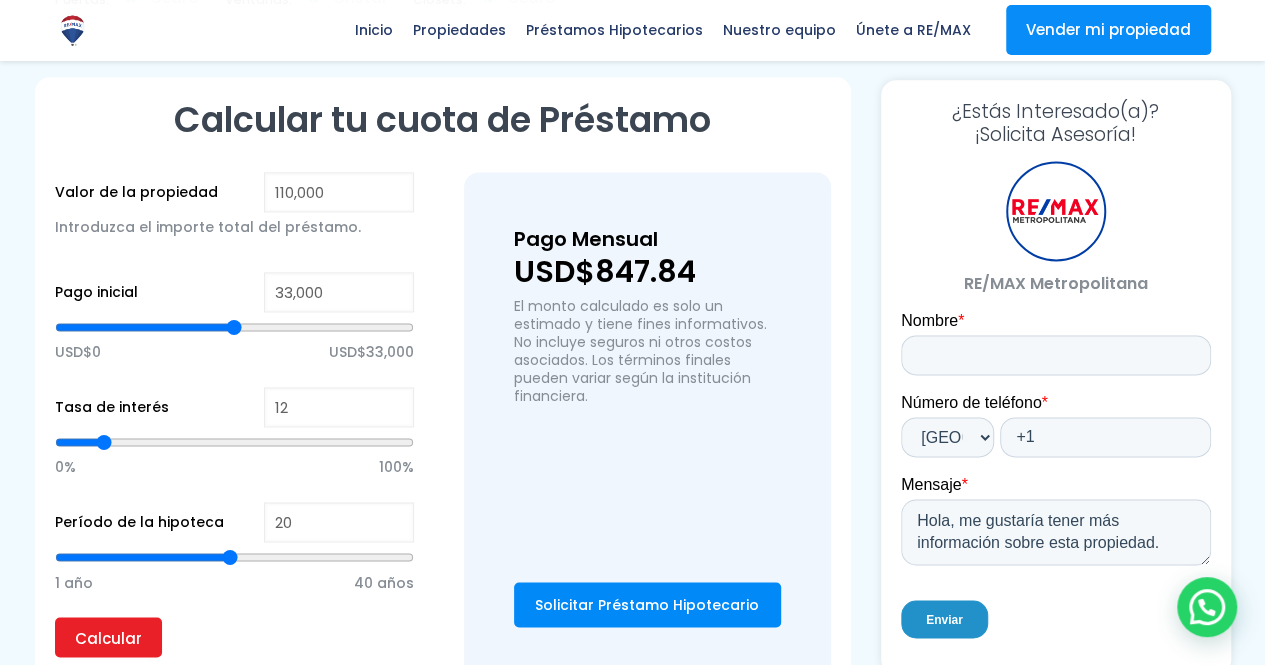 scroll, scrollTop: 1236, scrollLeft: 0, axis: vertical 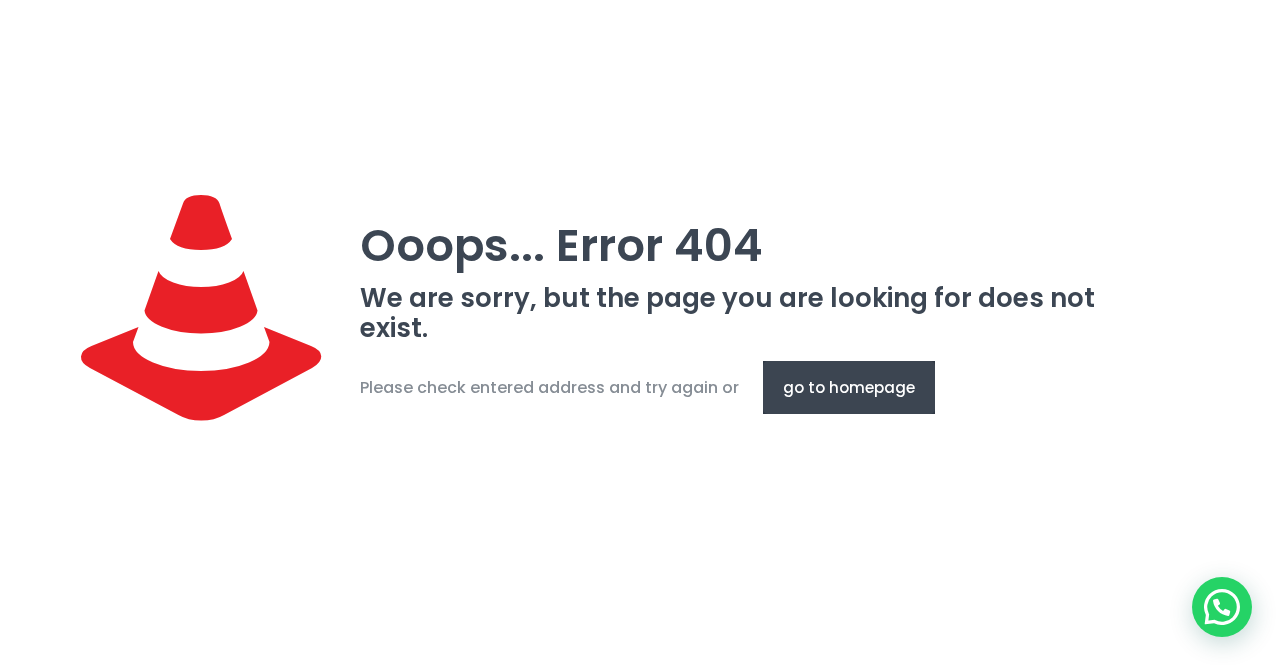 click on "go to homepage" at bounding box center [849, 387] 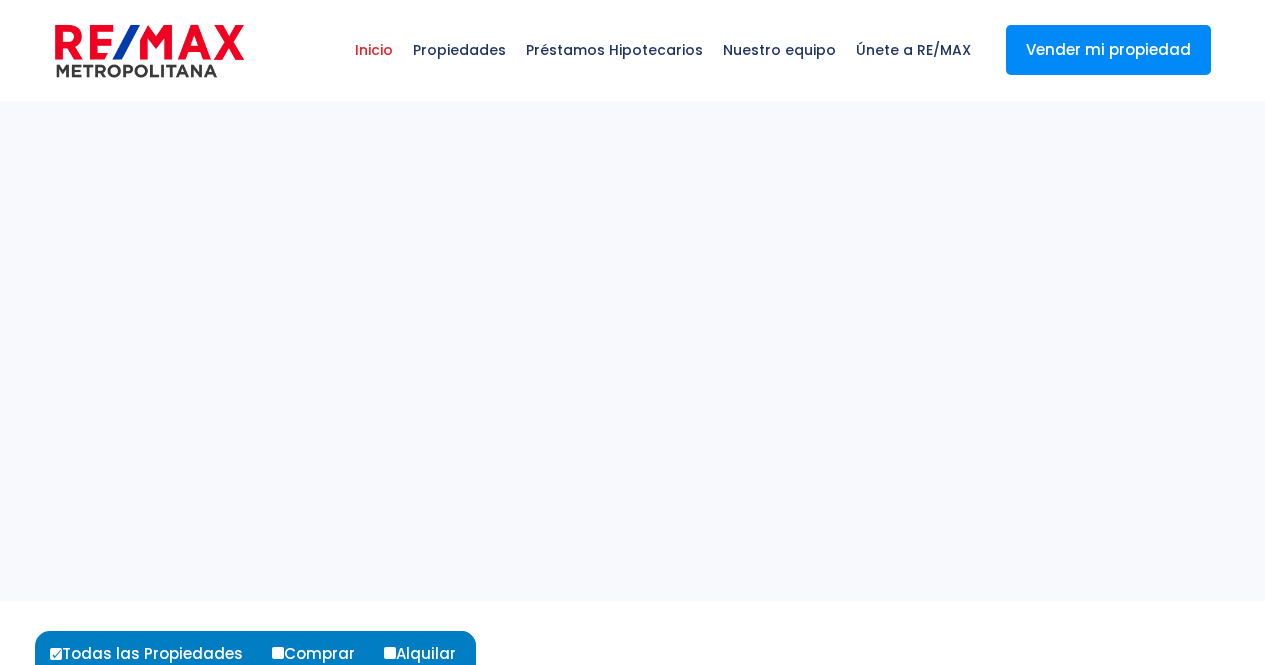 select 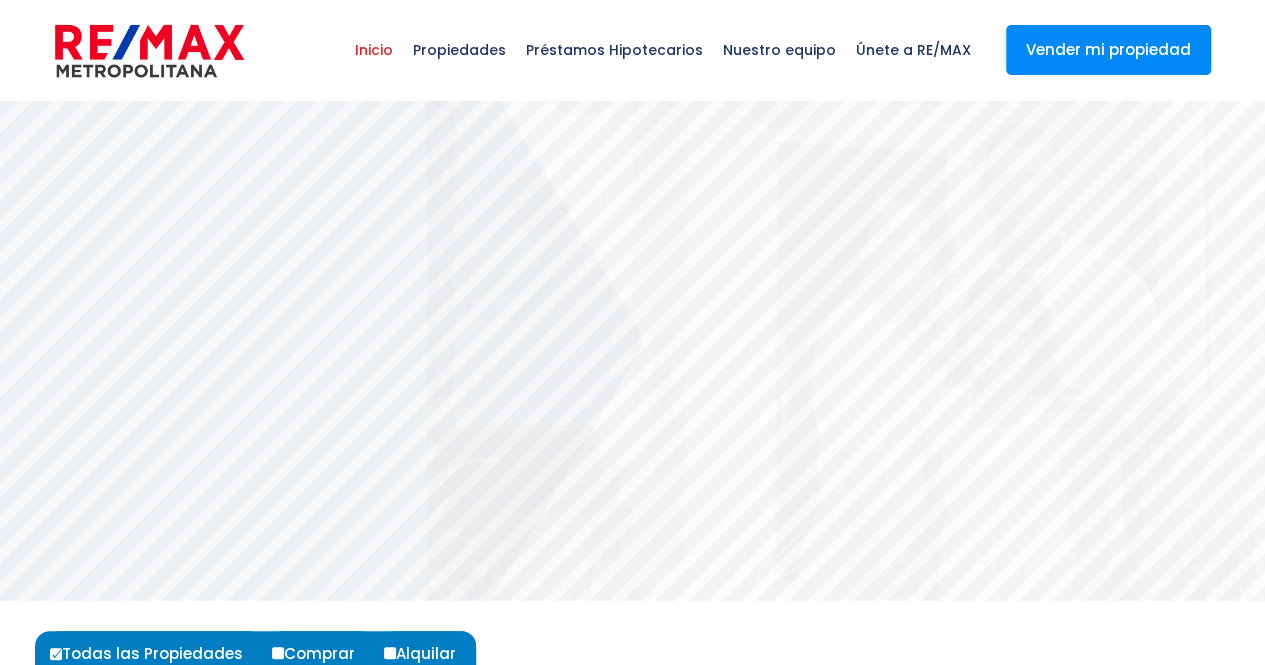 scroll, scrollTop: 0, scrollLeft: 0, axis: both 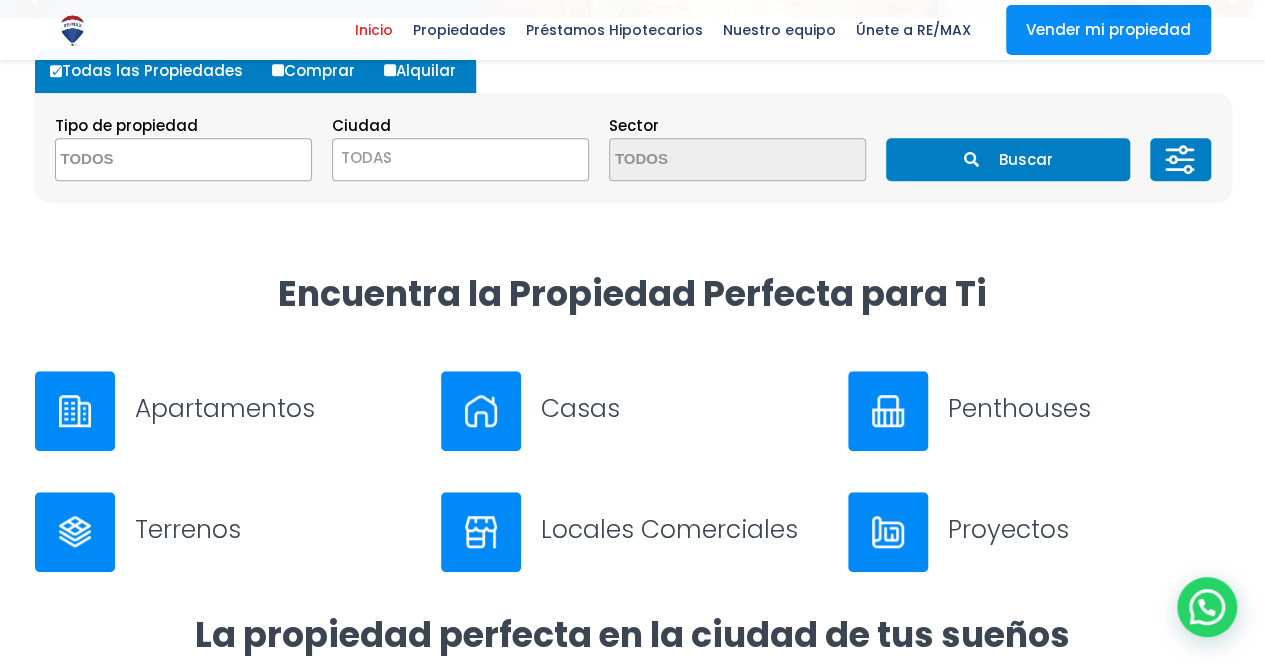 click on "Apartamentos" at bounding box center (276, 408) 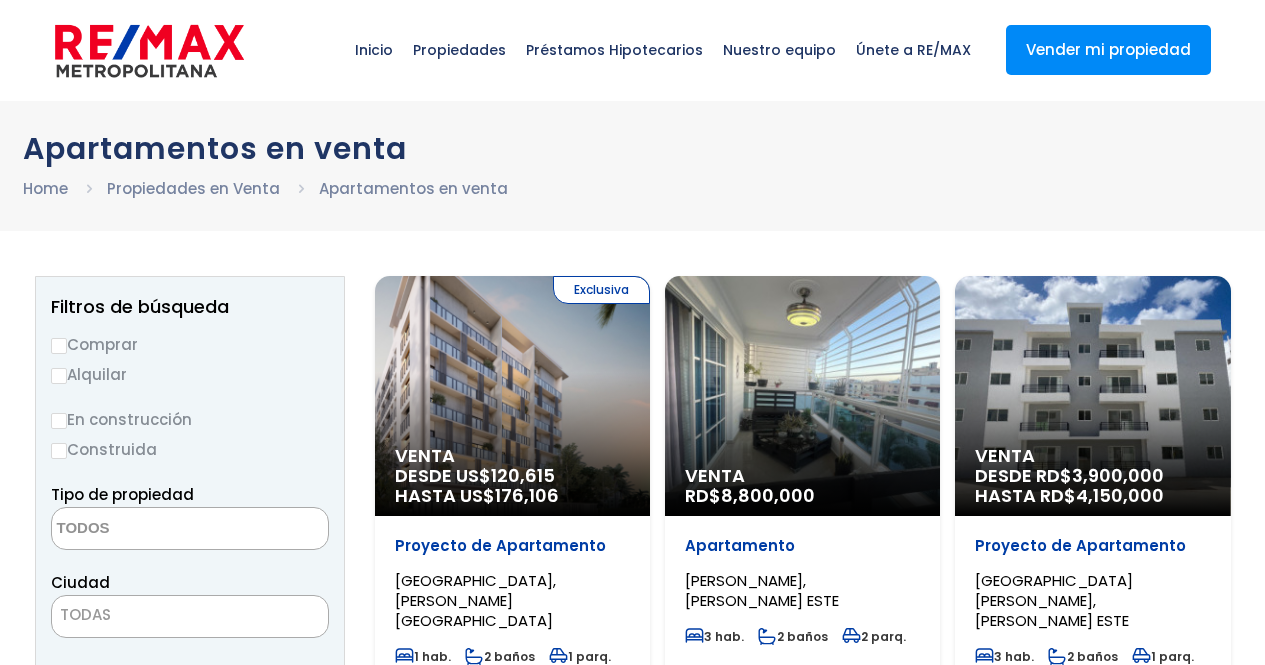 select 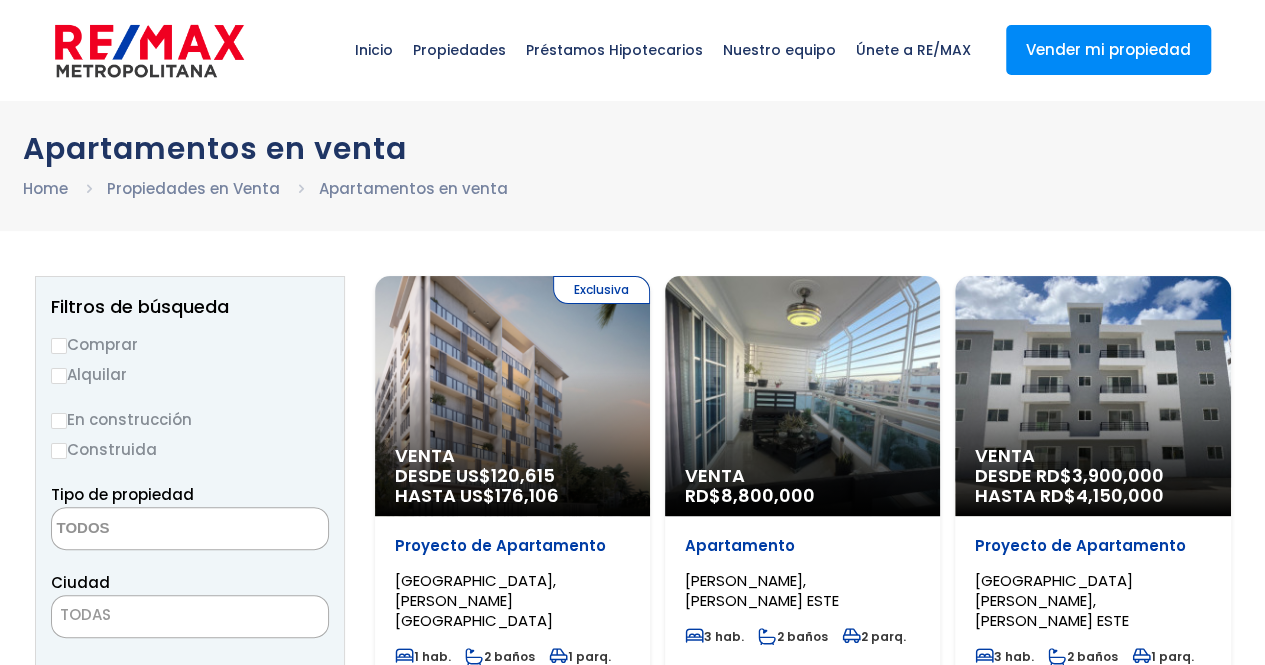 scroll, scrollTop: 0, scrollLeft: 0, axis: both 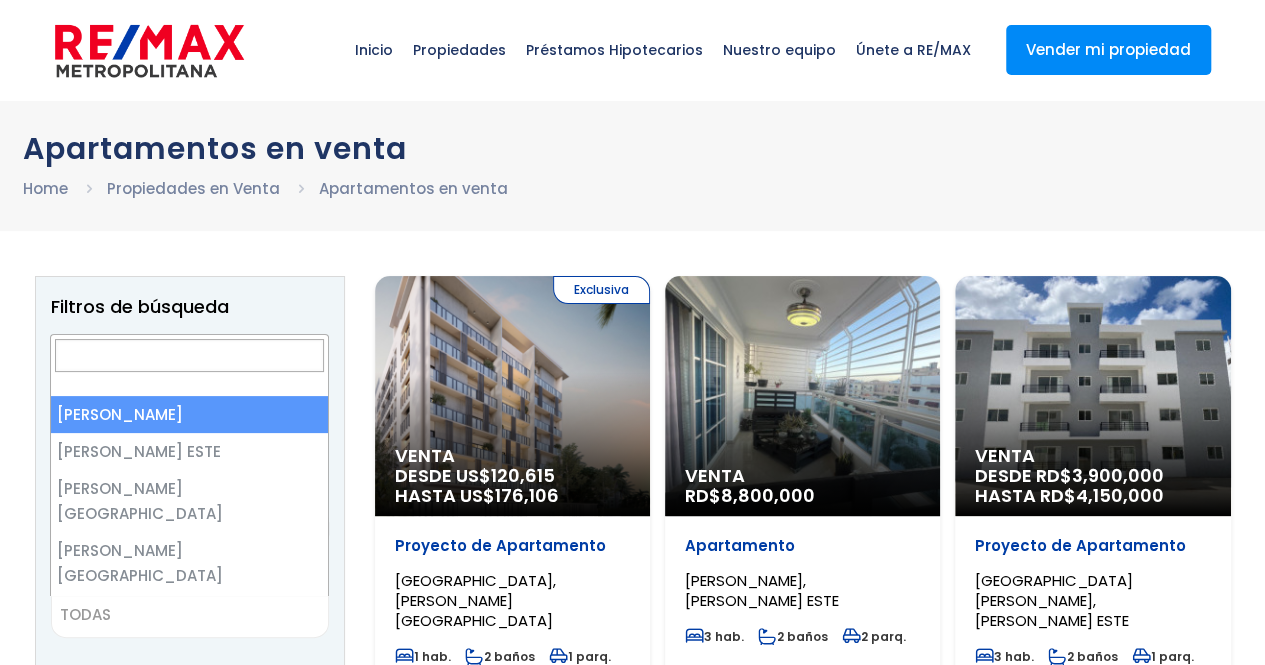 click on "TODAS" at bounding box center (190, 615) 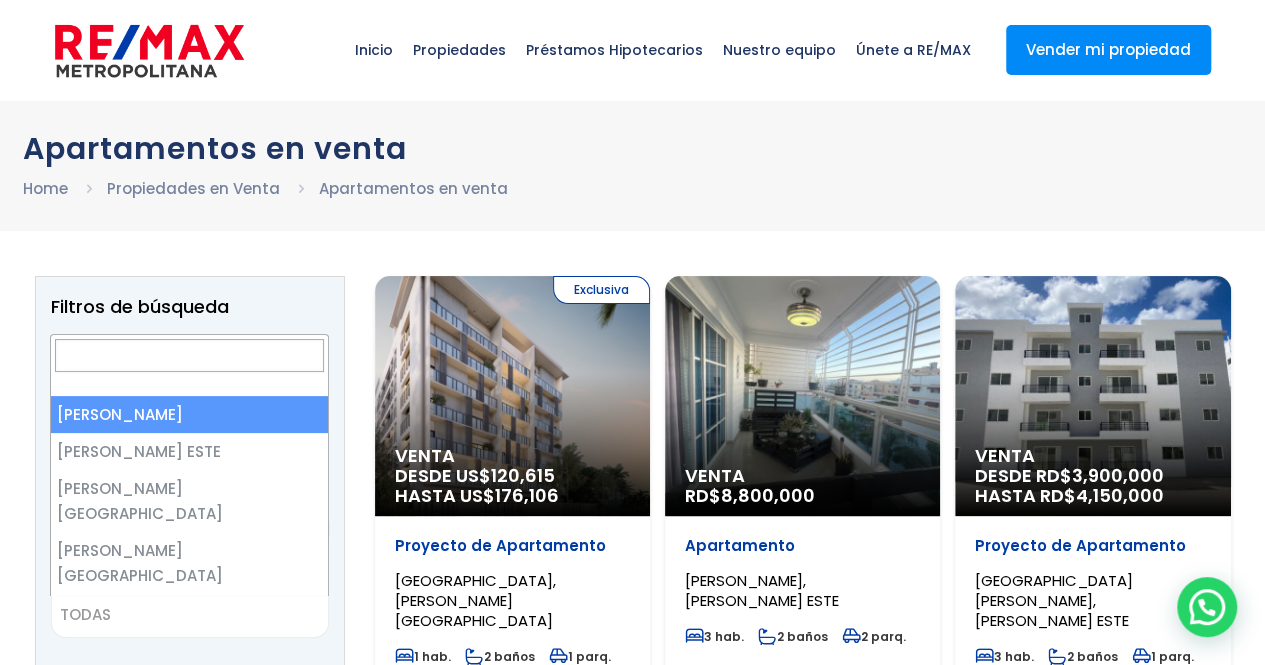 select on "1" 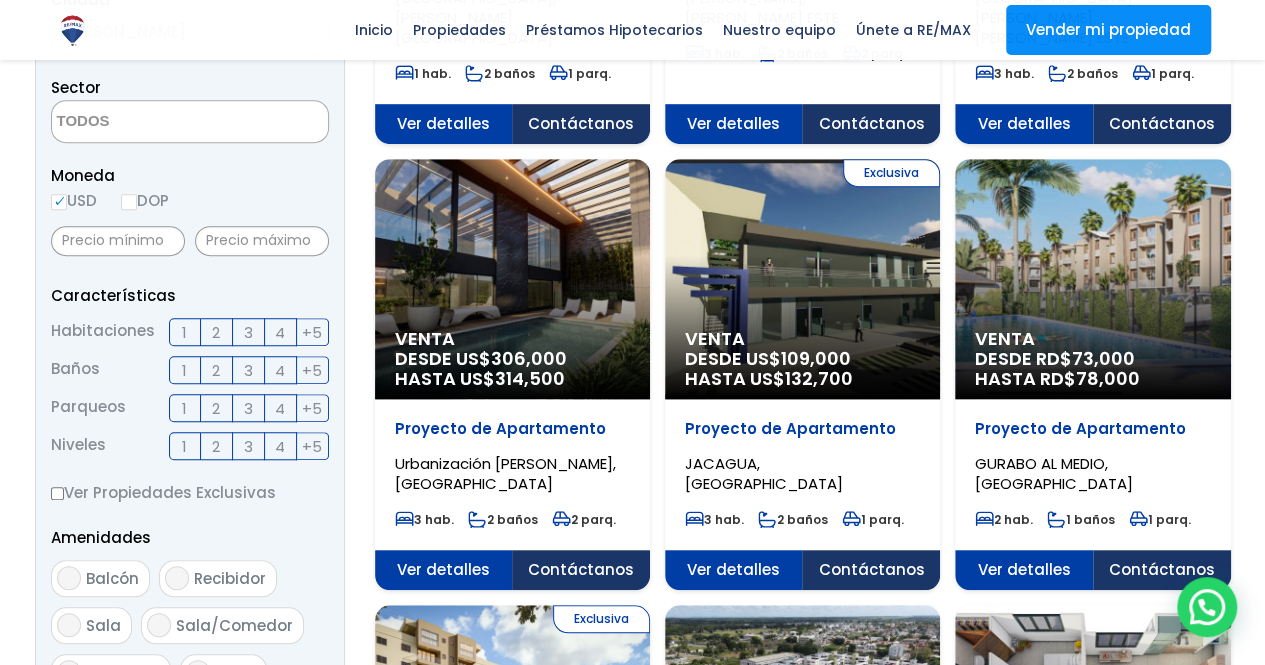 scroll, scrollTop: 3294, scrollLeft: 0, axis: vertical 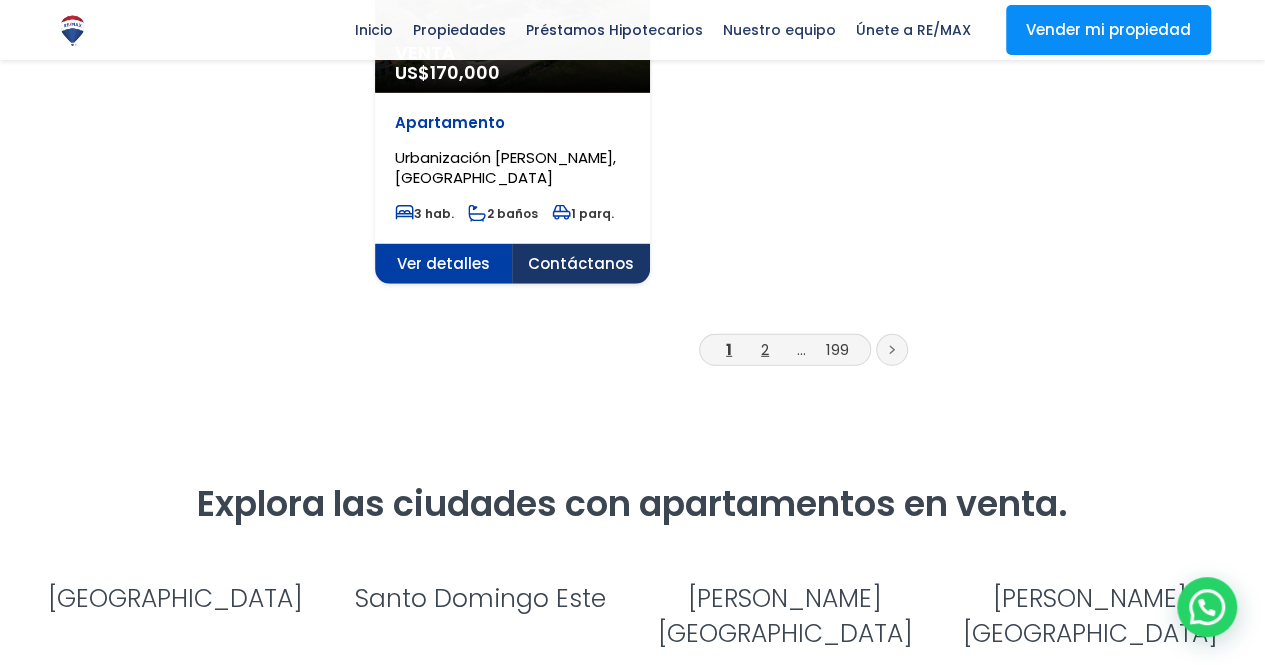 click on "2" at bounding box center [765, 349] 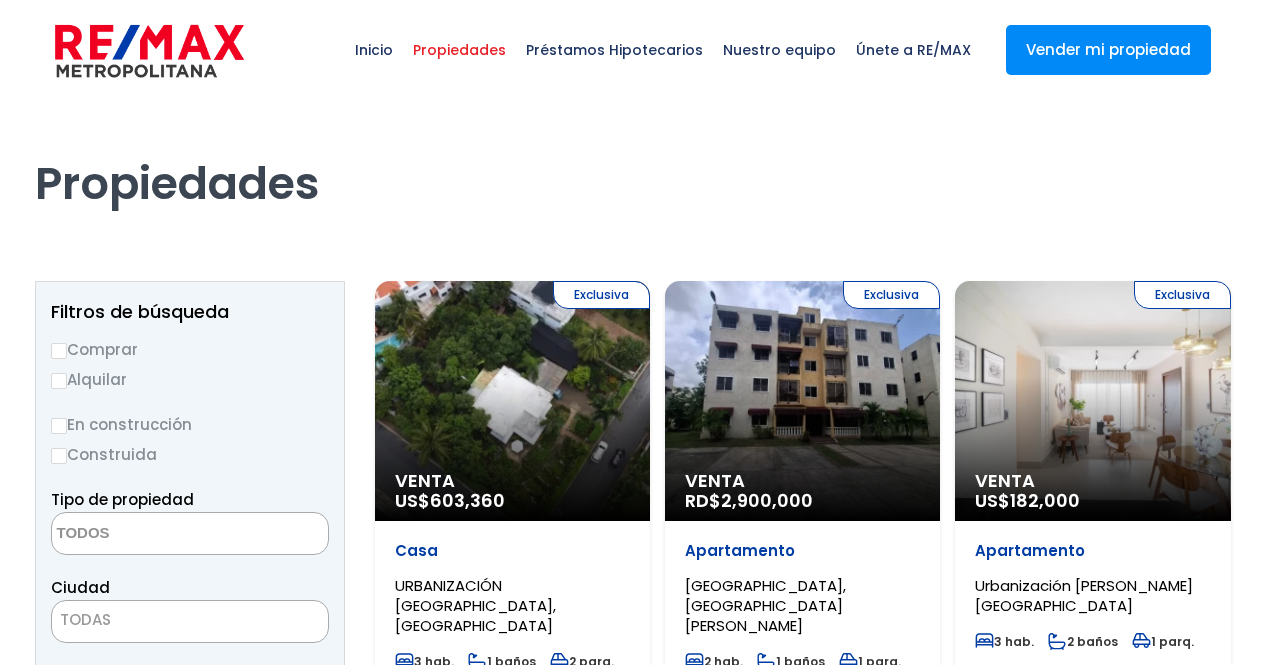 select 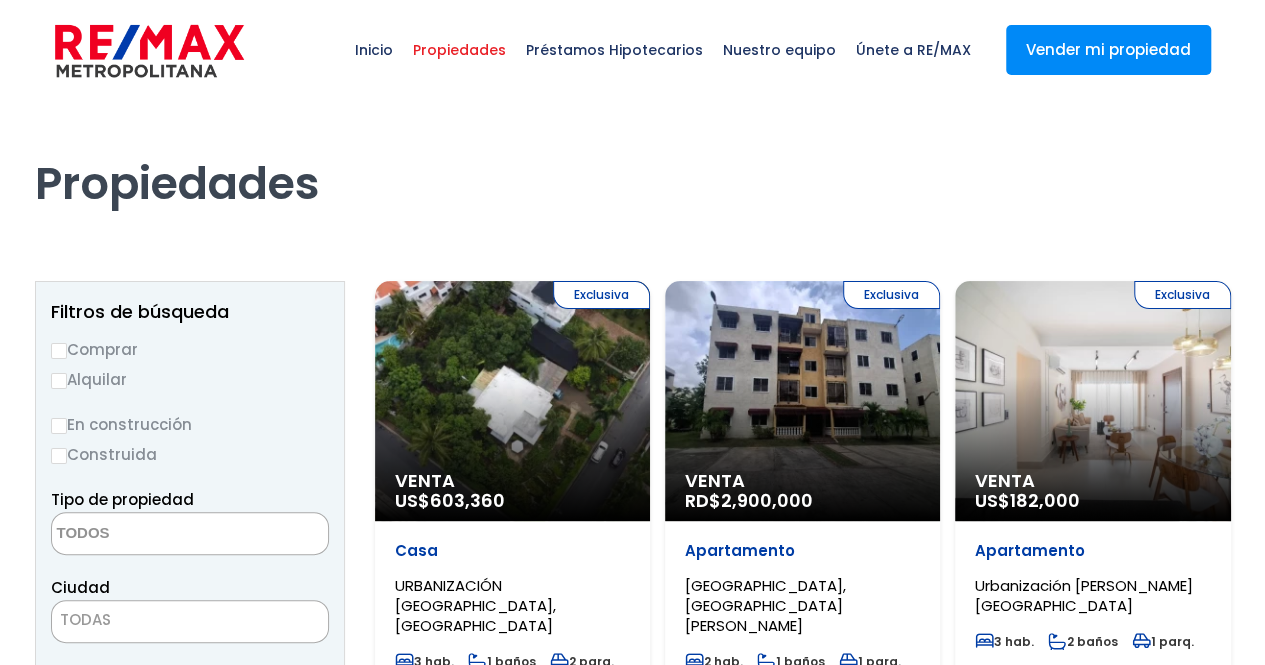 scroll, scrollTop: 0, scrollLeft: 0, axis: both 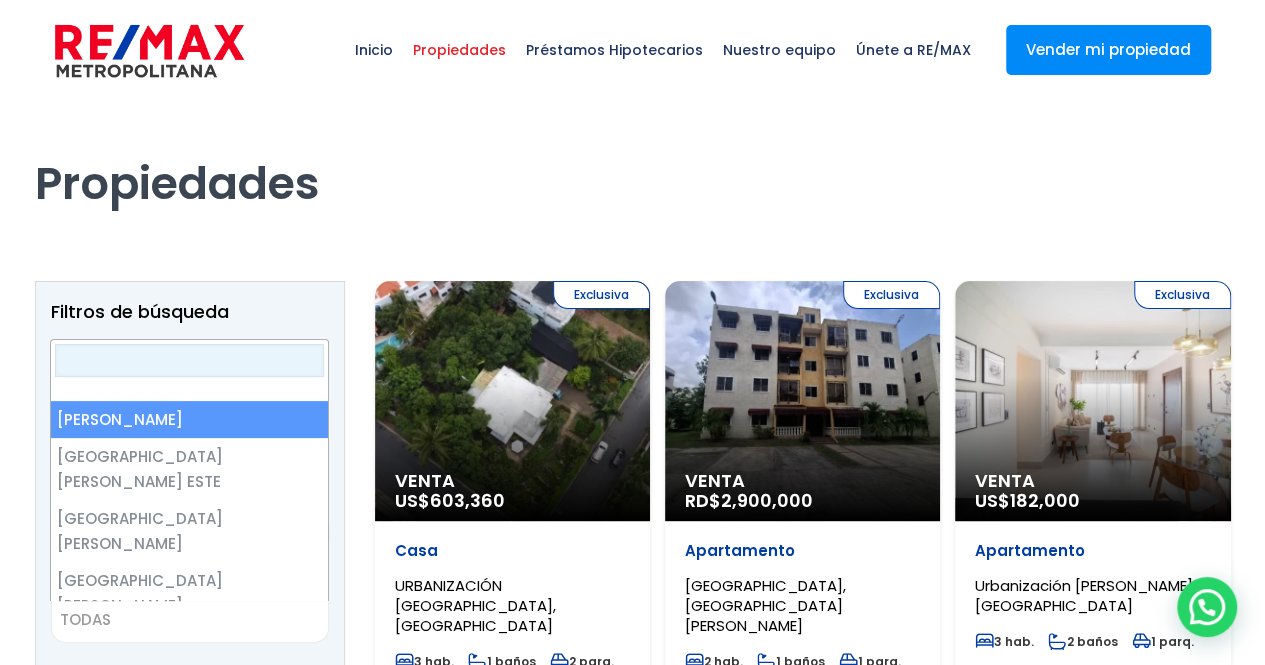 click on "TODAS" at bounding box center (190, 620) 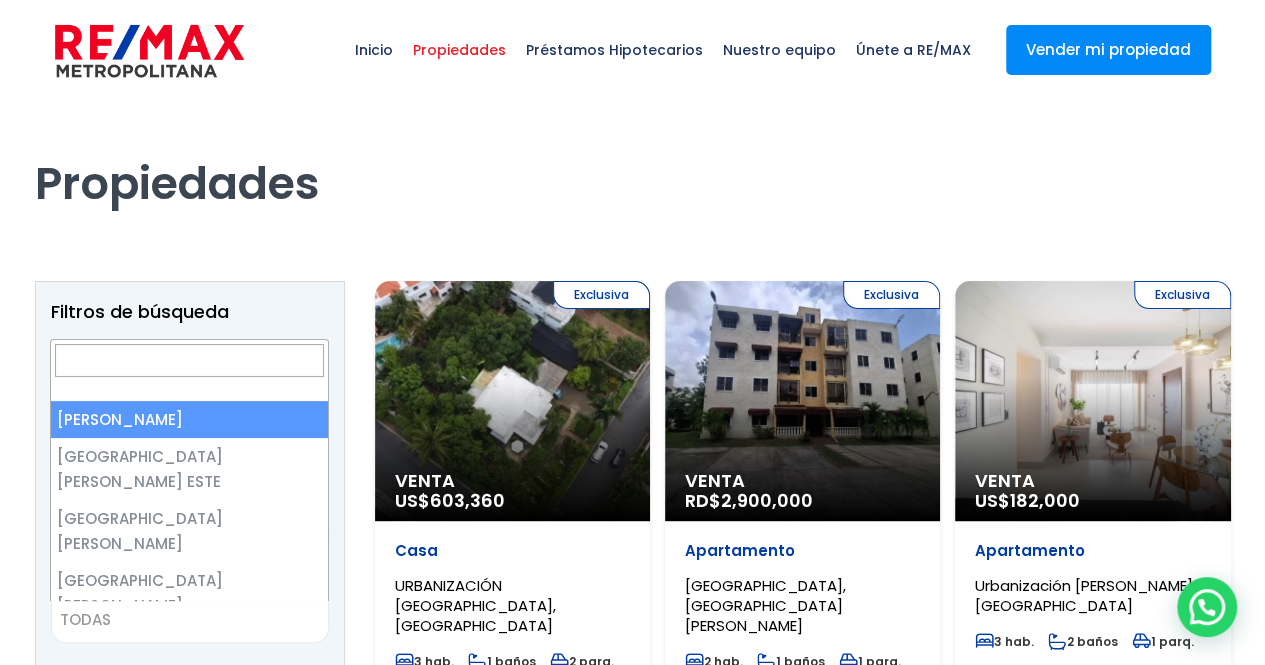 select on "1" 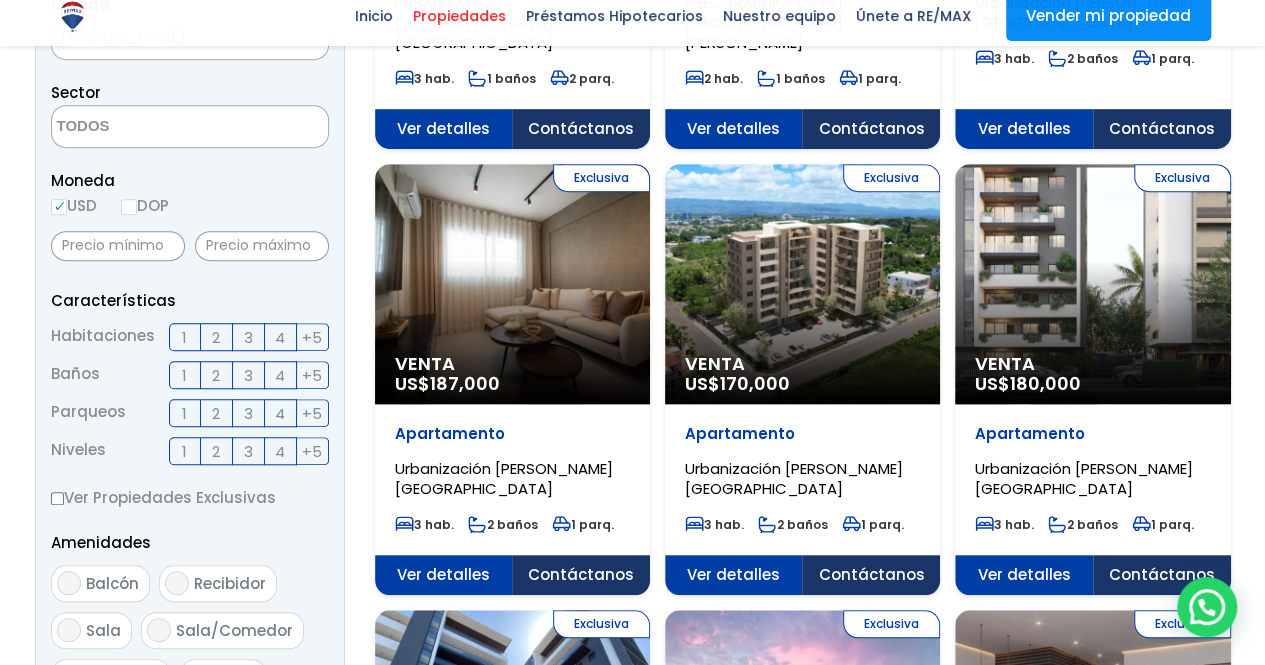 scroll, scrollTop: 1164, scrollLeft: 0, axis: vertical 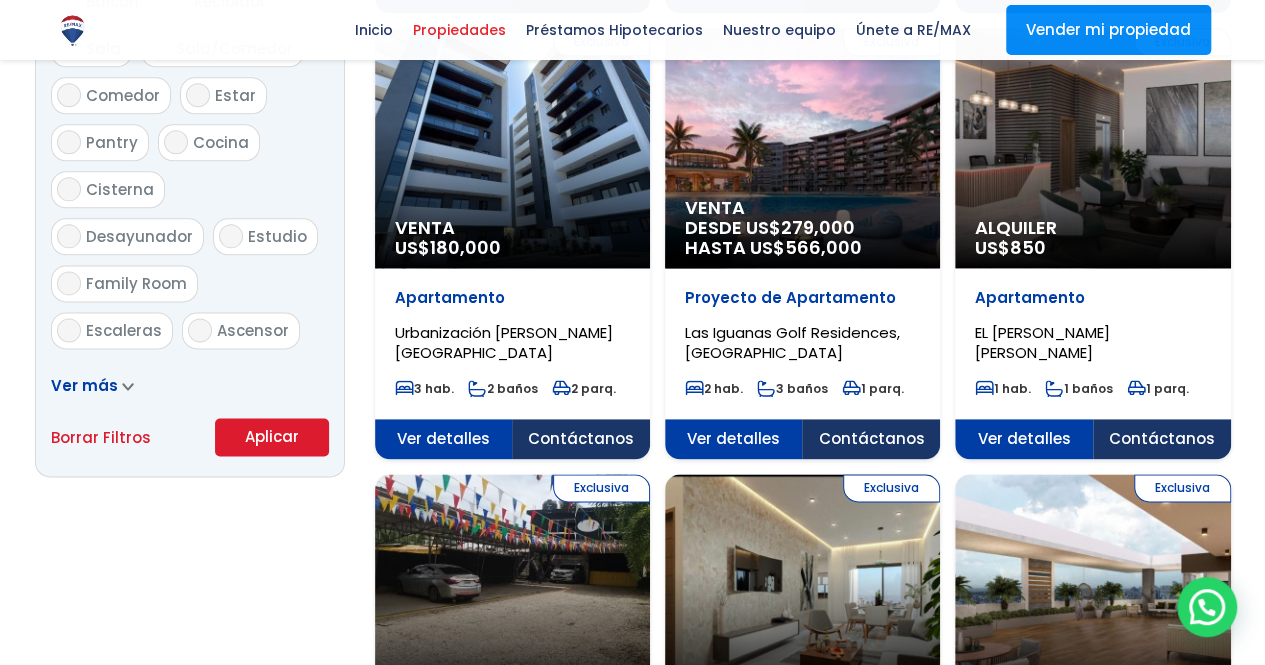 click on "Aplicar" at bounding box center [272, 437] 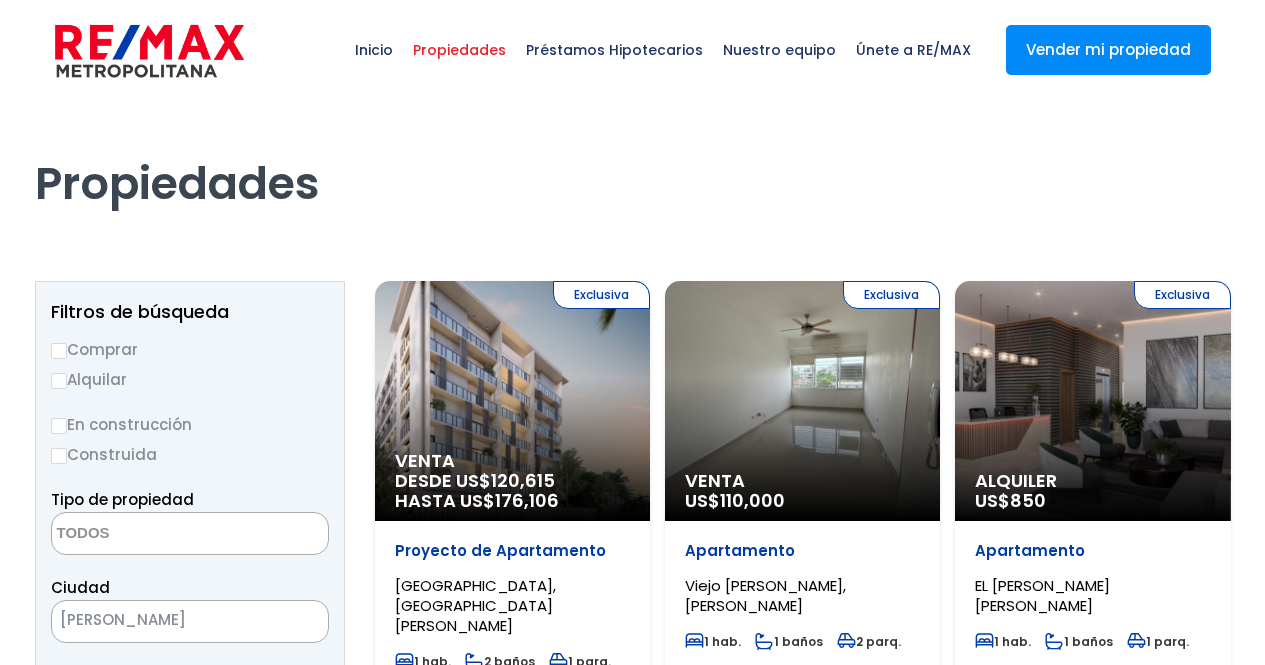 select 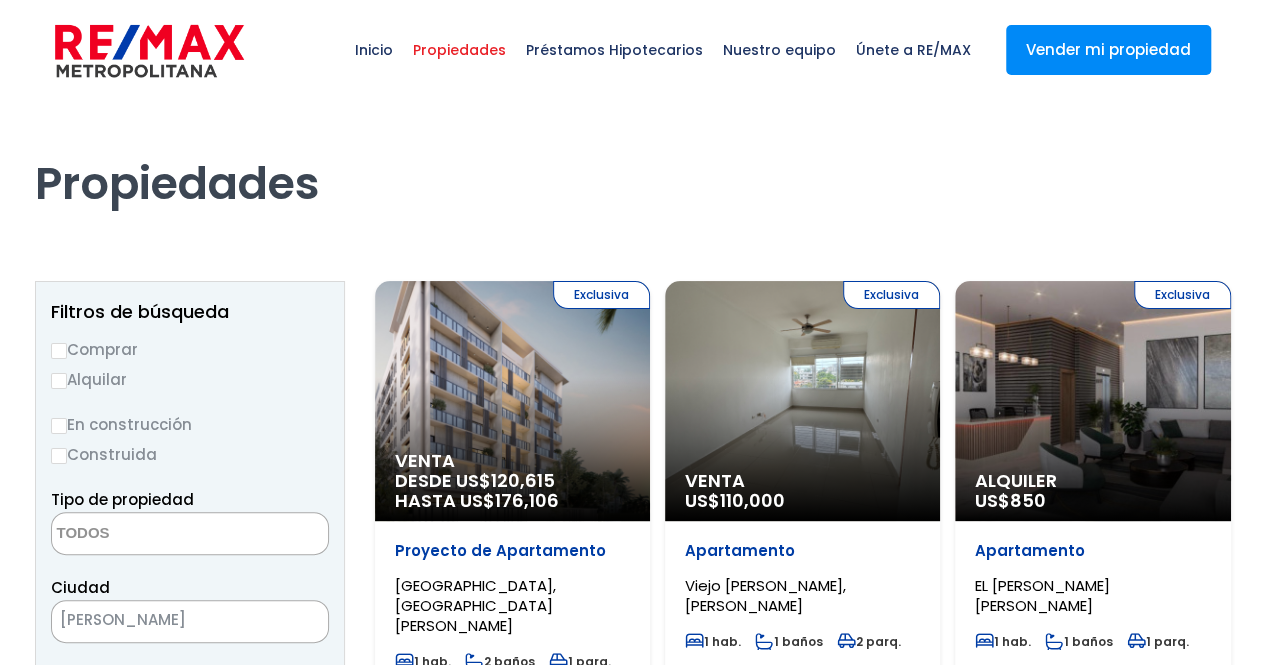 scroll, scrollTop: 0, scrollLeft: 0, axis: both 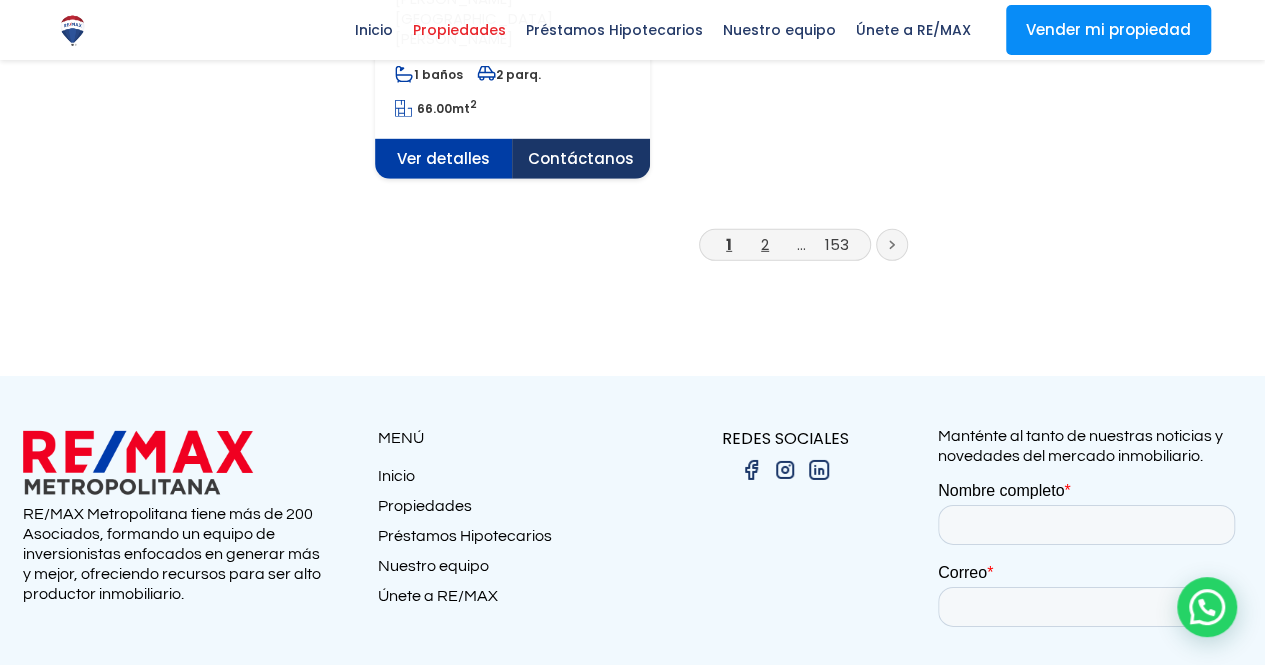 click on "2" at bounding box center (765, 244) 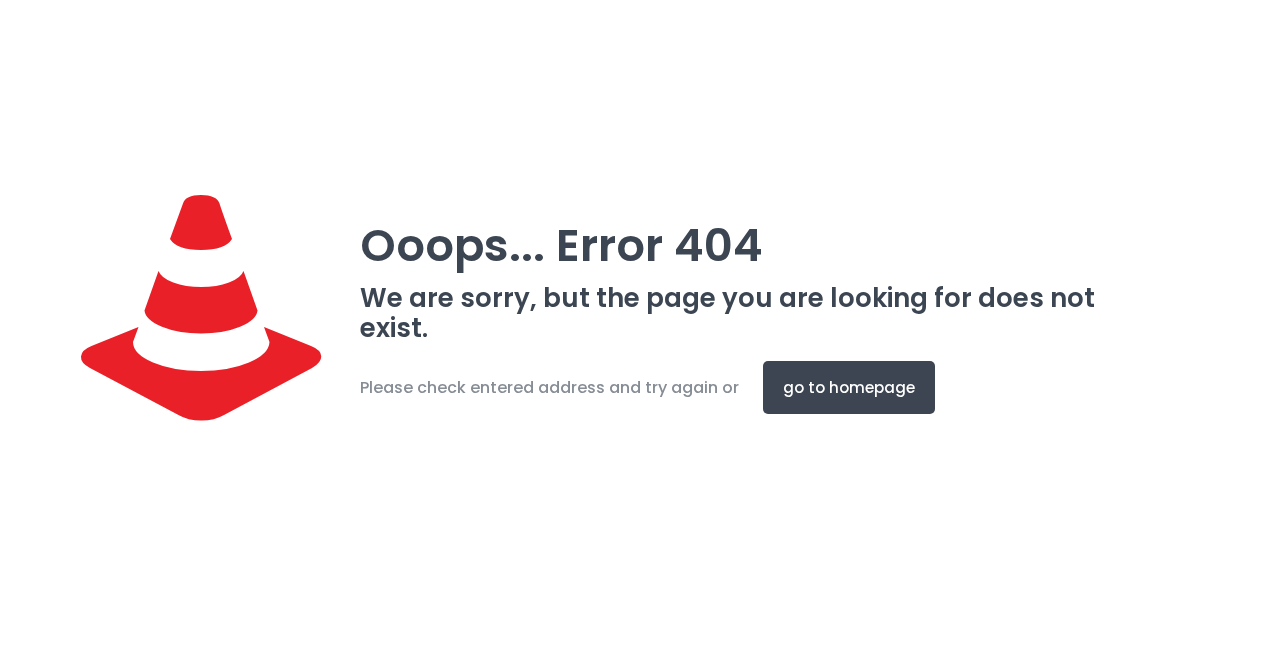 scroll, scrollTop: 0, scrollLeft: 0, axis: both 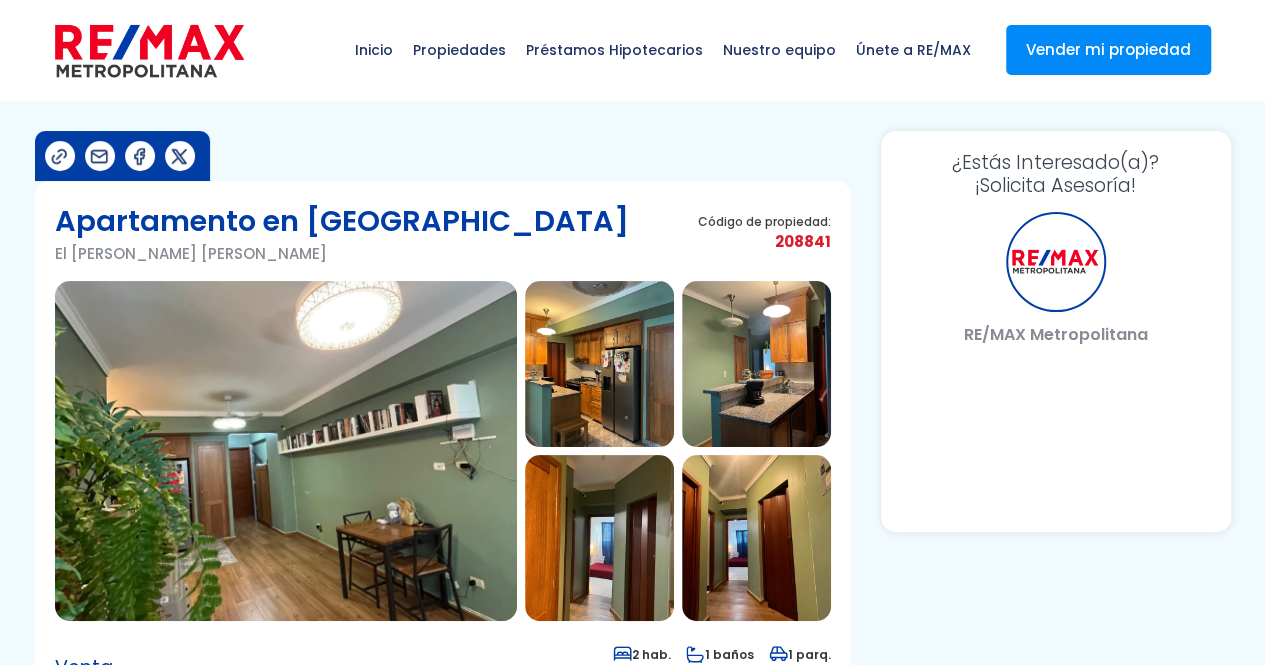 select on "US" 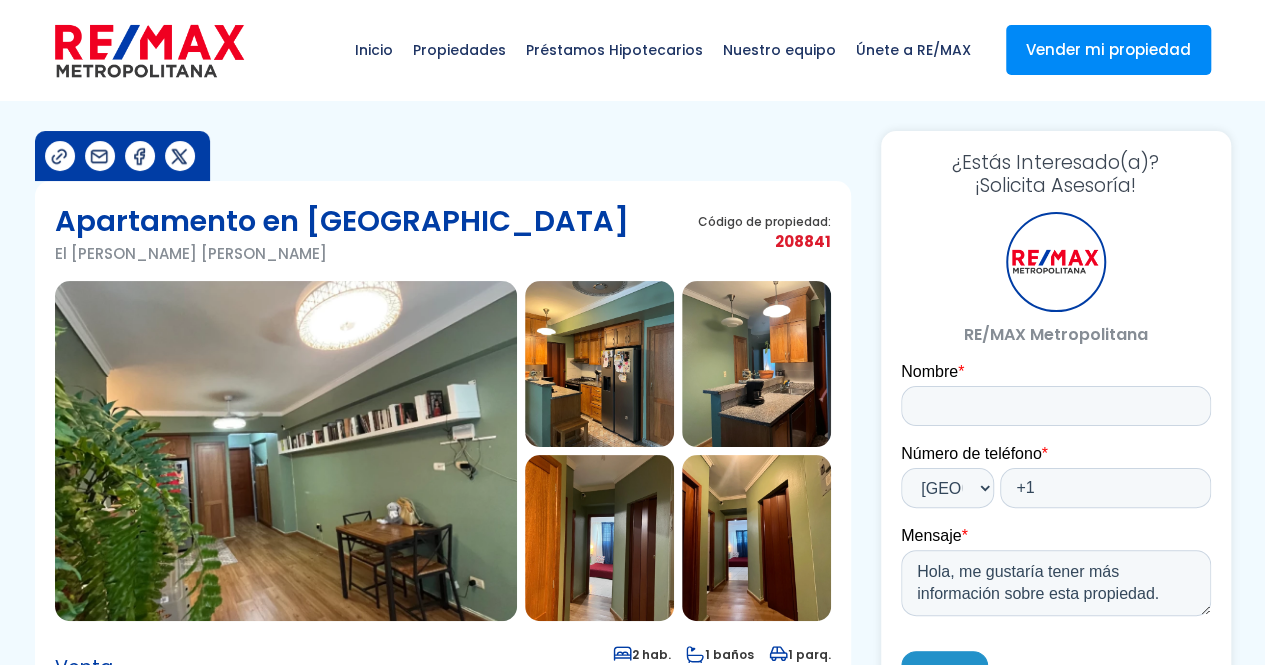 scroll, scrollTop: 0, scrollLeft: 0, axis: both 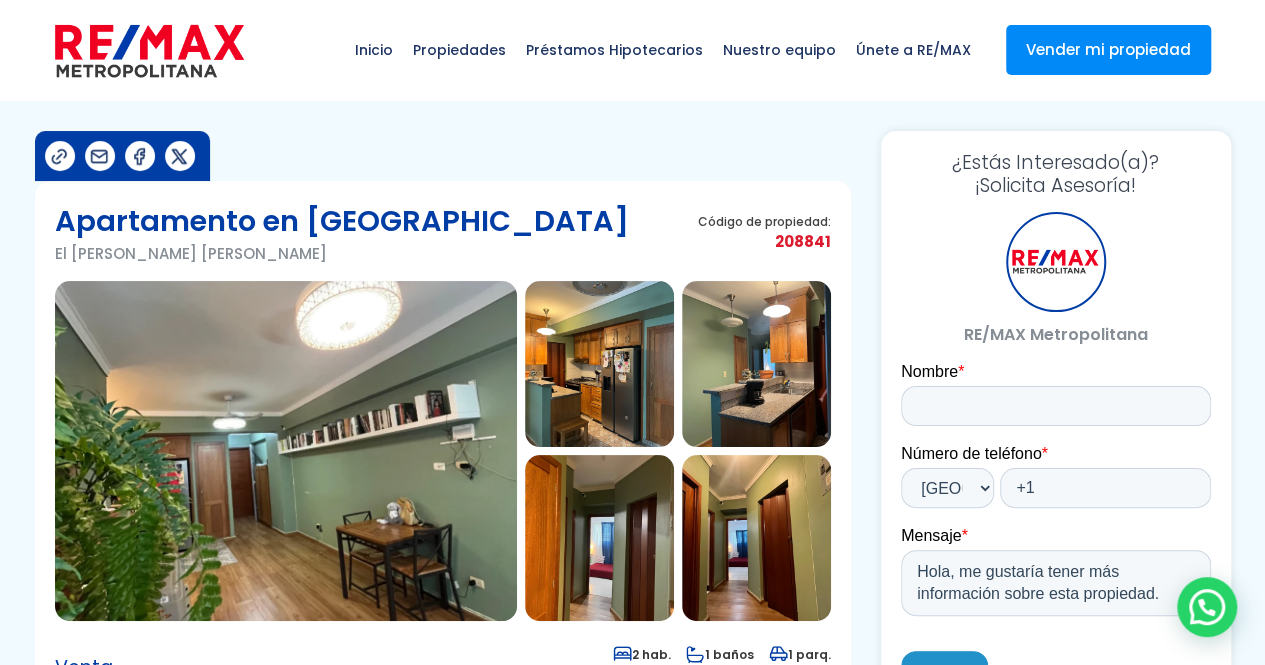 click at bounding box center (599, 364) 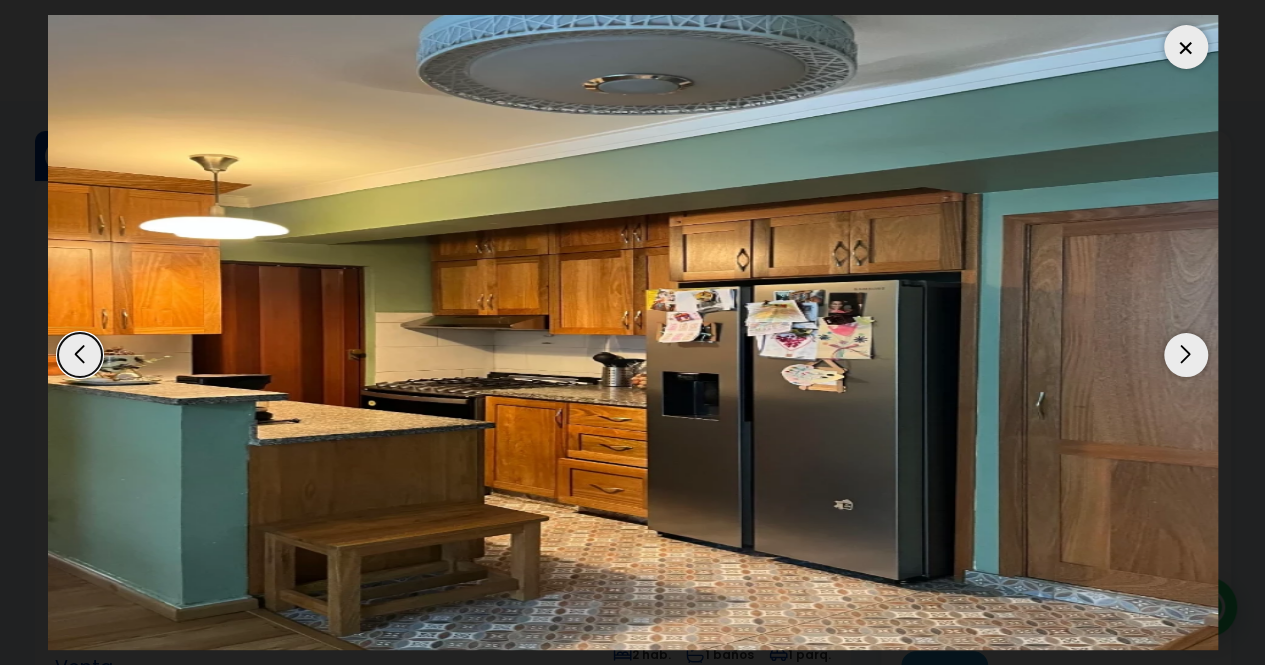 click at bounding box center [1186, 355] 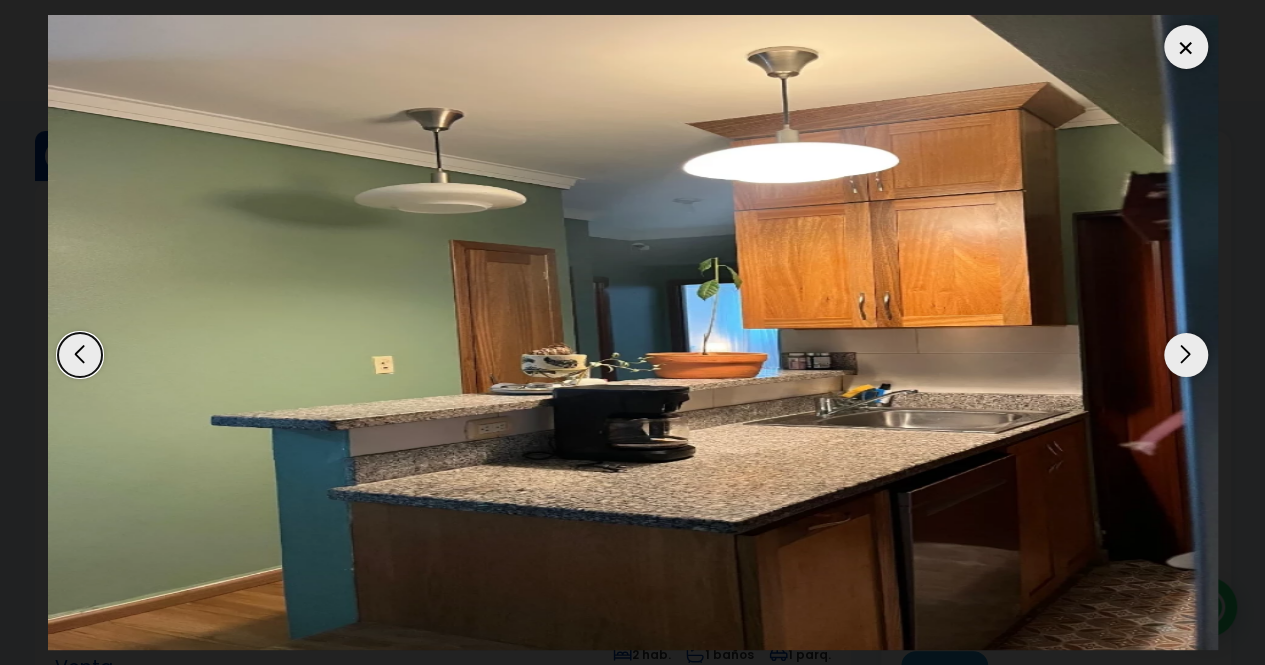 click at bounding box center [1186, 355] 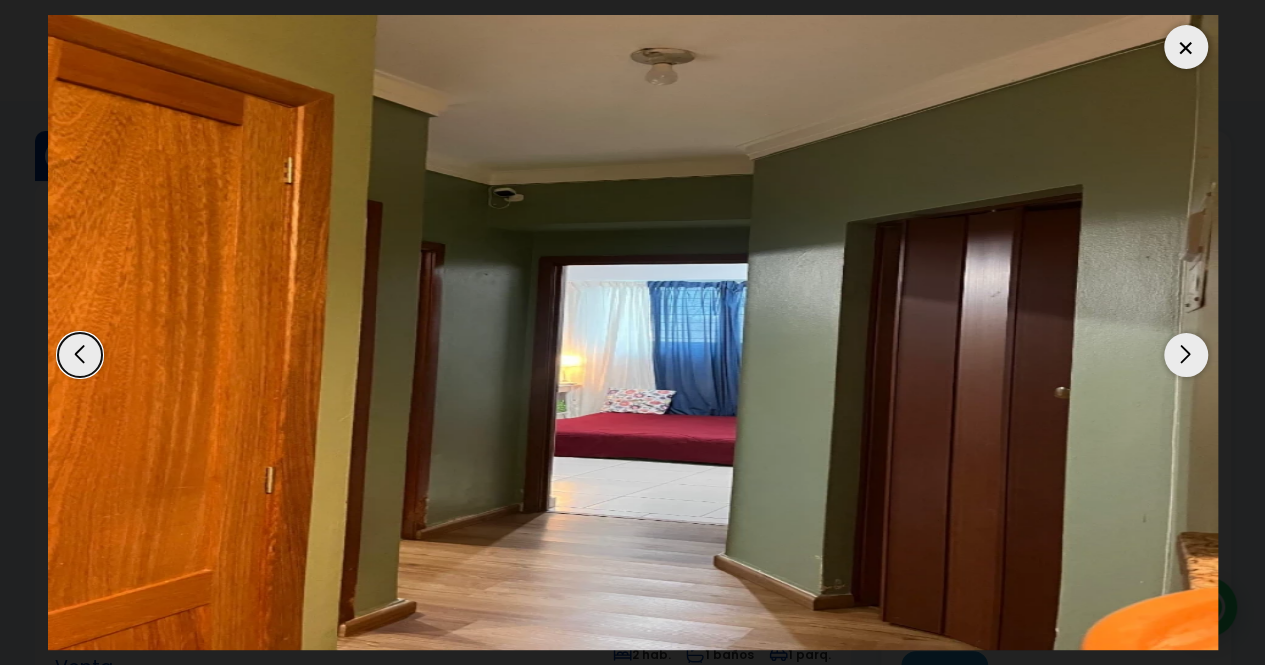click at bounding box center [1186, 355] 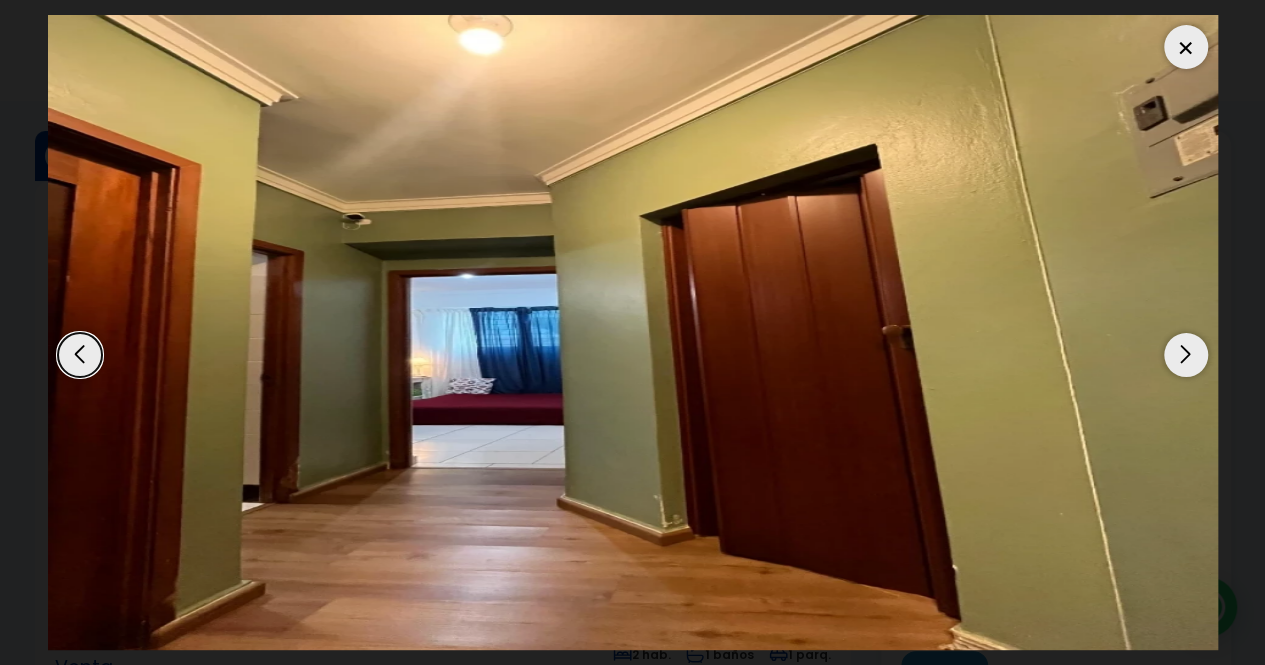 click at bounding box center (1186, 355) 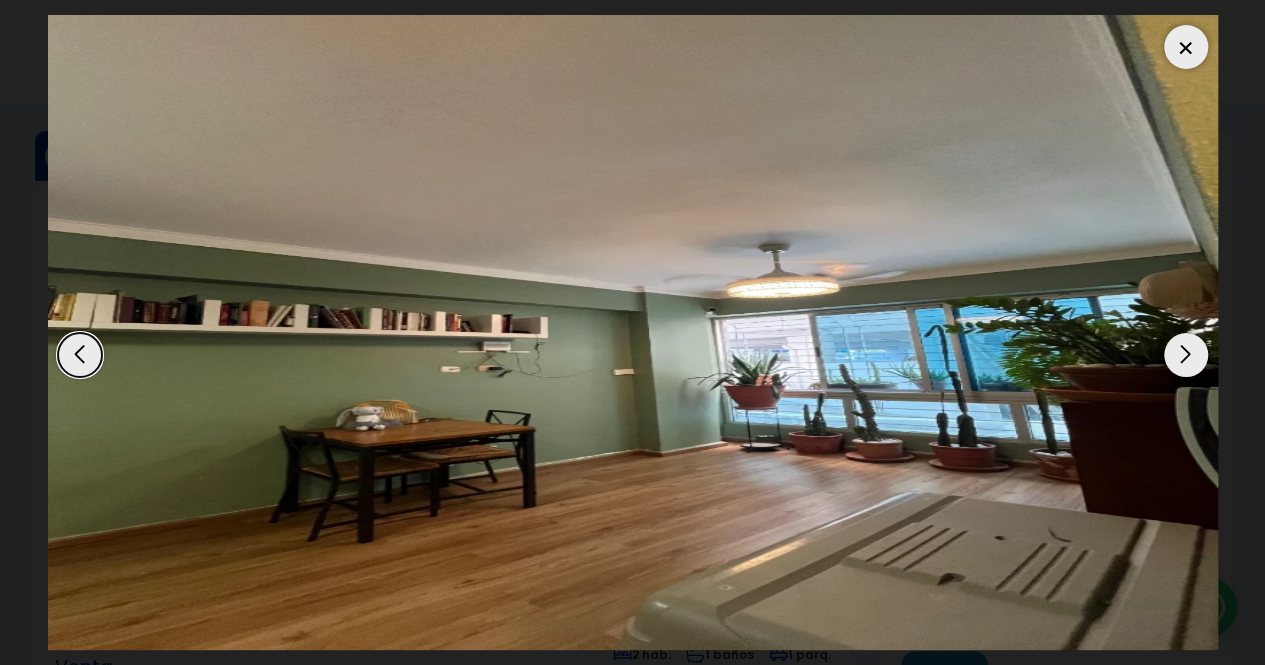 click at bounding box center [1186, 355] 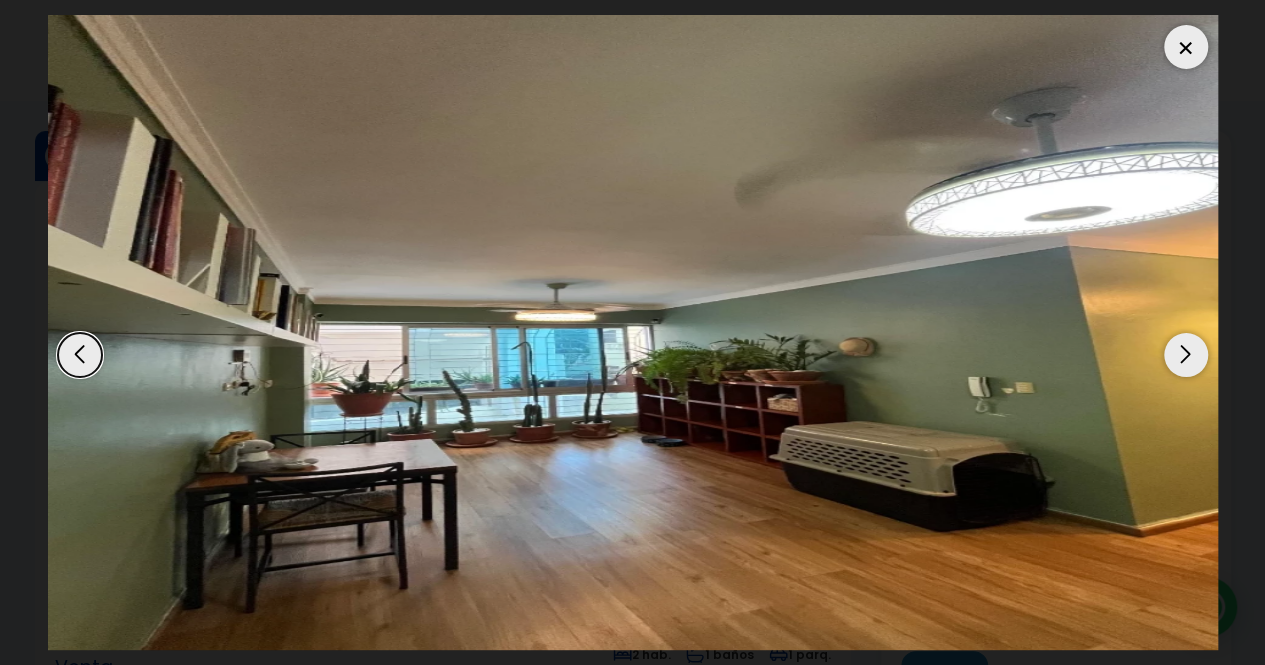 click at bounding box center [1186, 355] 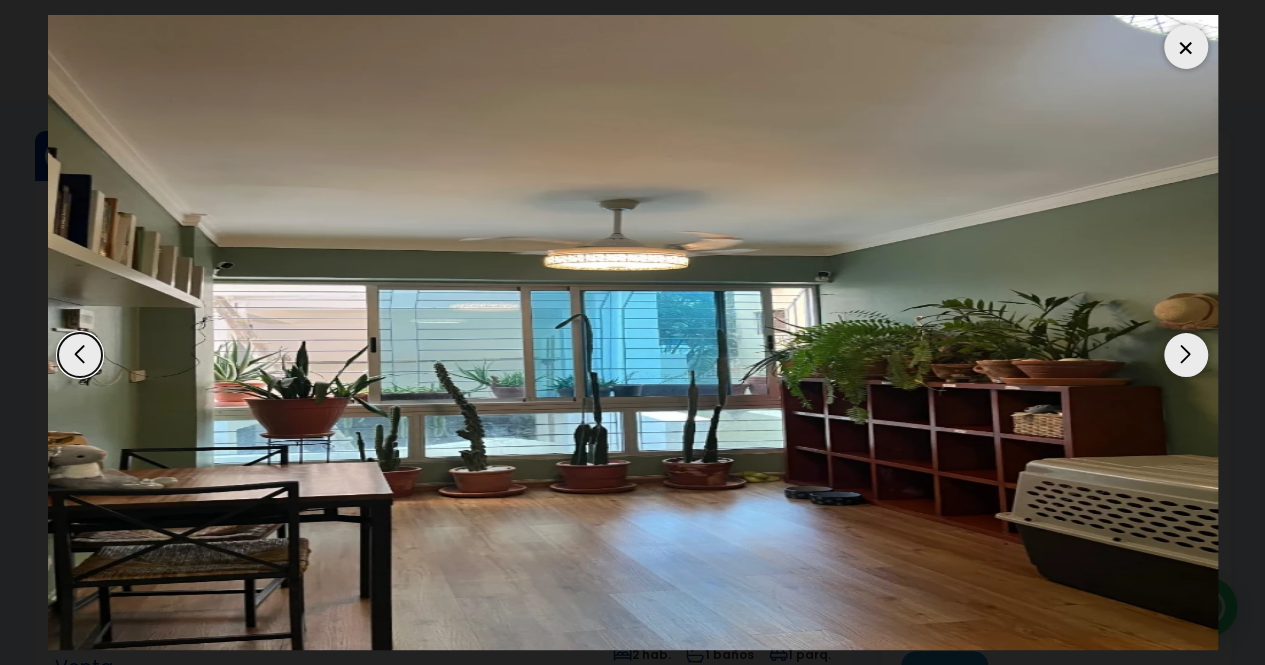 click at bounding box center (1186, 355) 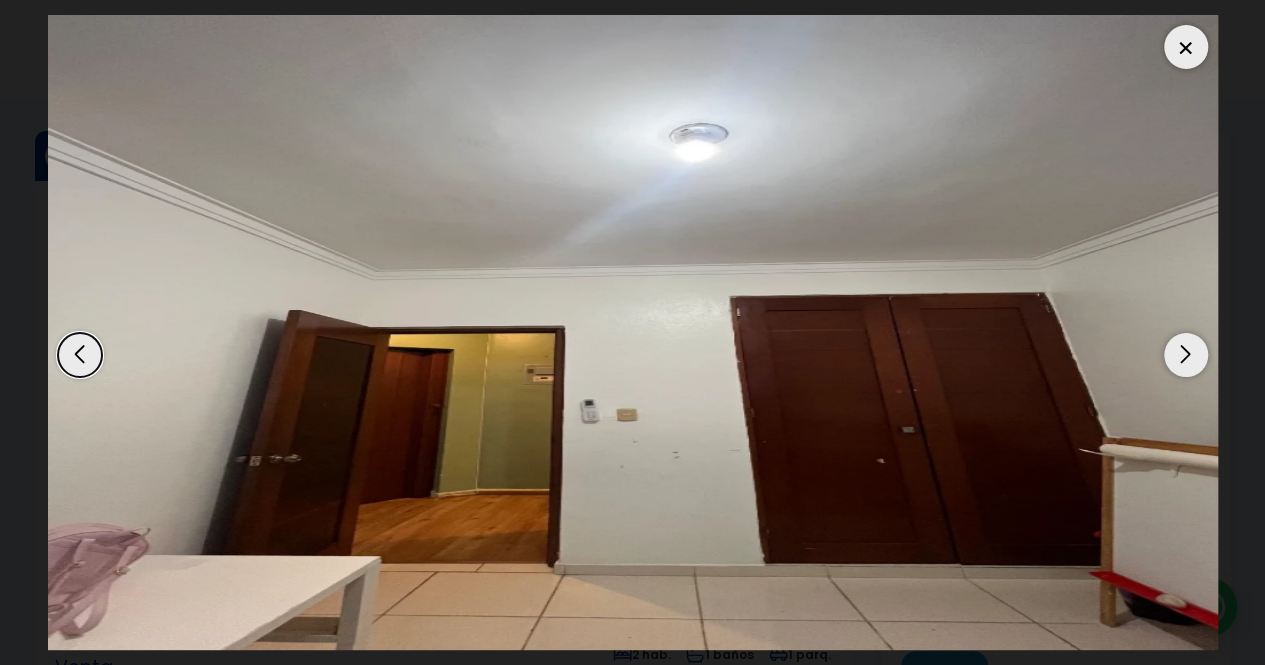 click at bounding box center (1186, 47) 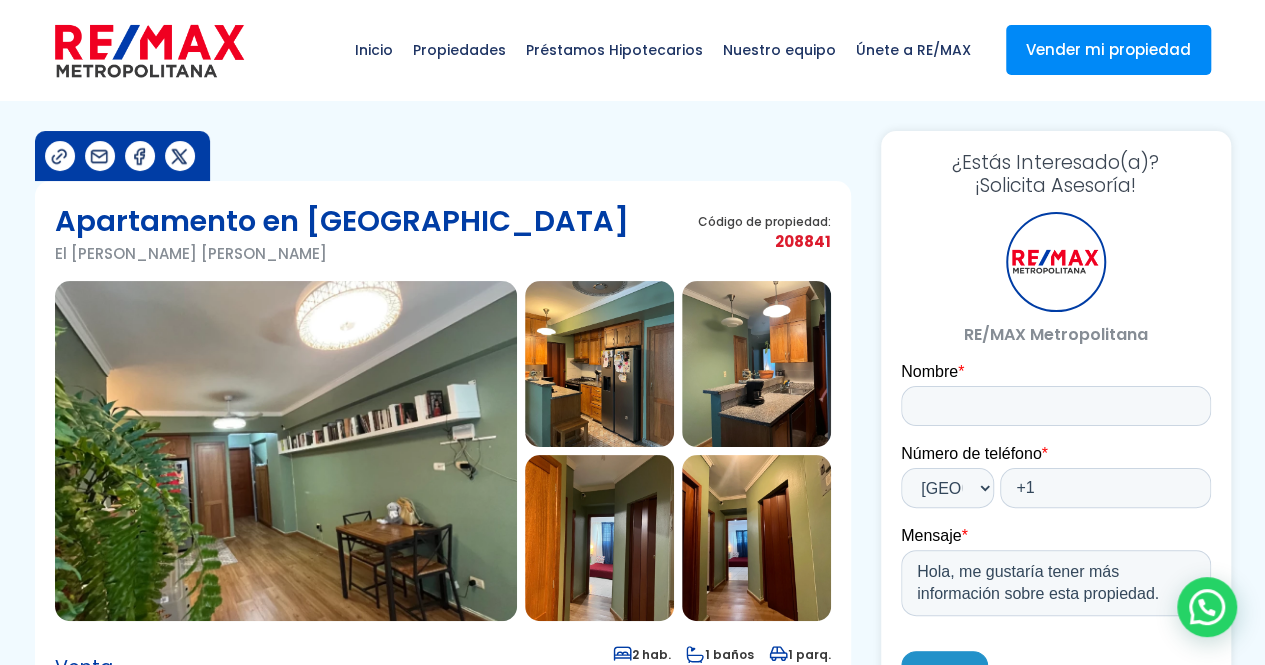click on "Vender mi propiedad" at bounding box center [1108, 50] 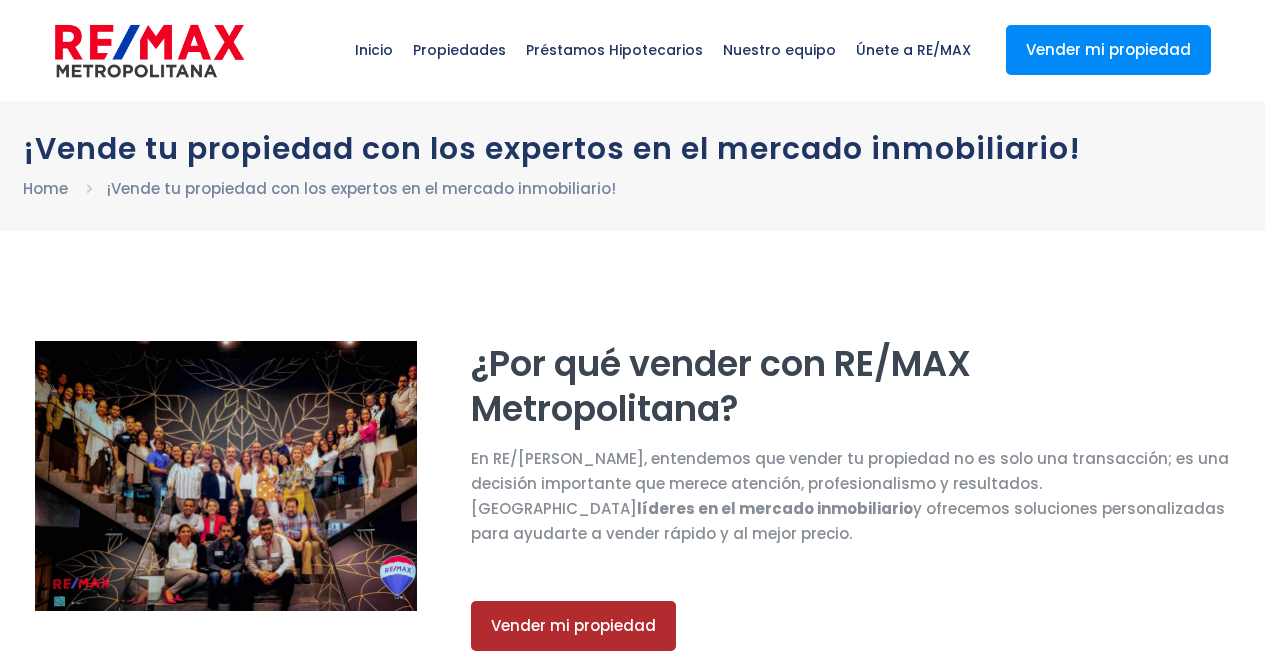 scroll, scrollTop: 0, scrollLeft: 0, axis: both 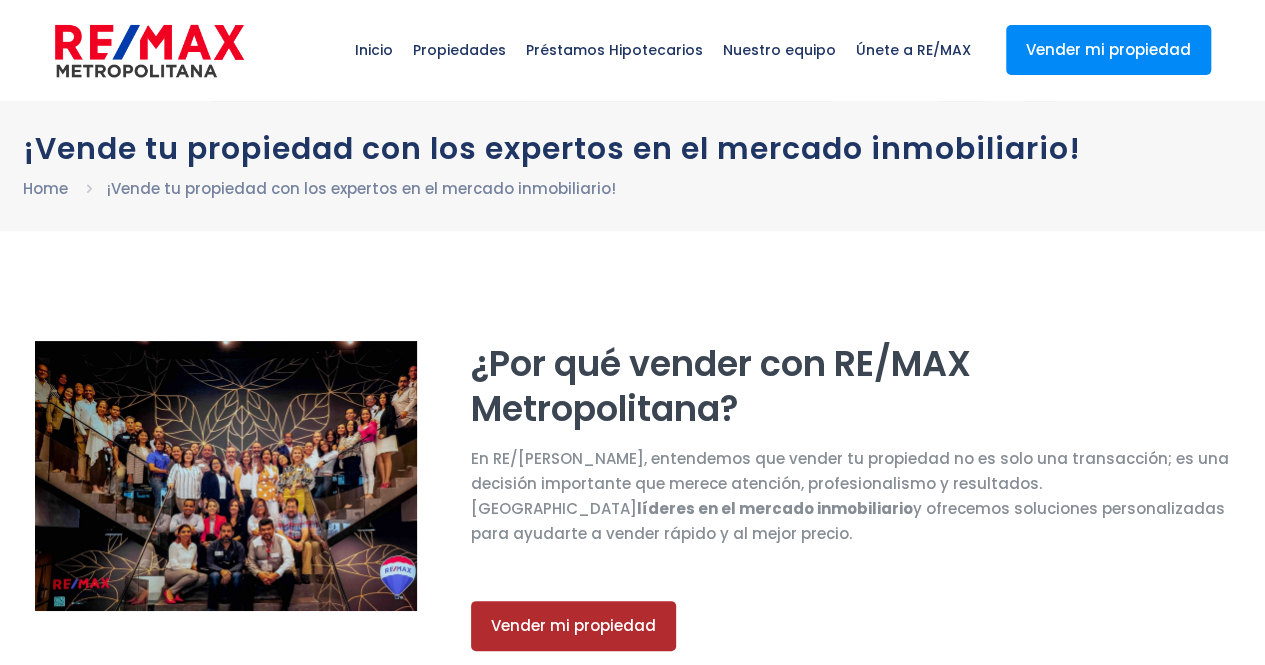 select on "US" 